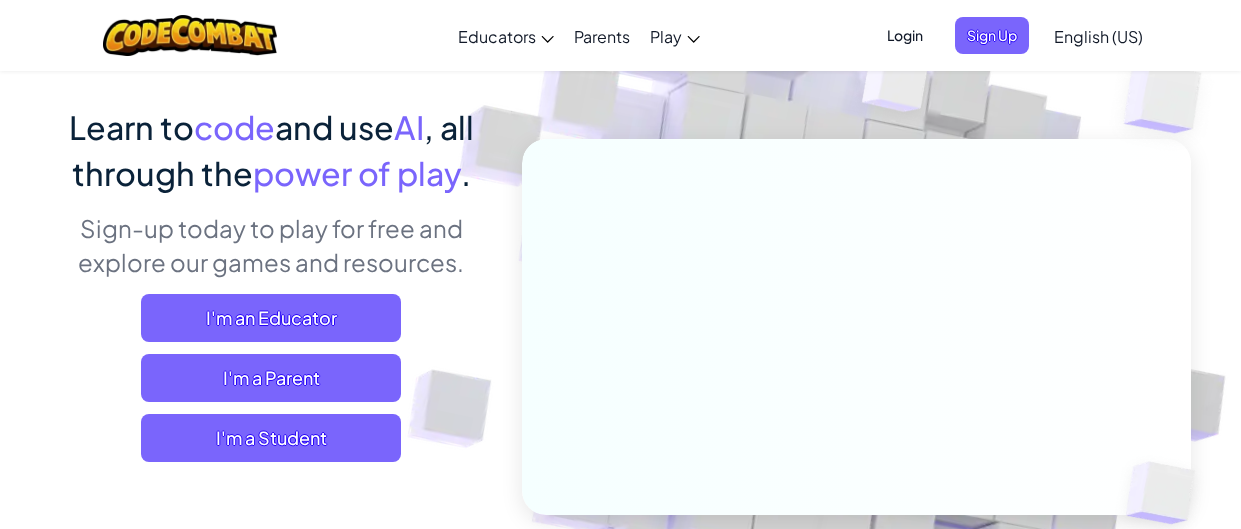 scroll, scrollTop: 138, scrollLeft: 0, axis: vertical 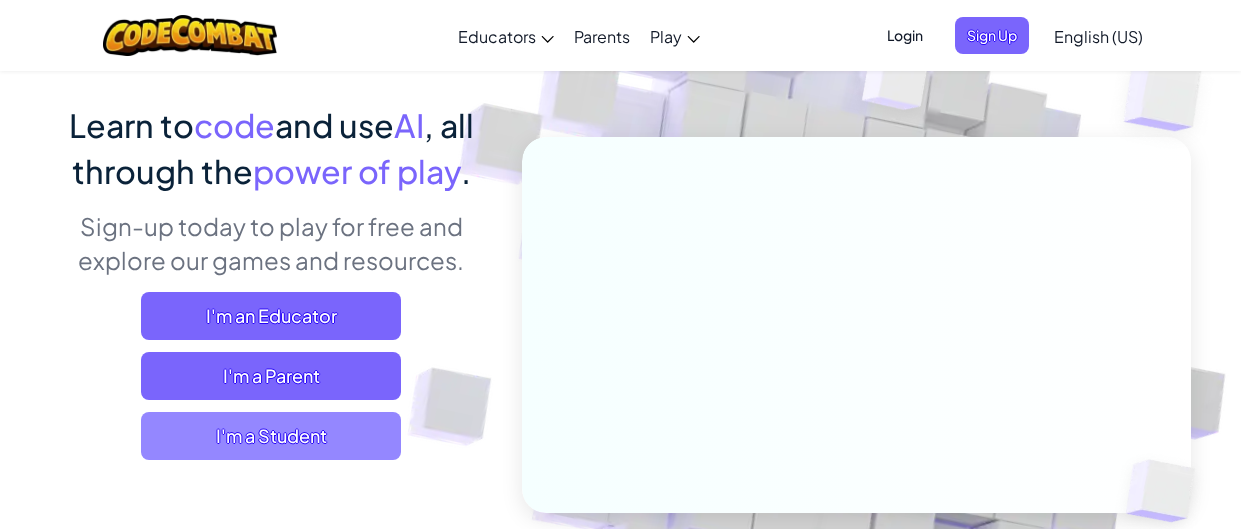 click on "I'm a Student" at bounding box center (271, 436) 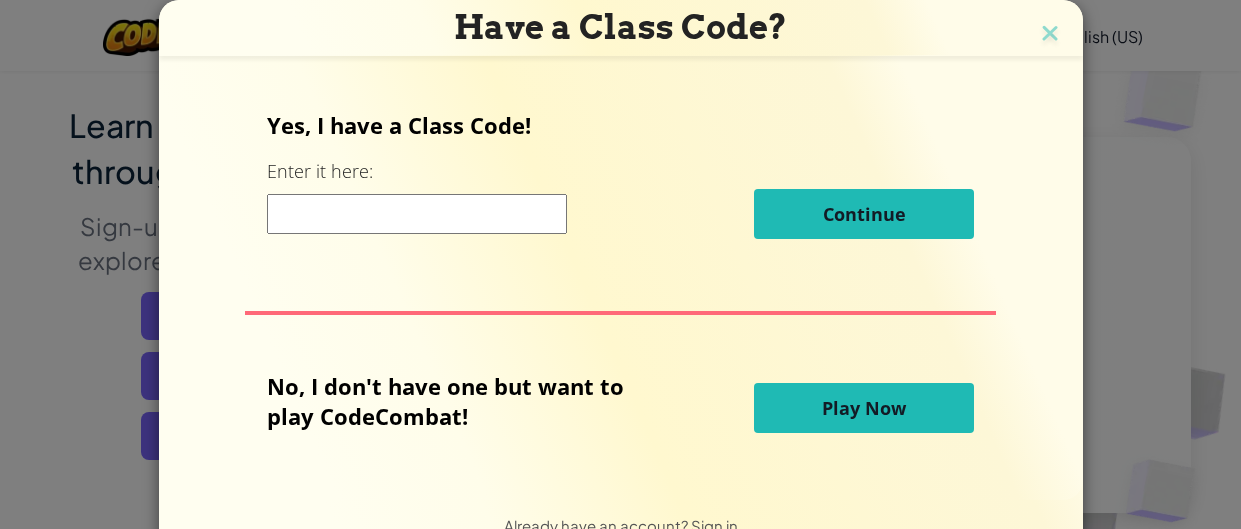 click at bounding box center (417, 214) 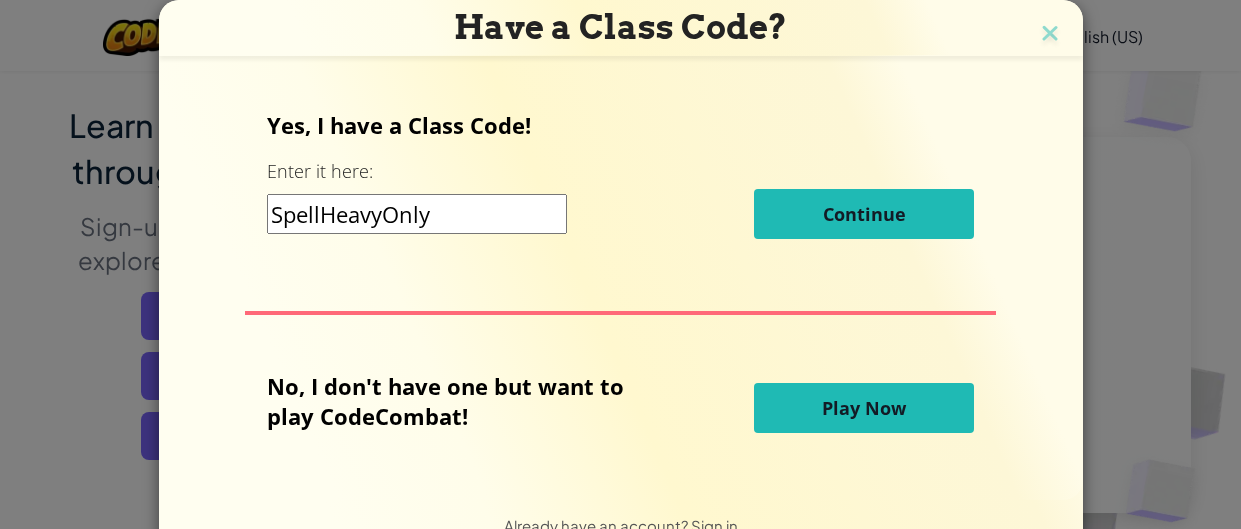 scroll, scrollTop: 50, scrollLeft: 0, axis: vertical 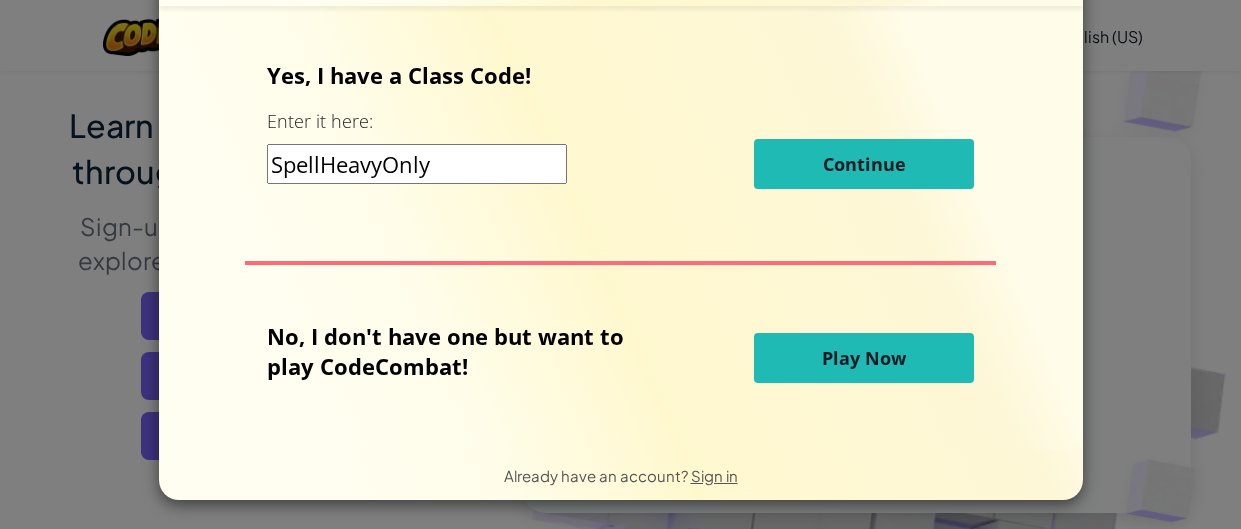 type on "SpellHeavyOnly" 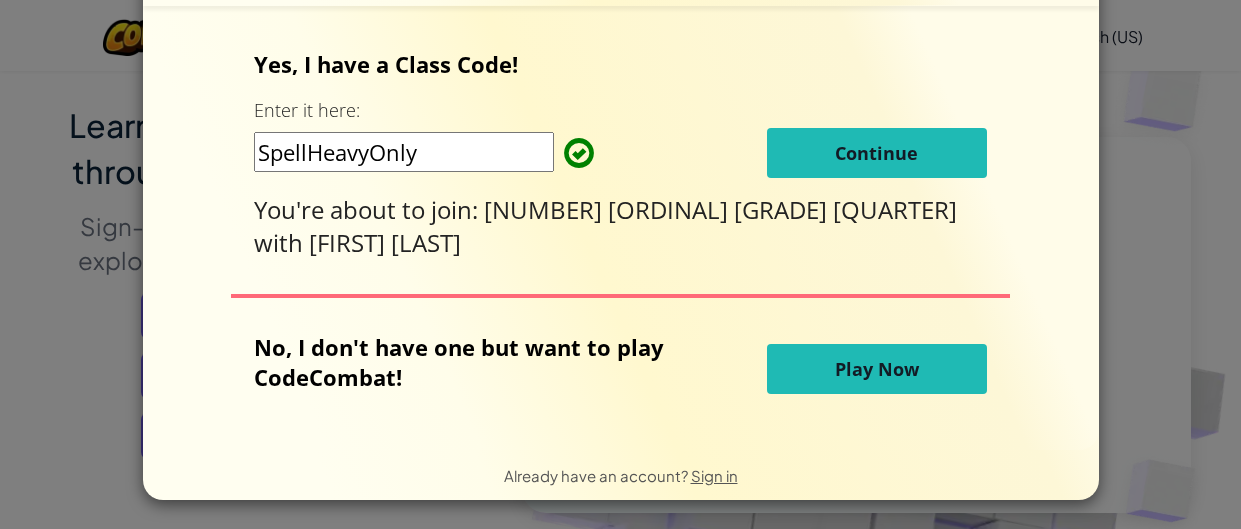 scroll, scrollTop: 0, scrollLeft: 0, axis: both 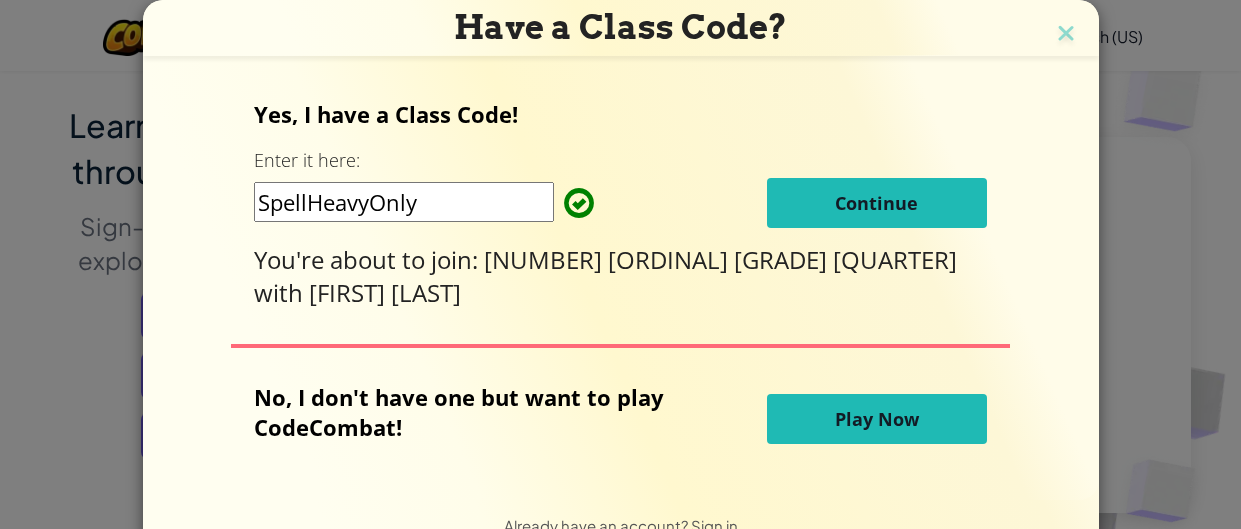 click on "Continue" at bounding box center (876, 203) 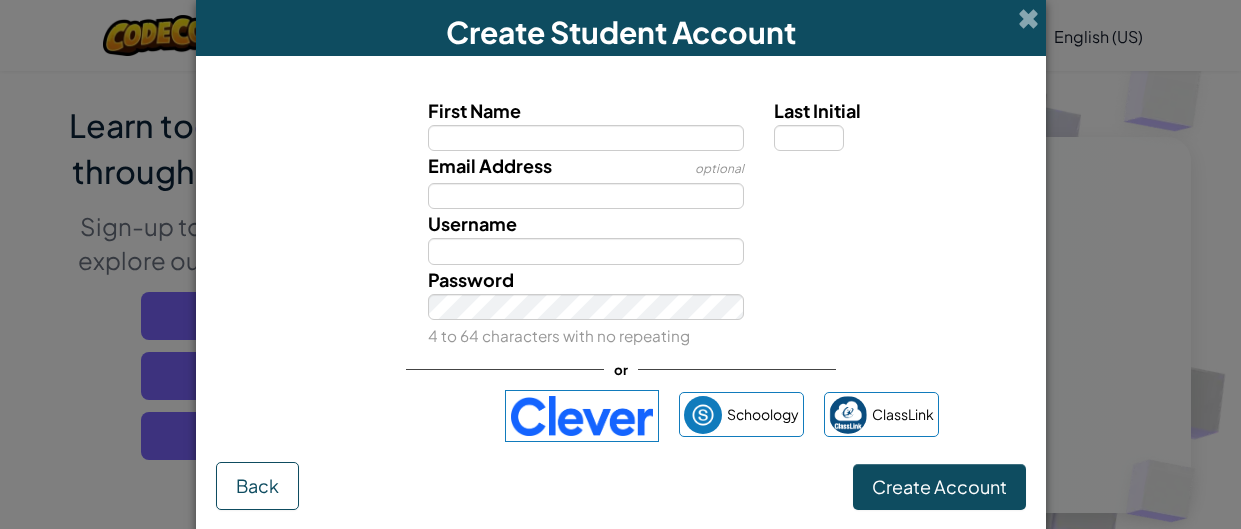 click on "Schoology ClassLink" at bounding box center (620, 416) 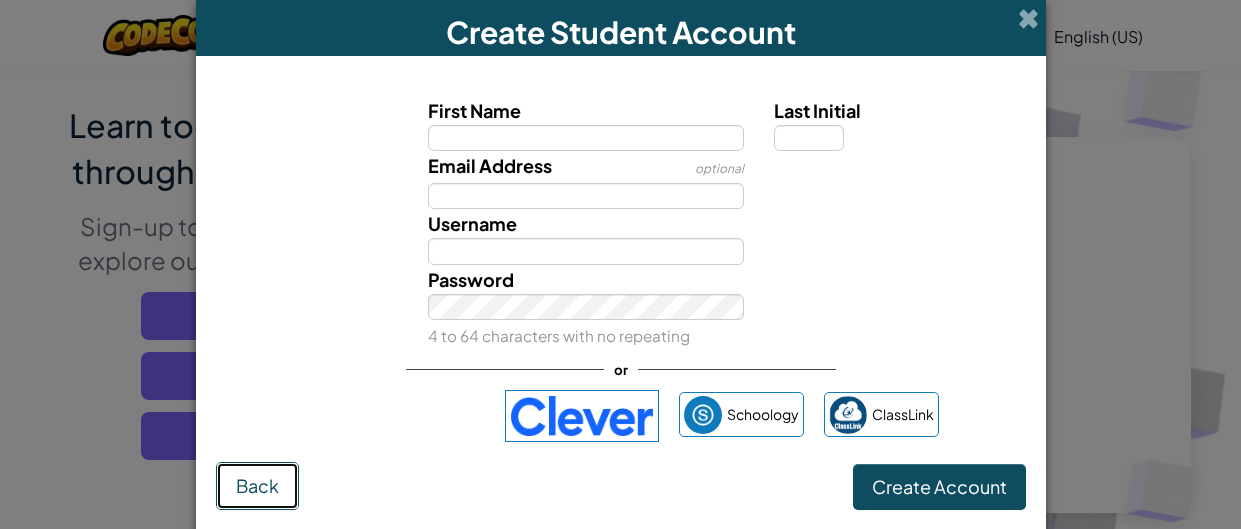 click on "Back" at bounding box center (257, 486) 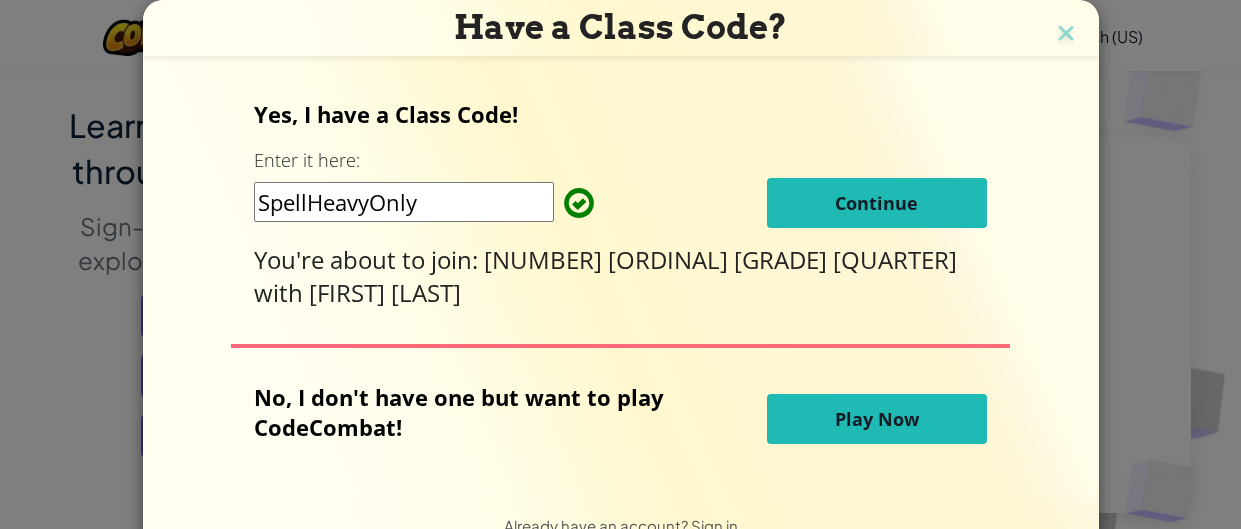 click on "Continue" at bounding box center (877, 203) 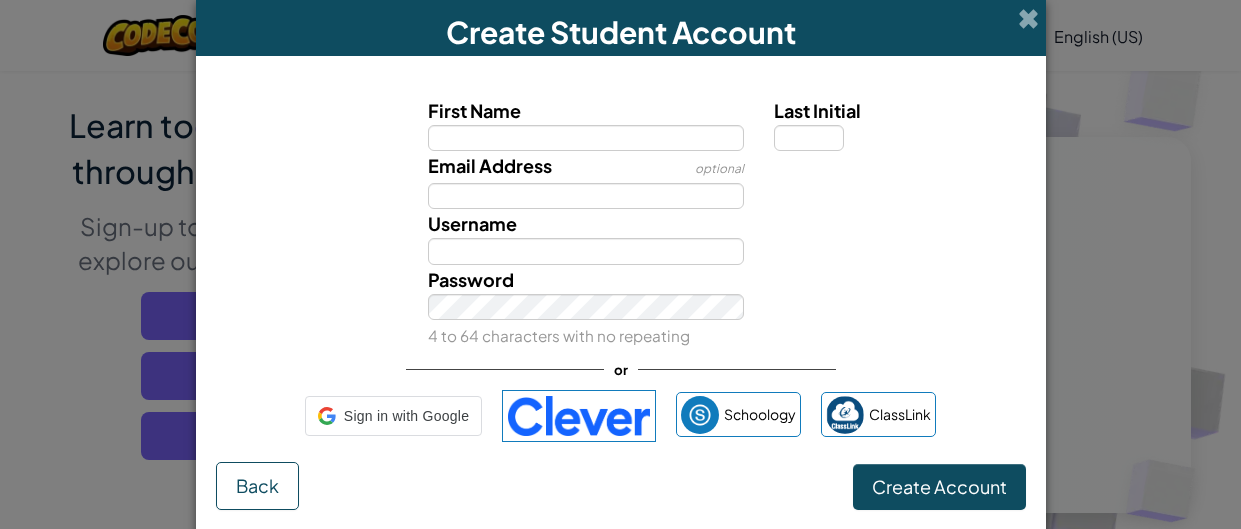 click on "Email Address optional" at bounding box center [621, 180] 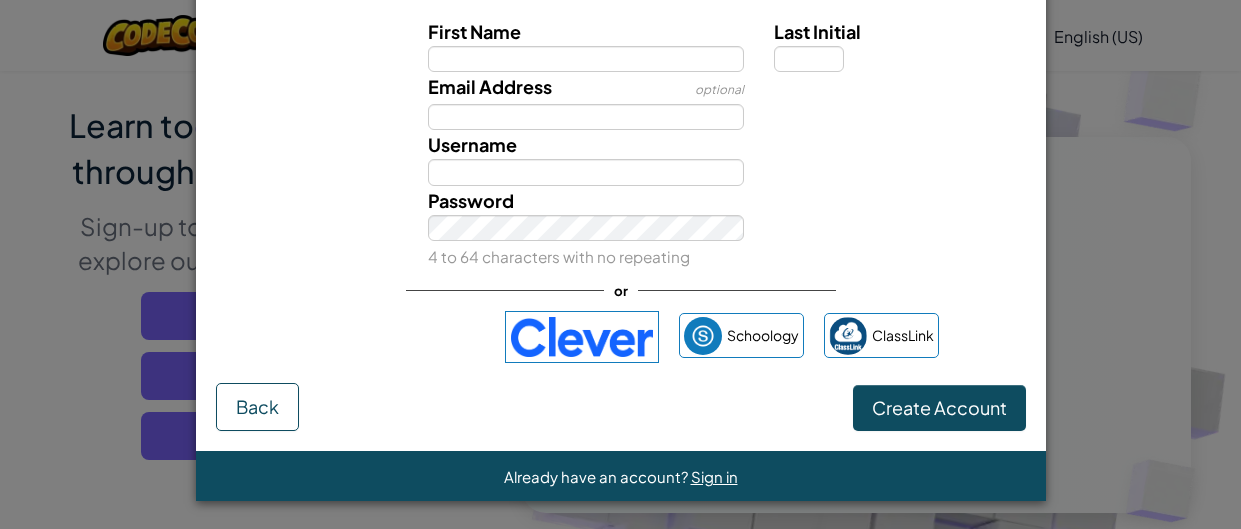scroll, scrollTop: 79, scrollLeft: 0, axis: vertical 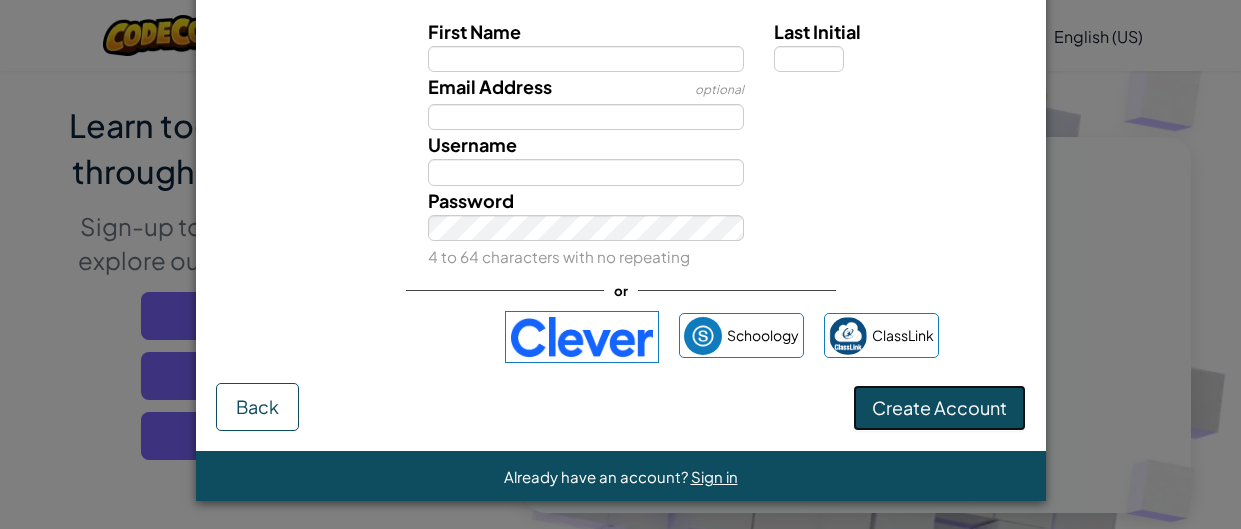 click on "Create Account" at bounding box center (939, 407) 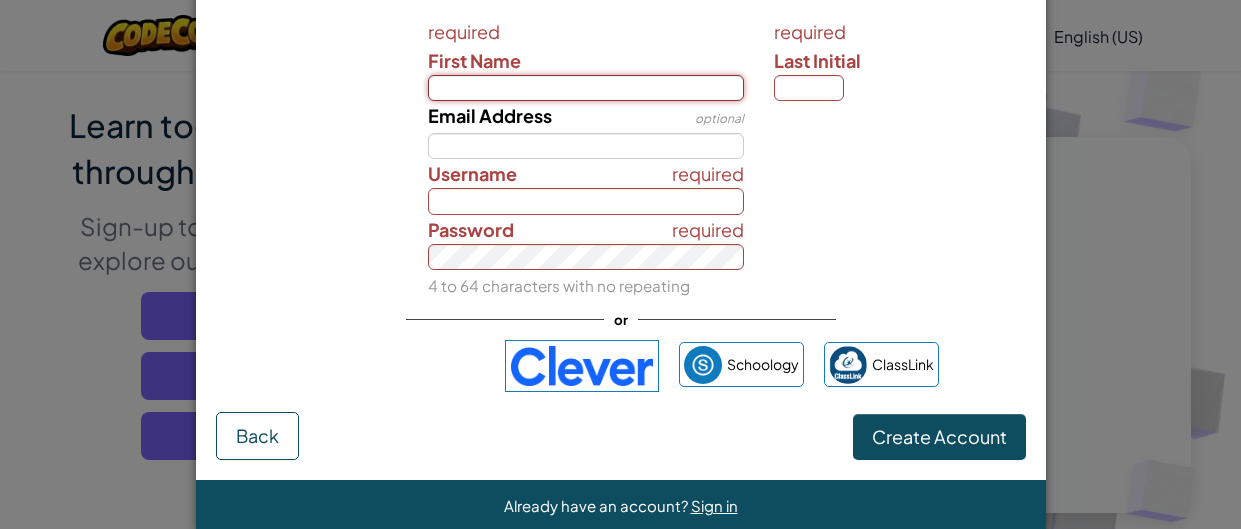 click on "First Name" at bounding box center (586, 88) 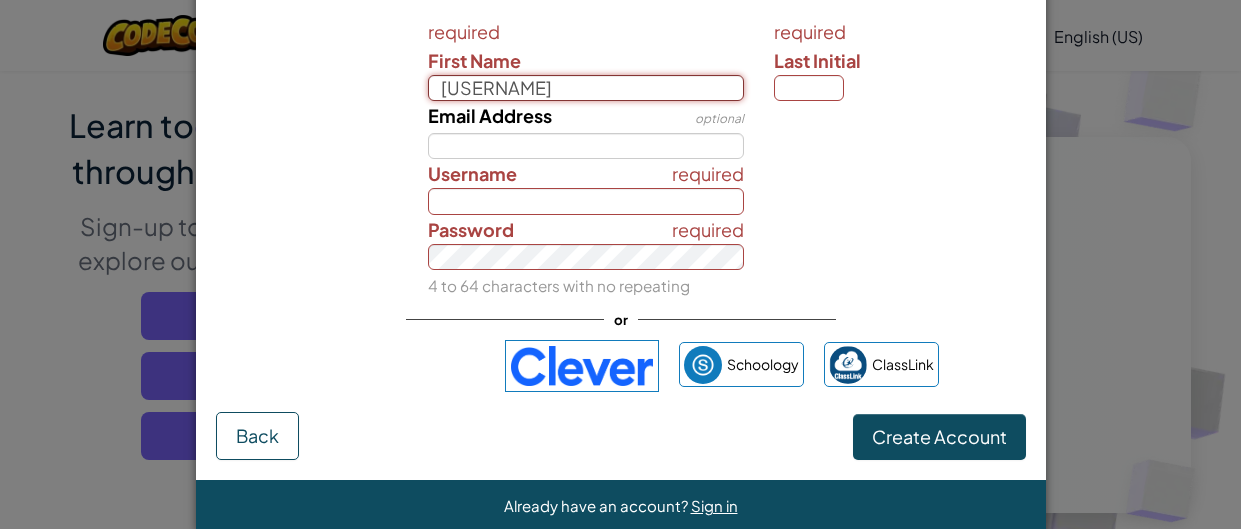 type on "olivia" 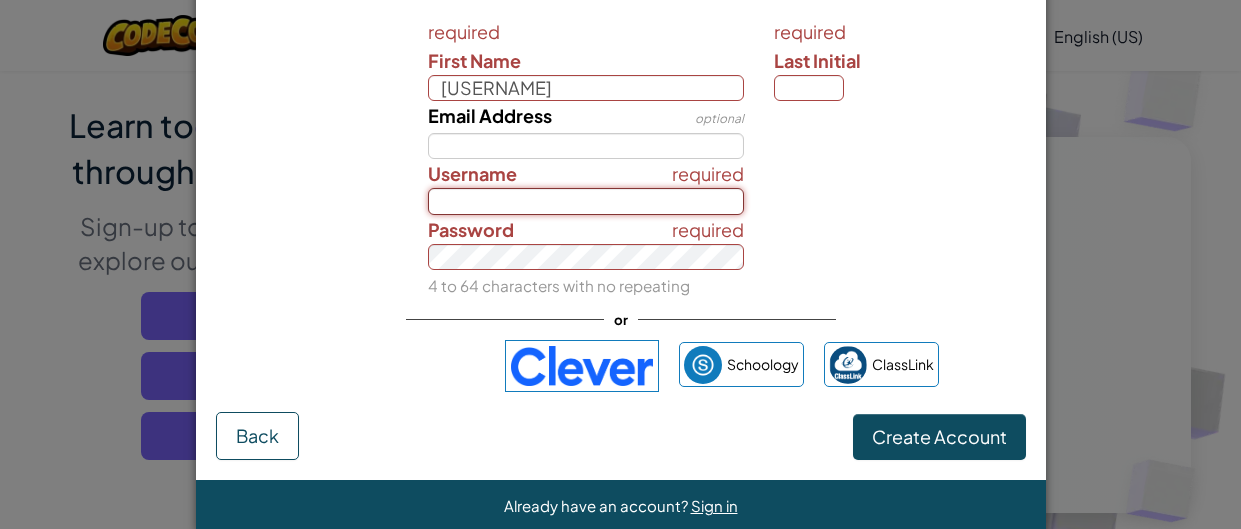 click on "Username" at bounding box center [586, 201] 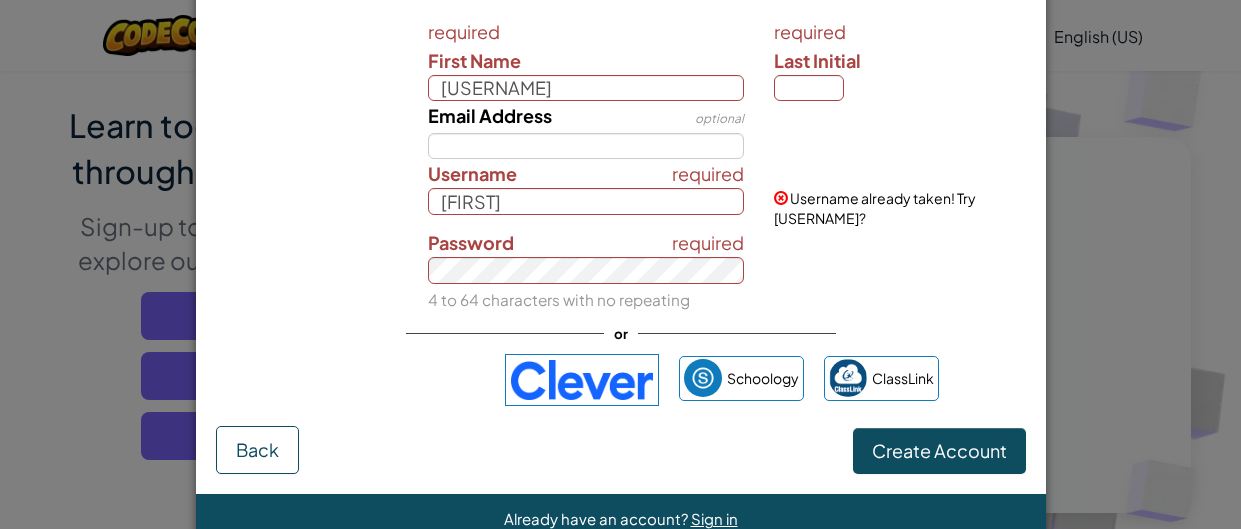 click on "Password" at bounding box center (471, 242) 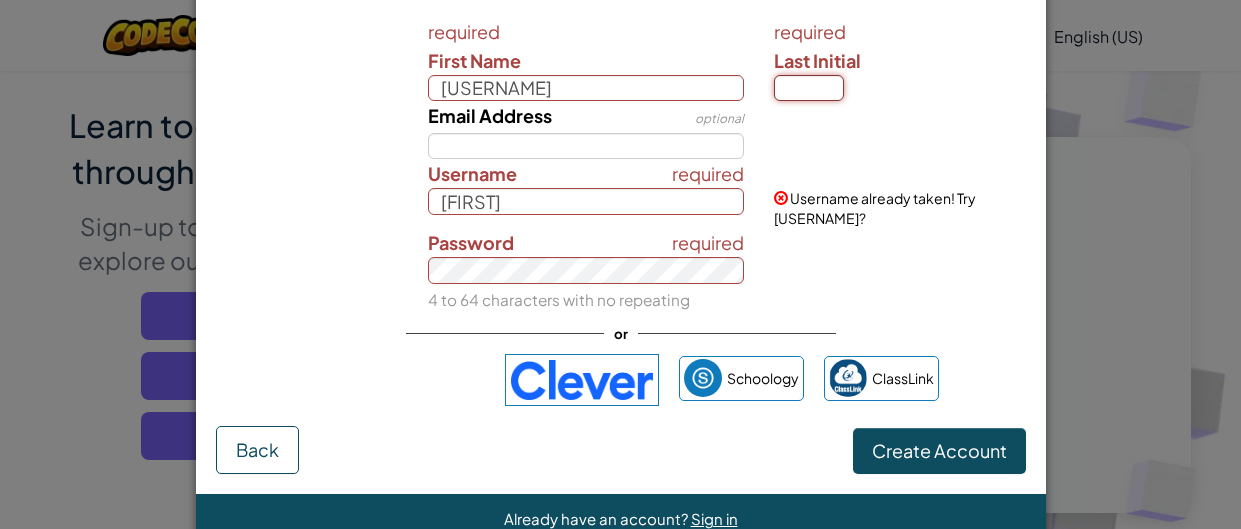 click on "Last Initial" at bounding box center [809, 88] 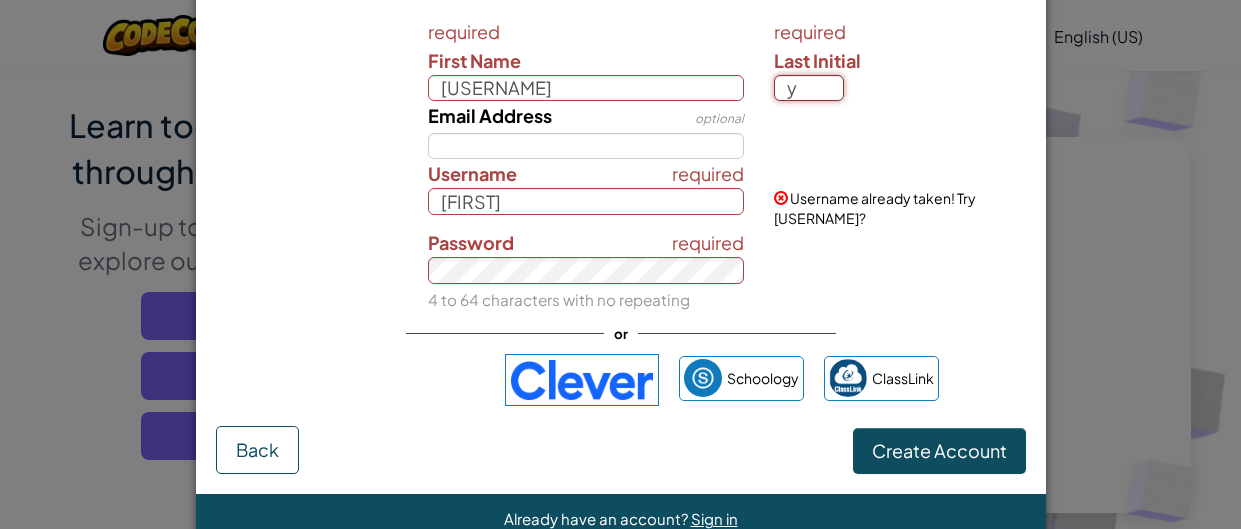type on "y" 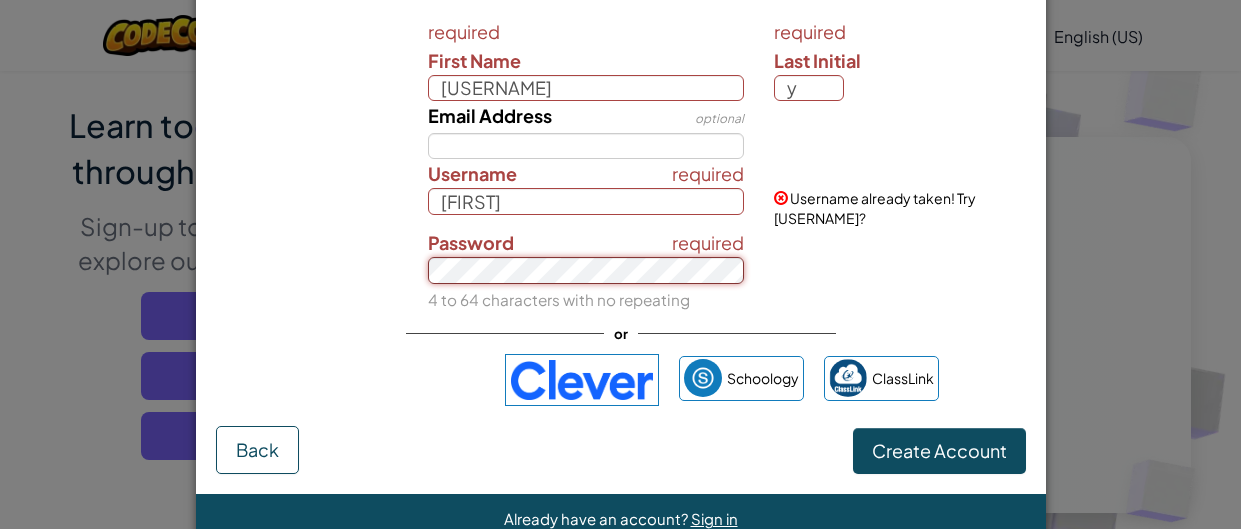 click on "required Password 4 to 64 characters with no repeating" at bounding box center (586, 270) 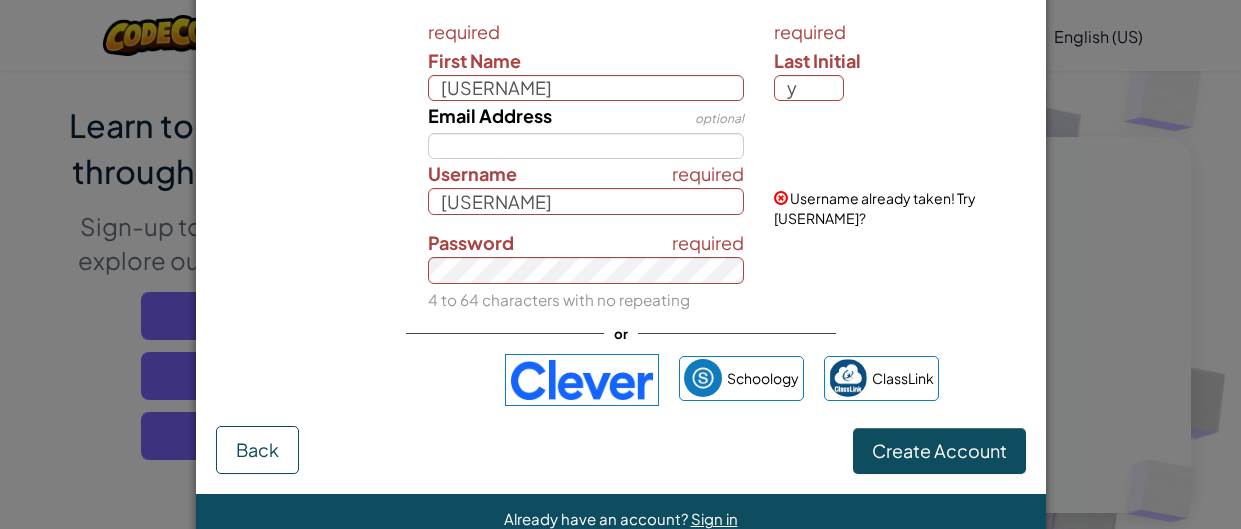 click on "required Password 4 to 64 characters with no repeating" at bounding box center (621, 270) 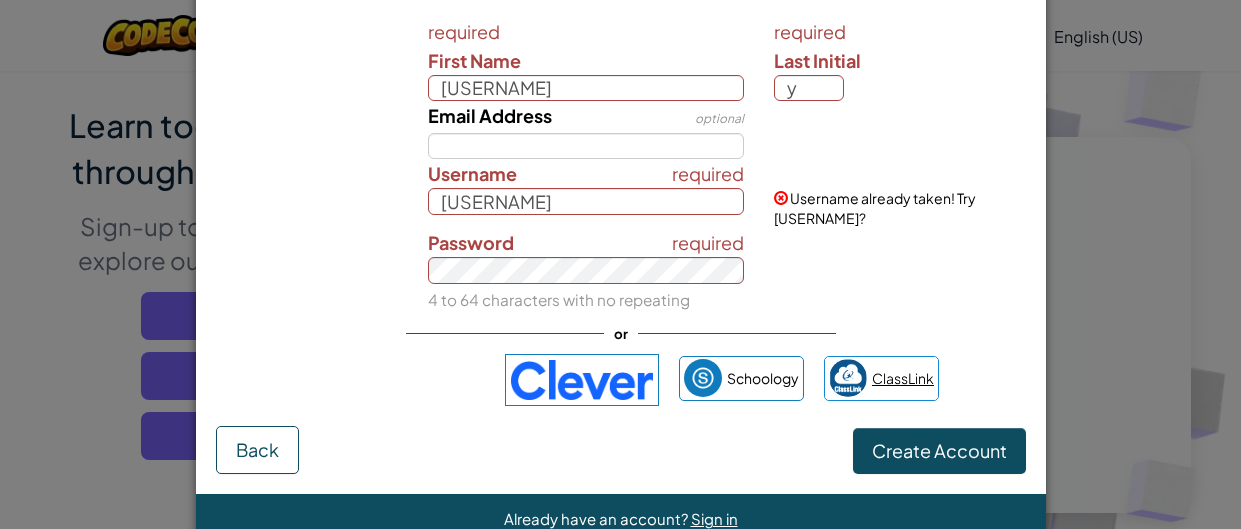 click on "ClassLink" at bounding box center (903, 378) 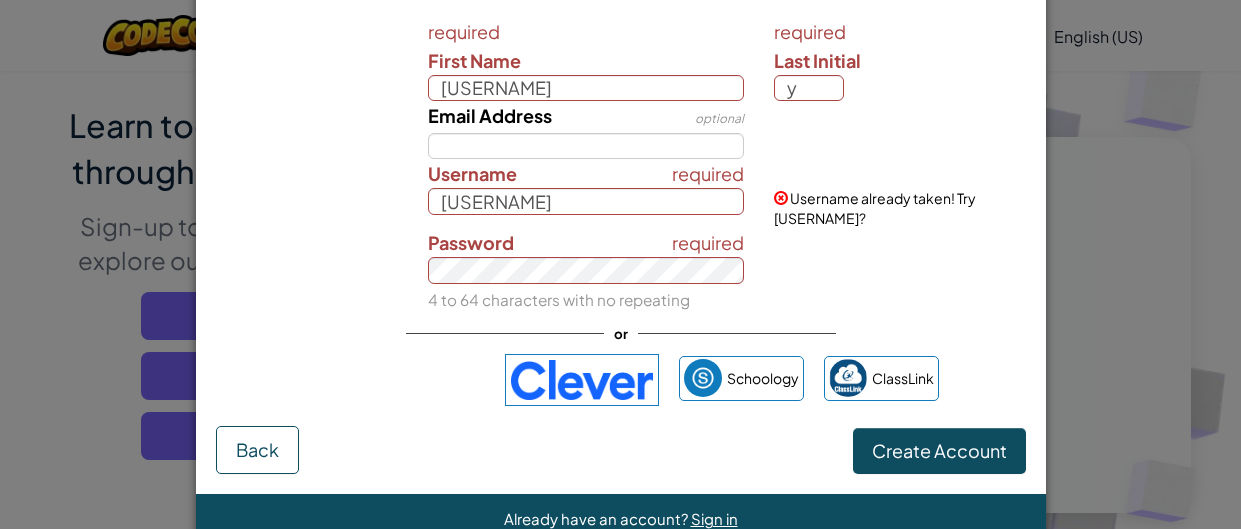 click at bounding box center [897, 115] 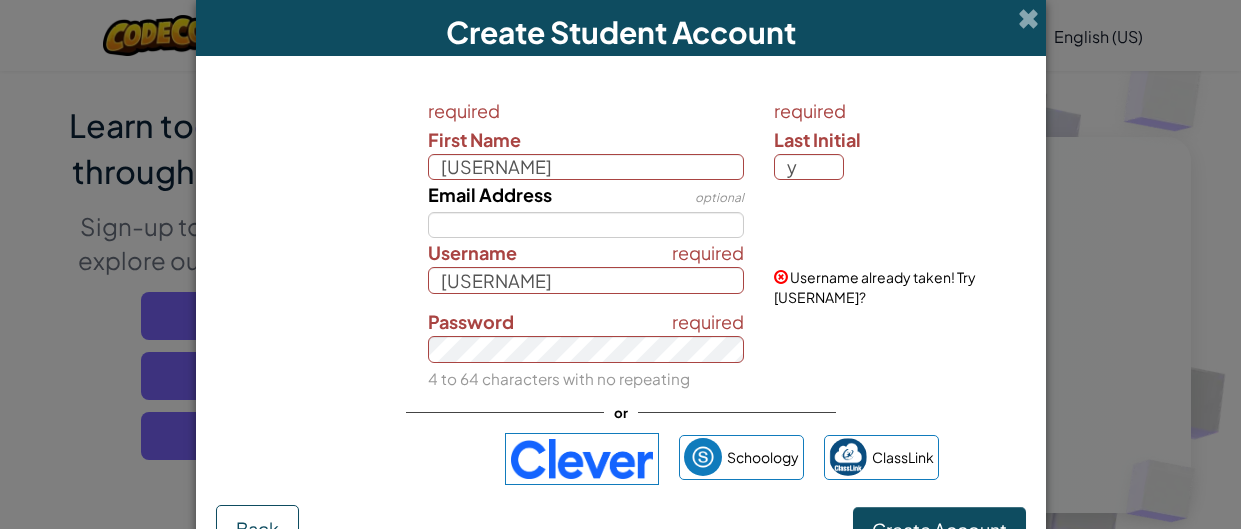 scroll, scrollTop: 122, scrollLeft: 0, axis: vertical 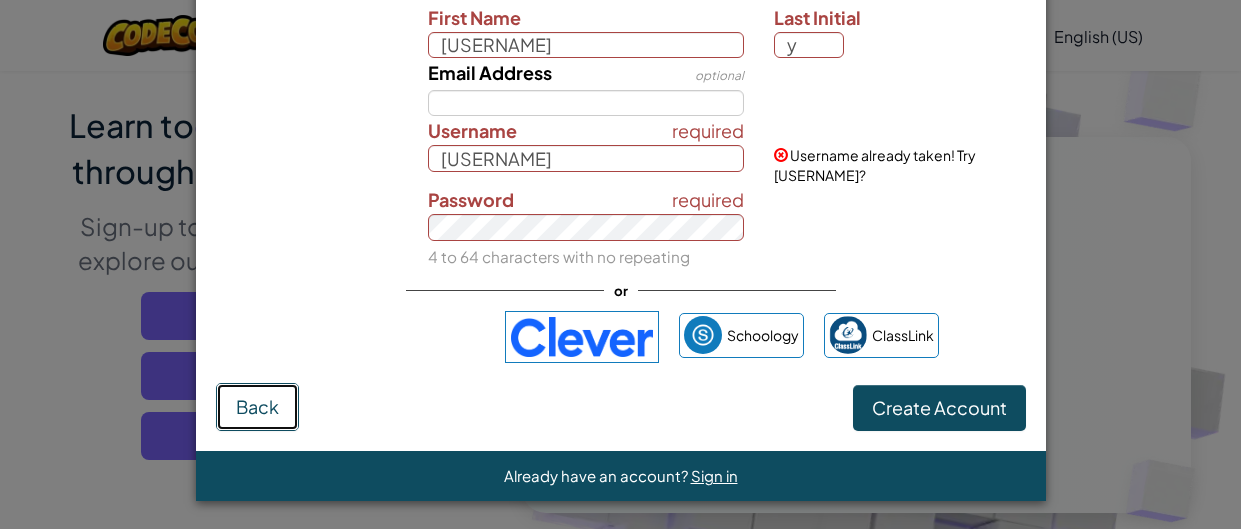click on "Back" at bounding box center (257, 406) 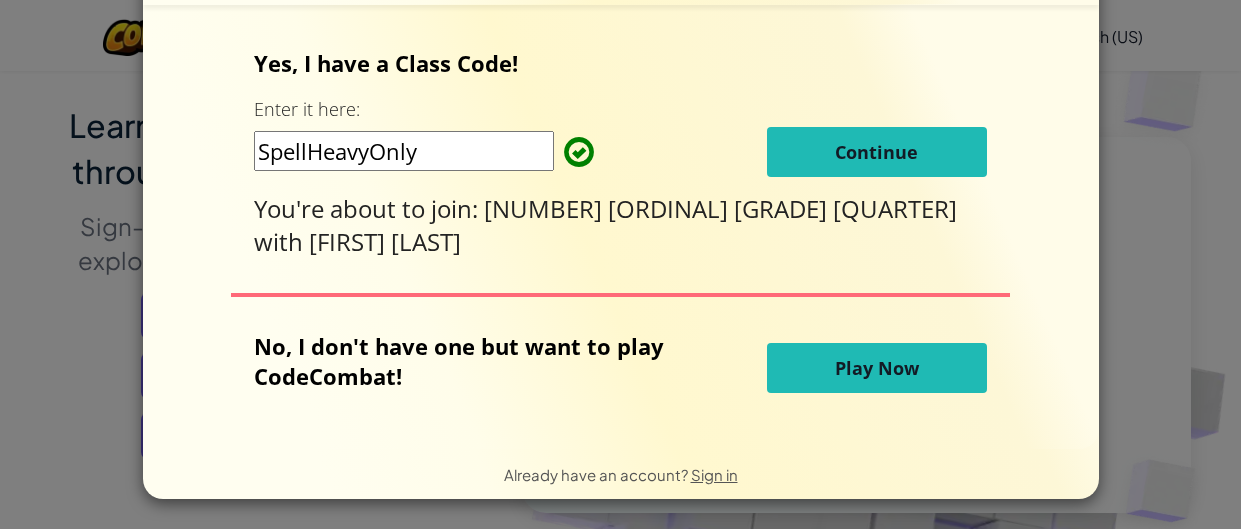 scroll, scrollTop: 0, scrollLeft: 0, axis: both 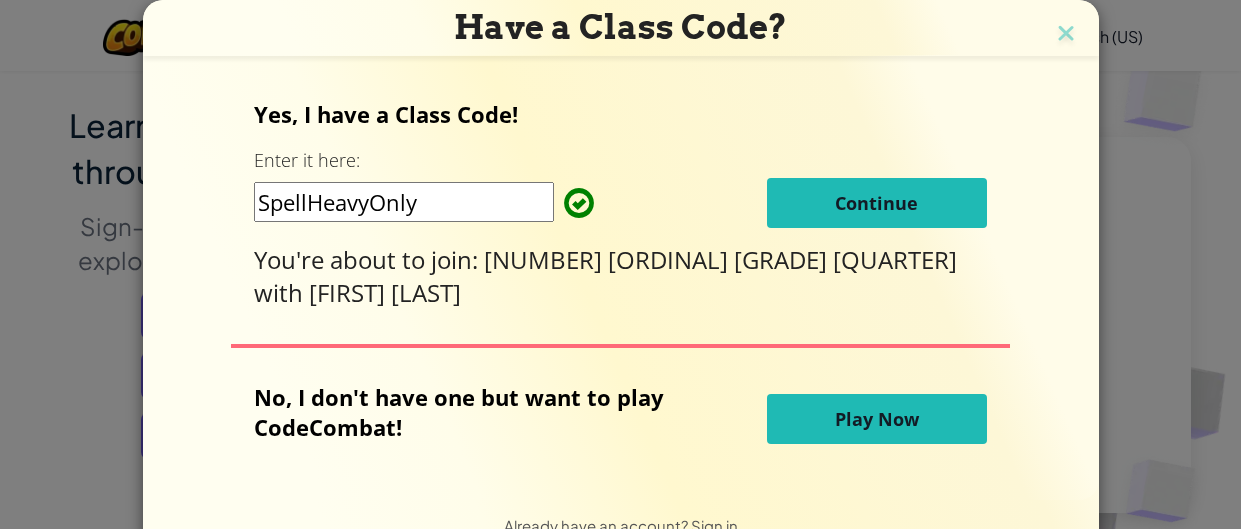 click on "Continue" at bounding box center [877, 203] 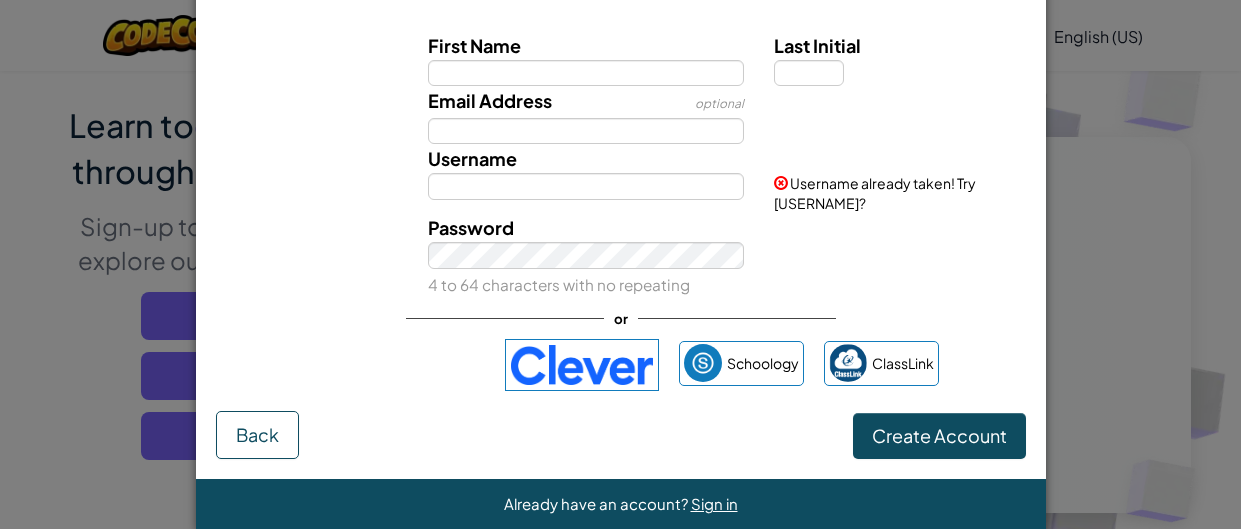 scroll, scrollTop: 0, scrollLeft: 0, axis: both 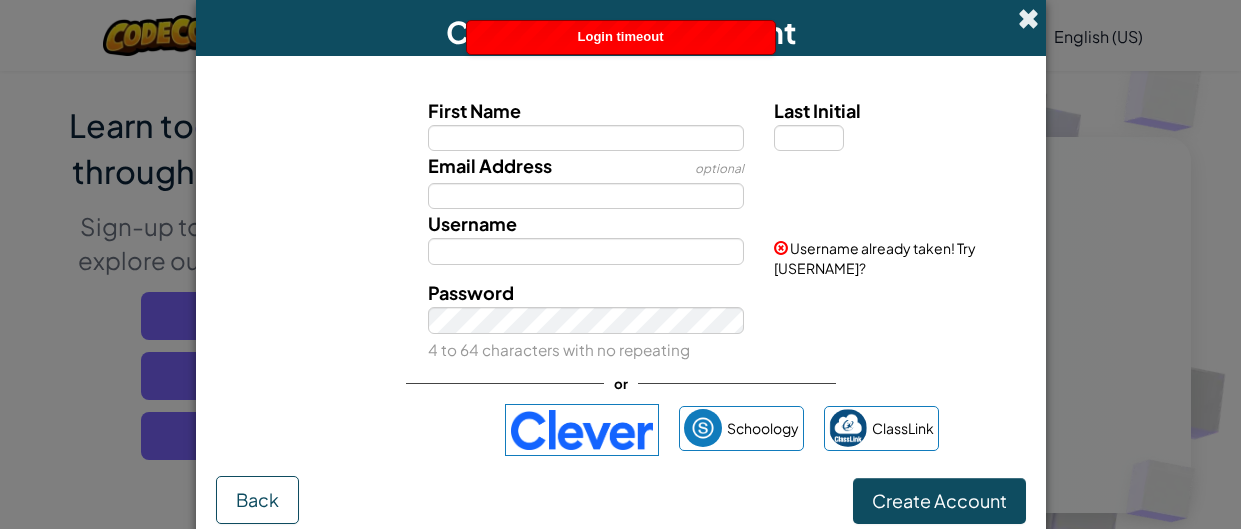 click at bounding box center (1028, 18) 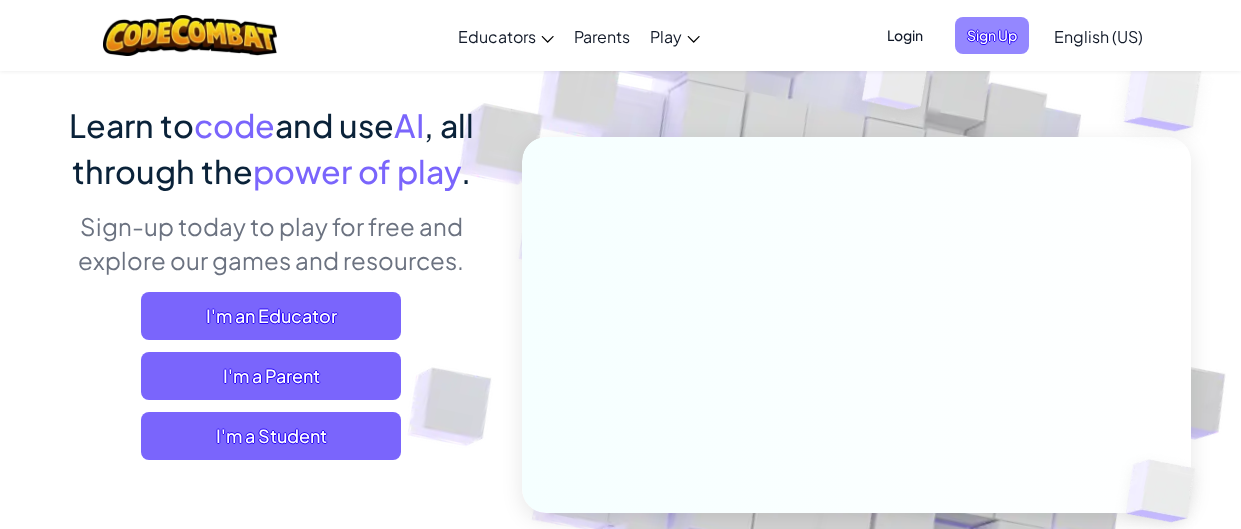 click on "Sign Up" at bounding box center (992, 35) 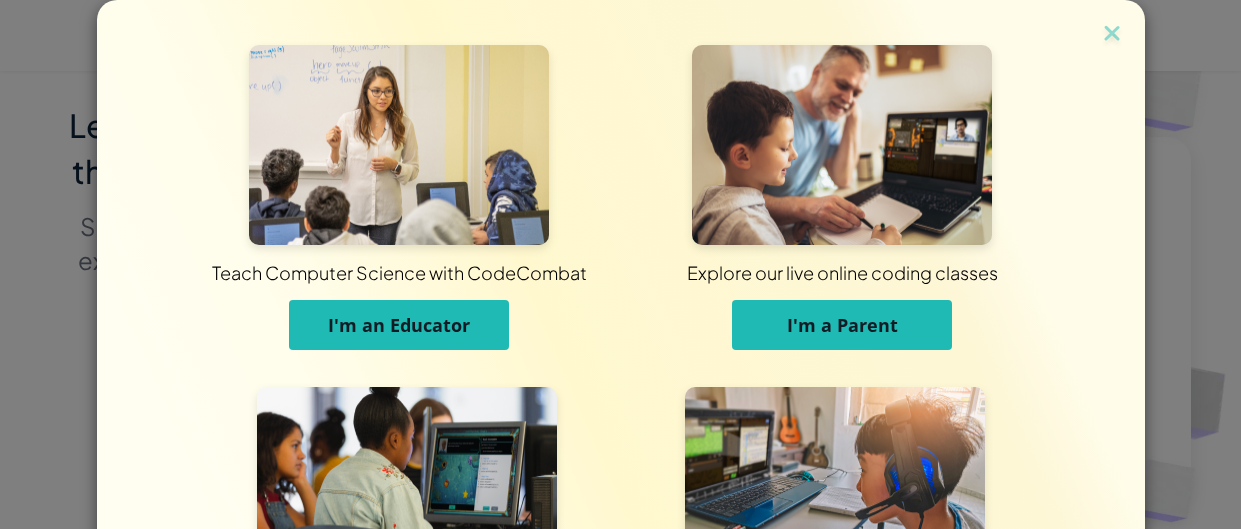 scroll, scrollTop: 263, scrollLeft: 0, axis: vertical 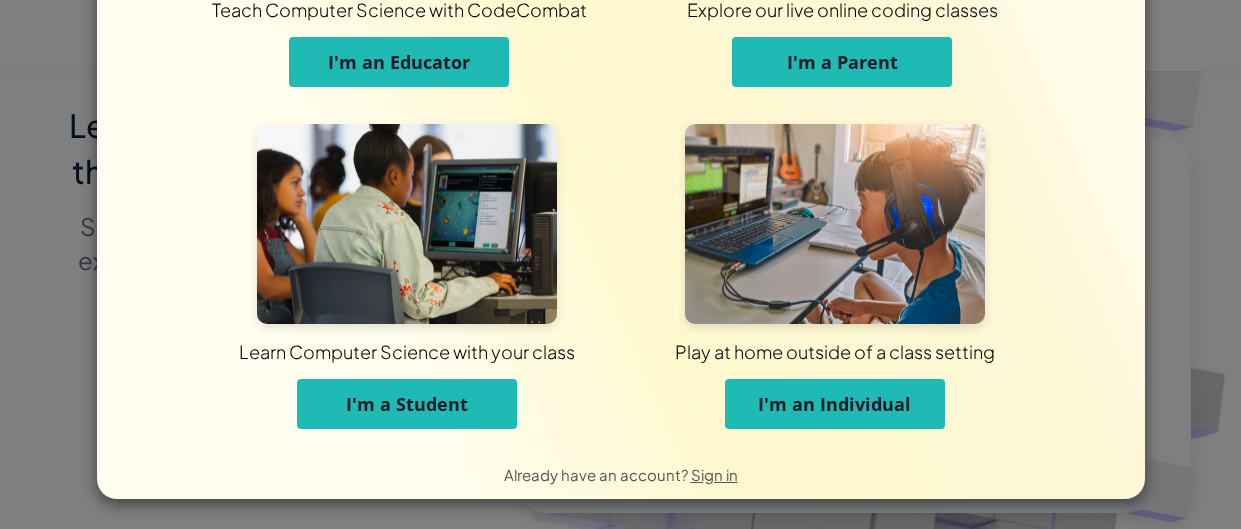click on "I'm a Student" at bounding box center [407, 404] 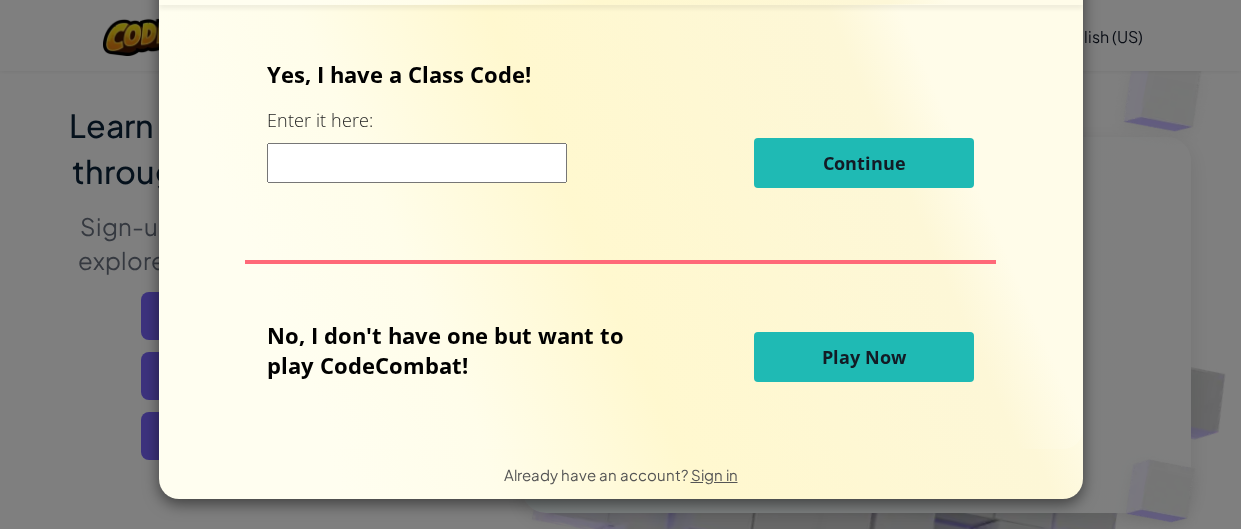 scroll, scrollTop: 0, scrollLeft: 0, axis: both 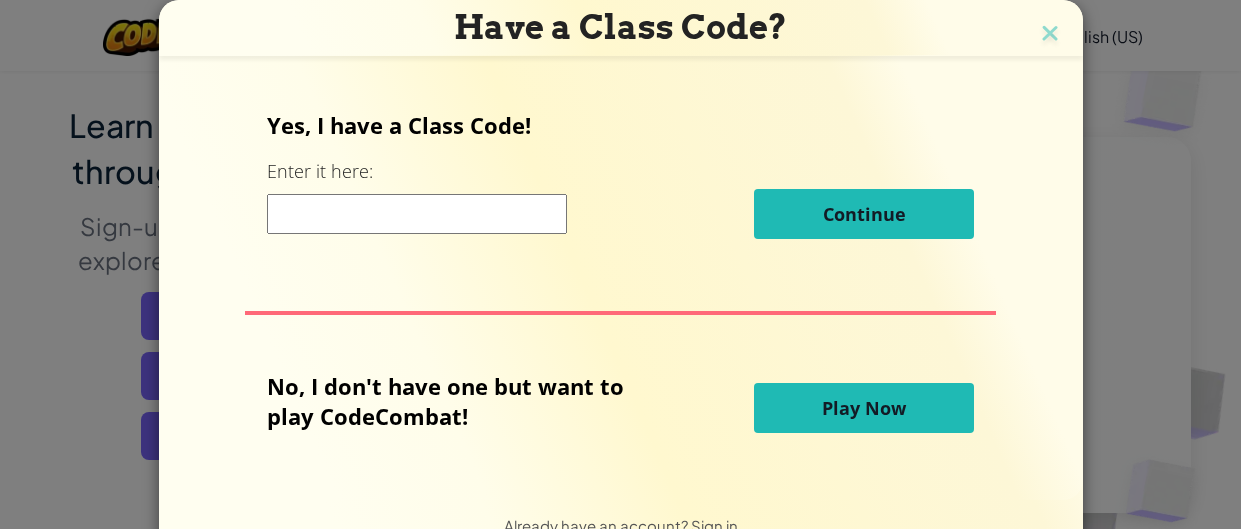 click at bounding box center [417, 214] 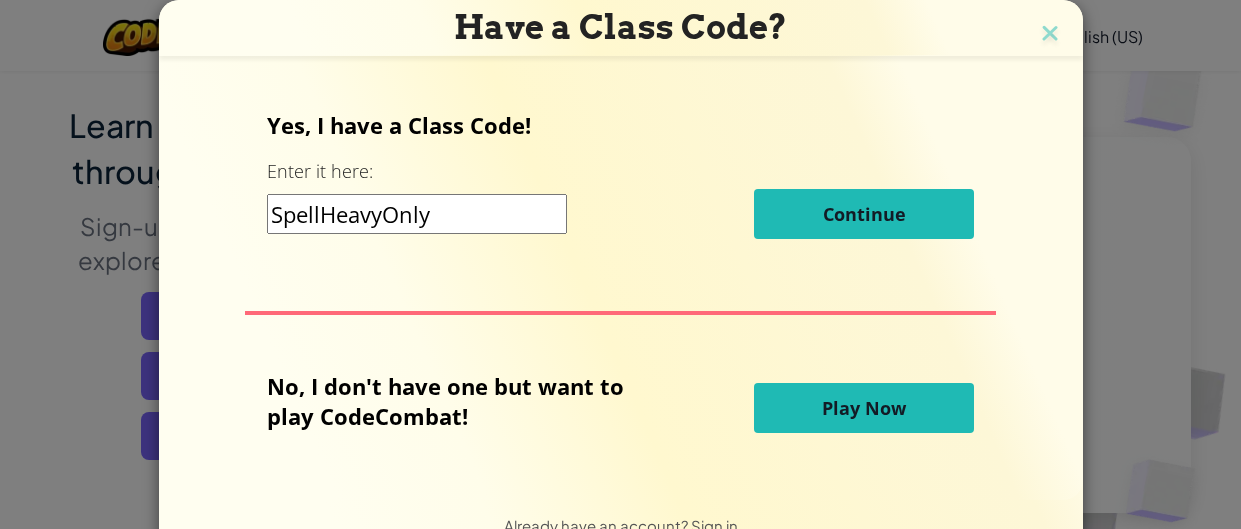 type on "SpellHeavyOnly" 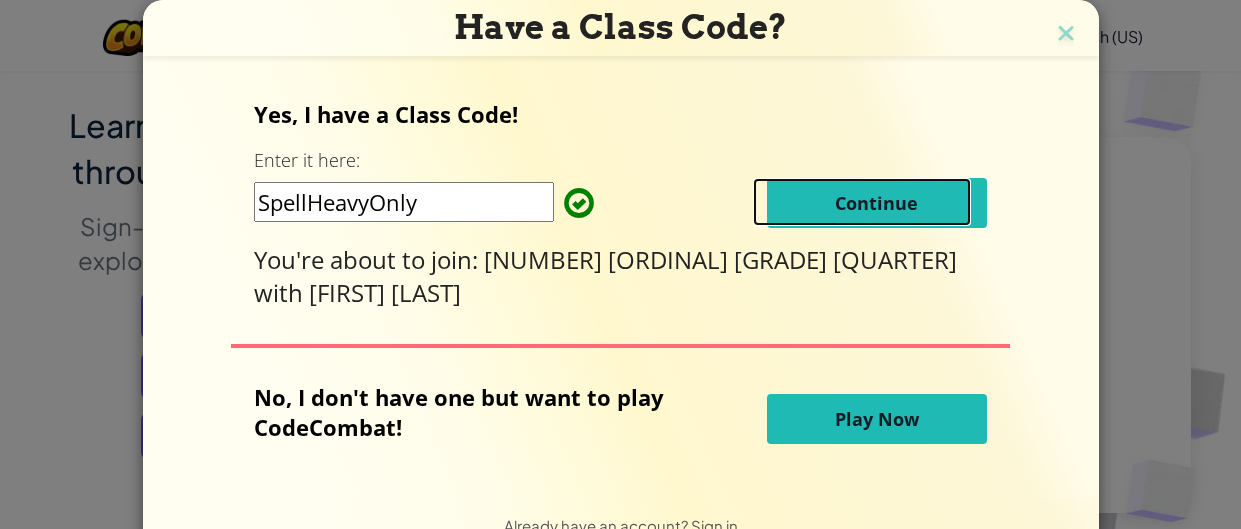 type 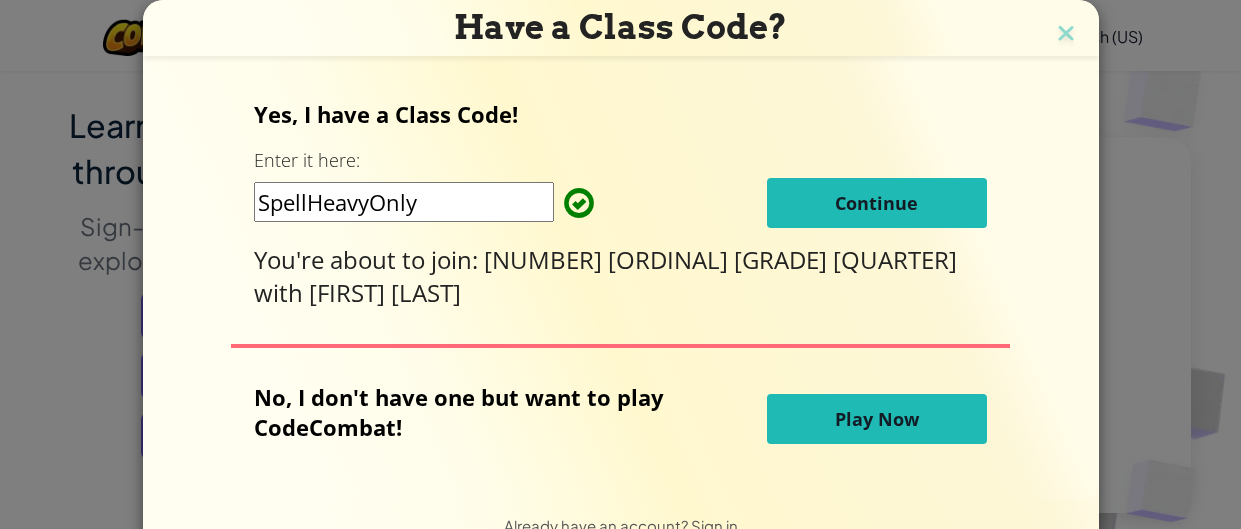 click on "Continue" at bounding box center [877, 203] 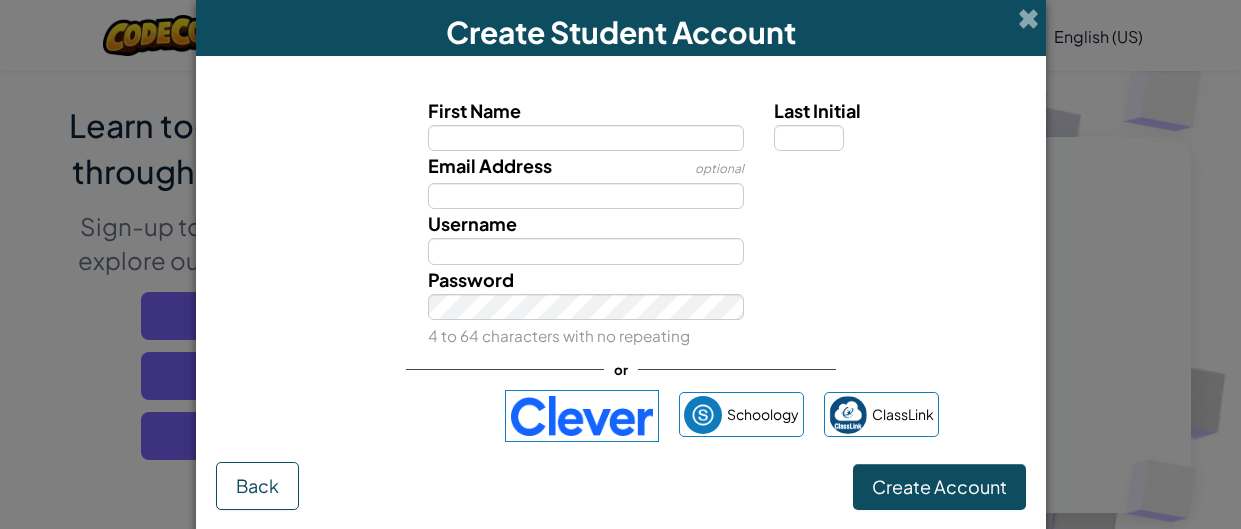 click on "First Name Last Initial Email Address optional Username Password 4 to 64 characters with no repeating or Schoology ClassLink" at bounding box center [621, 269] 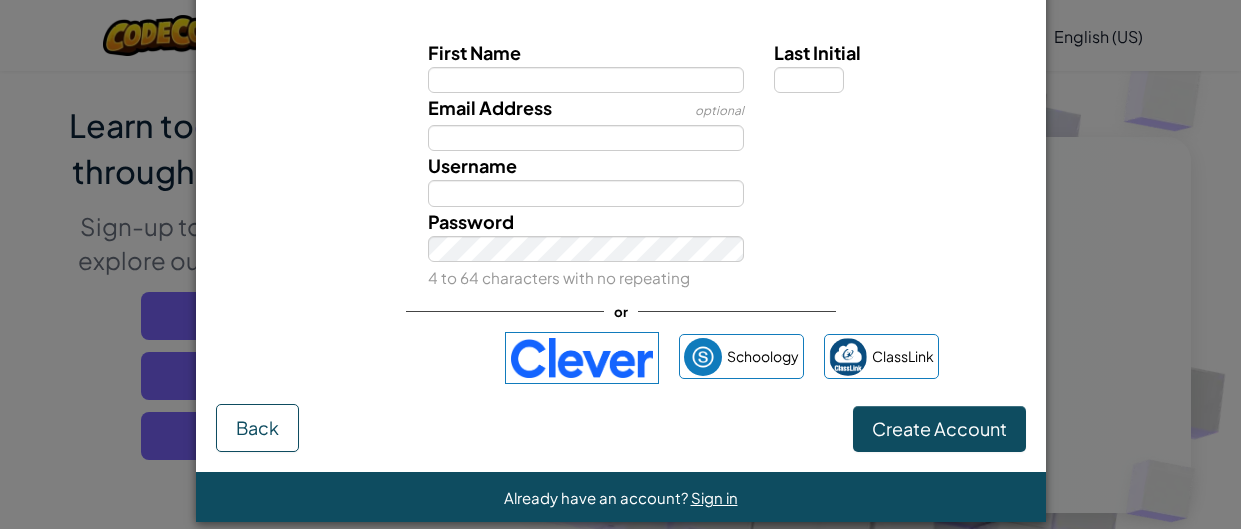 scroll, scrollTop: 61, scrollLeft: 0, axis: vertical 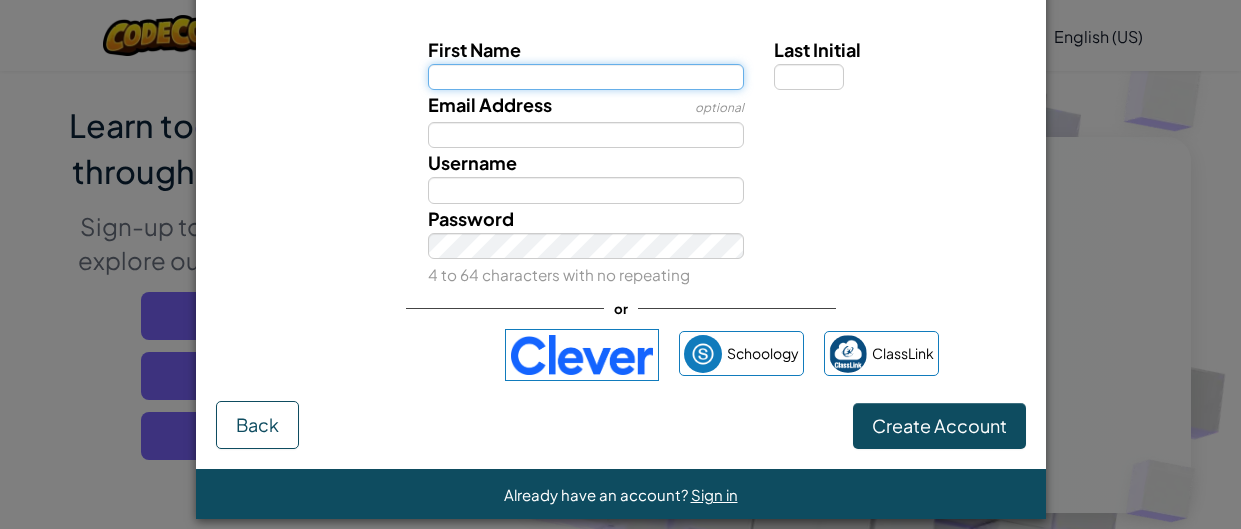 click on "First Name" at bounding box center (586, 77) 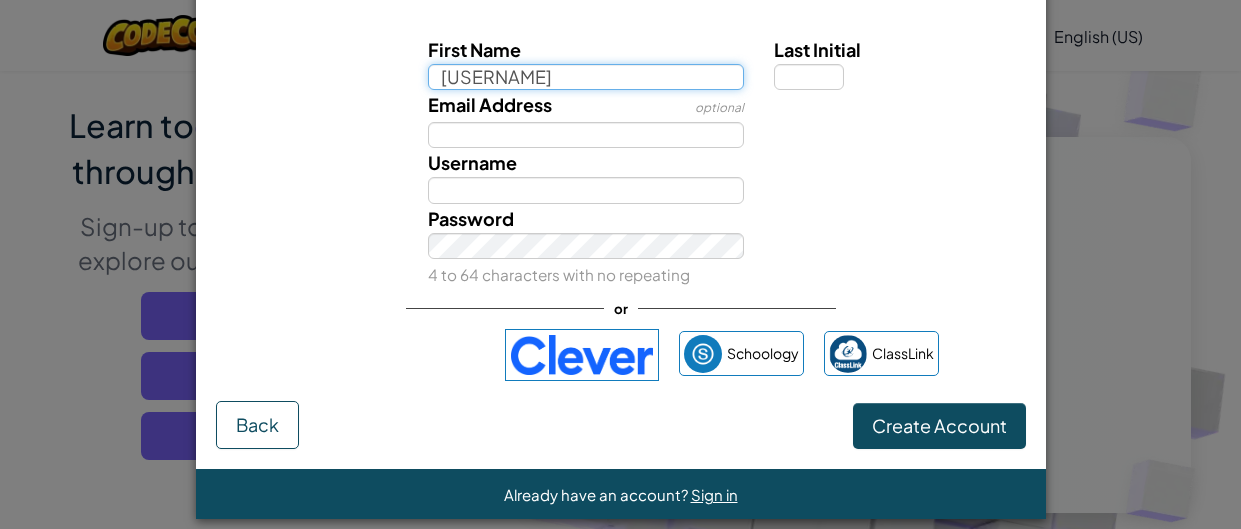 type on "olivia" 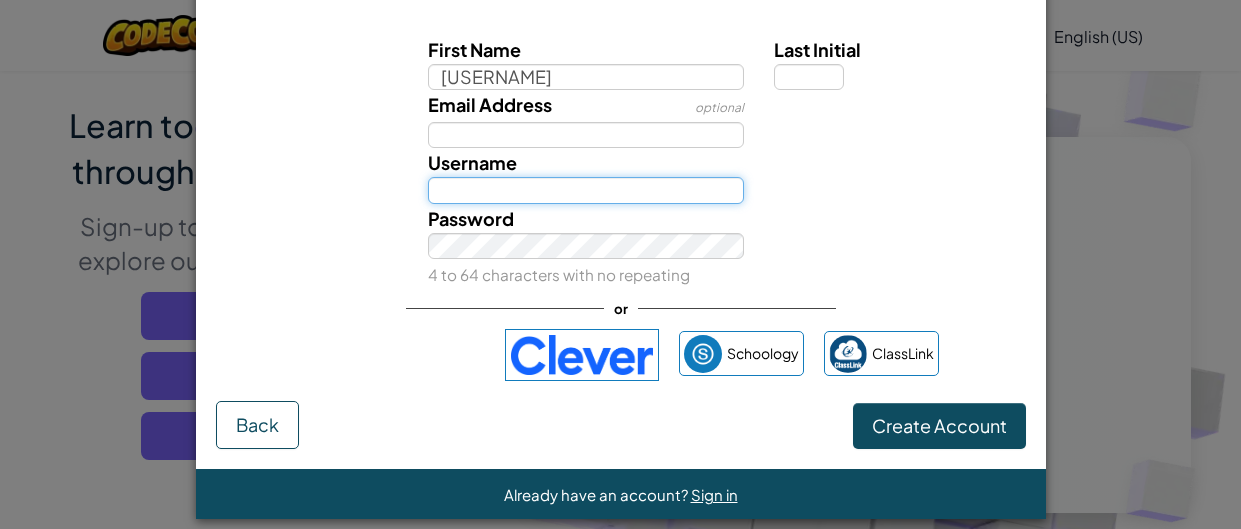 click on "Username" at bounding box center (586, 190) 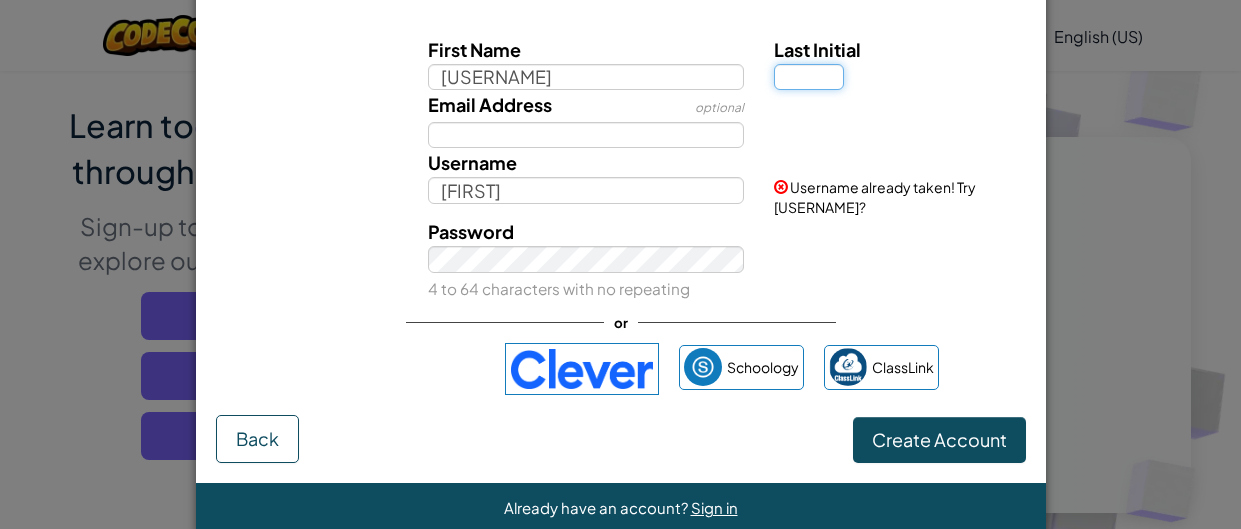 click on "Last Initial" at bounding box center [809, 77] 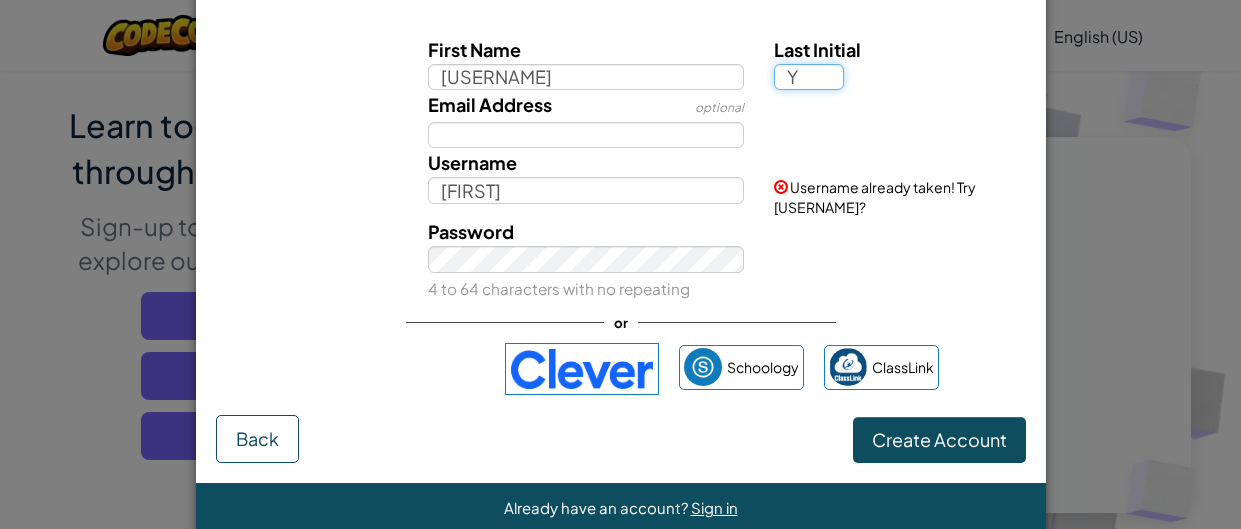 type on "Y" 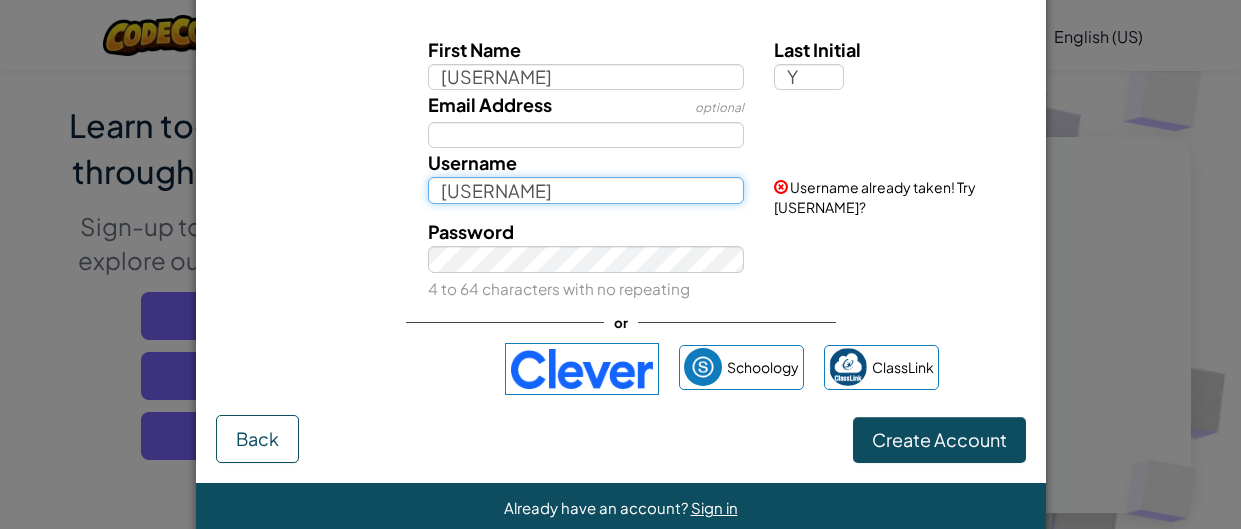 click on "OliviaY" at bounding box center (586, 190) 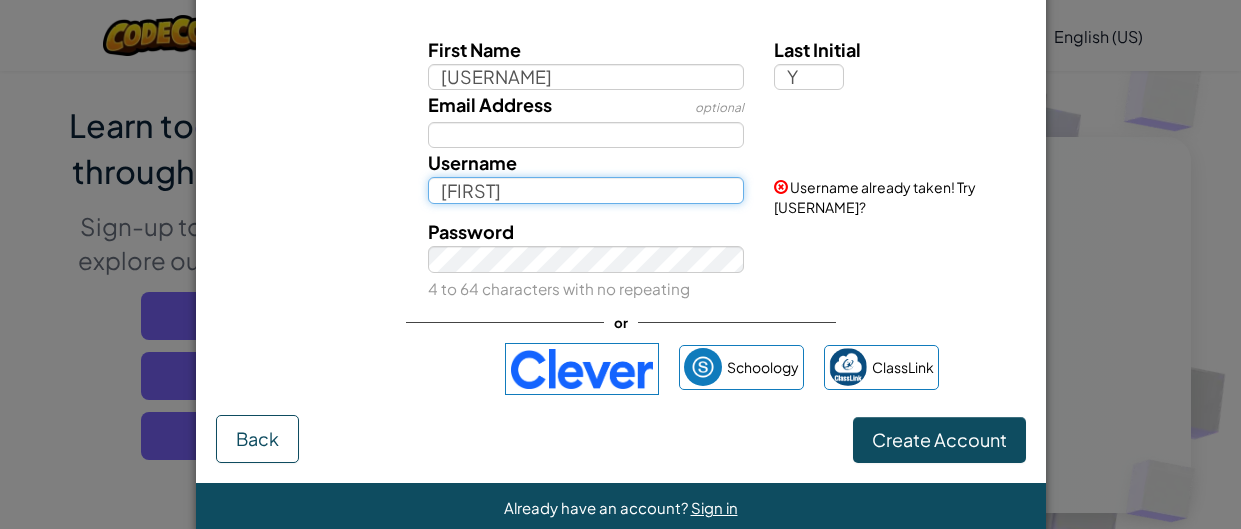 type on "O" 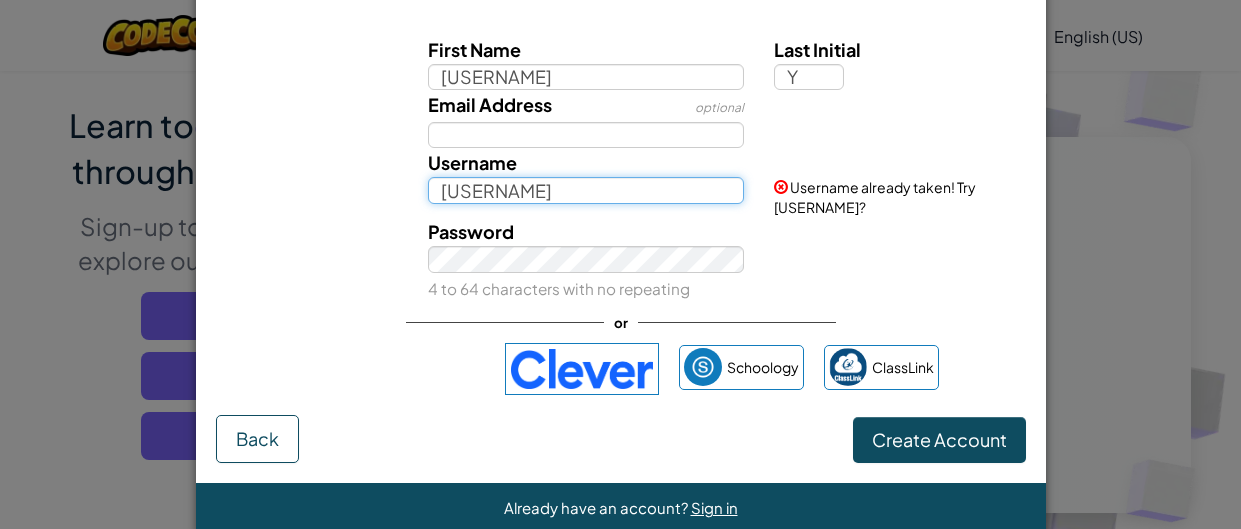 type on "y" 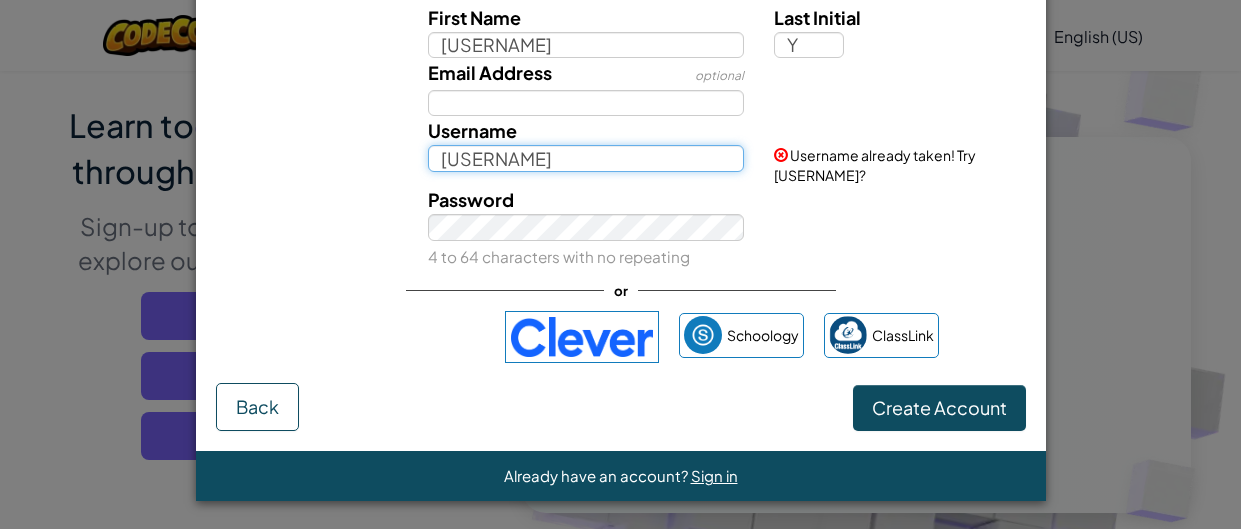 type on "oliviayun" 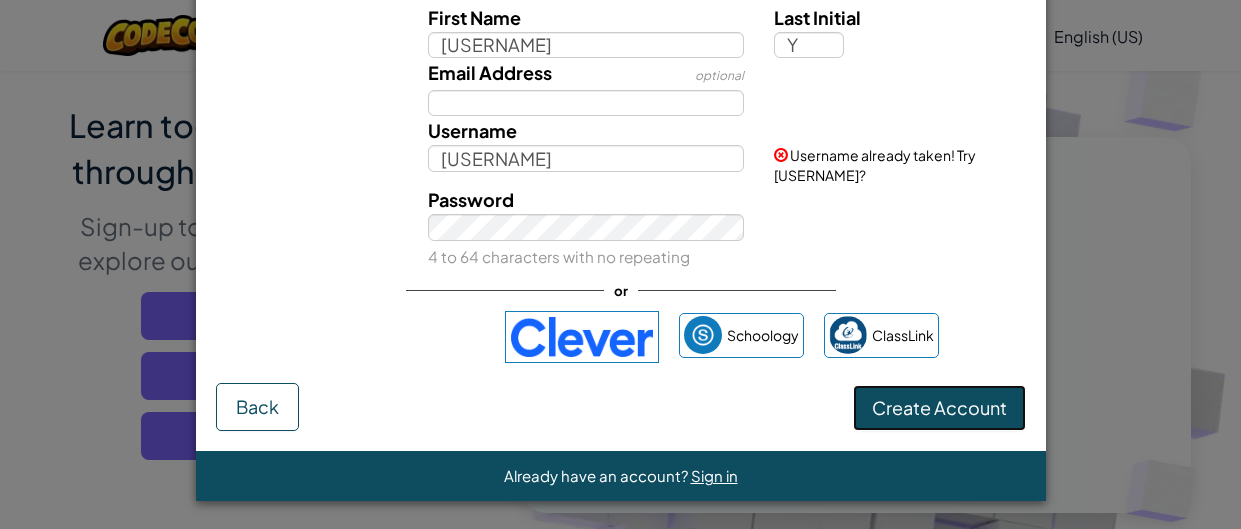 click on "Create Account" at bounding box center [939, 407] 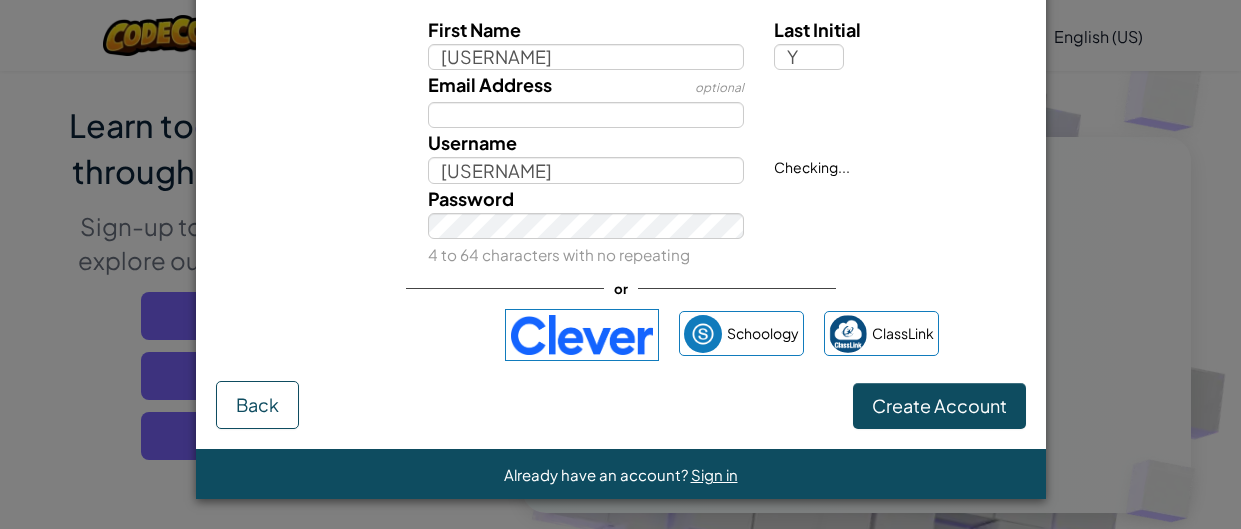 scroll, scrollTop: 79, scrollLeft: 0, axis: vertical 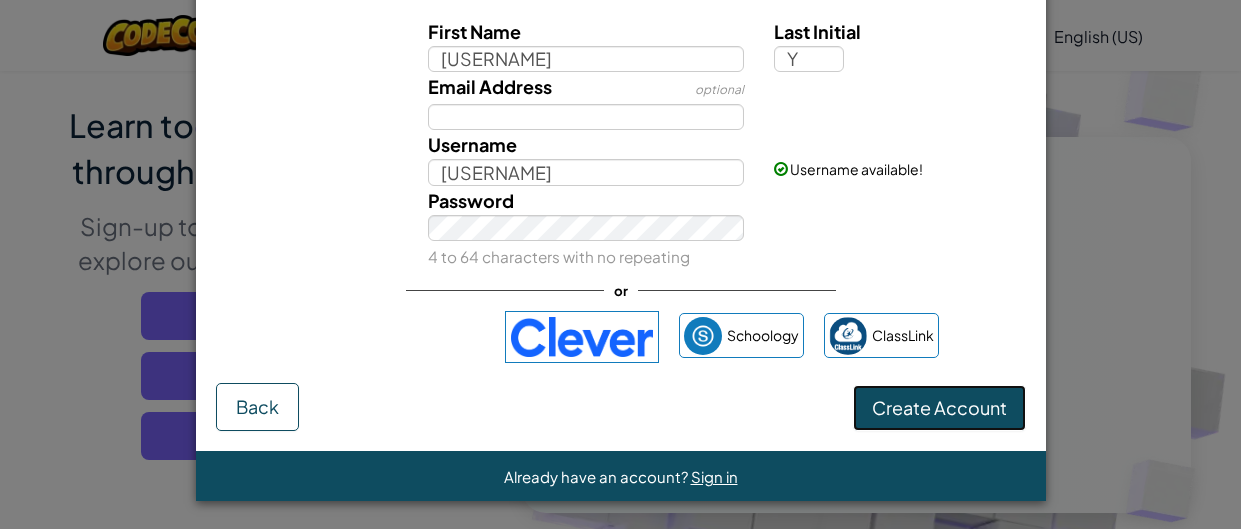 click on "Create Account" at bounding box center [939, 408] 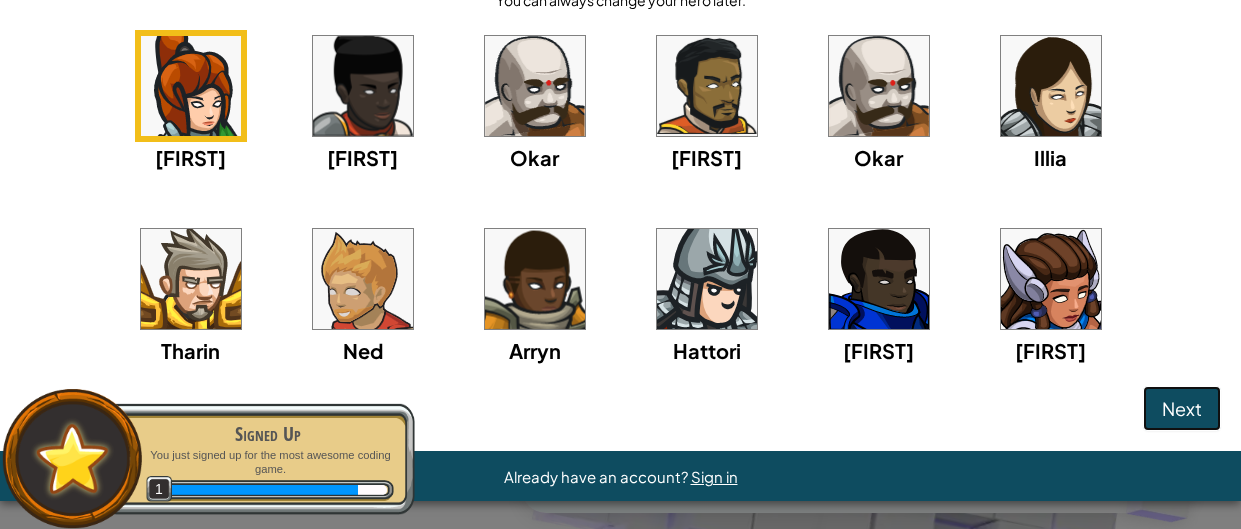 scroll, scrollTop: 140, scrollLeft: 0, axis: vertical 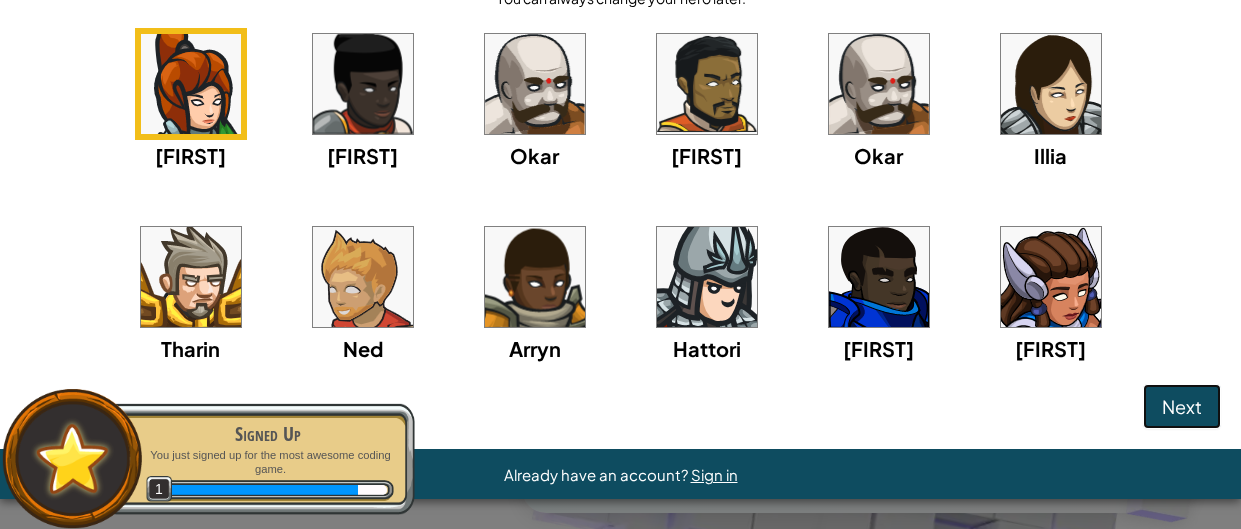click on "Next" at bounding box center [1182, 406] 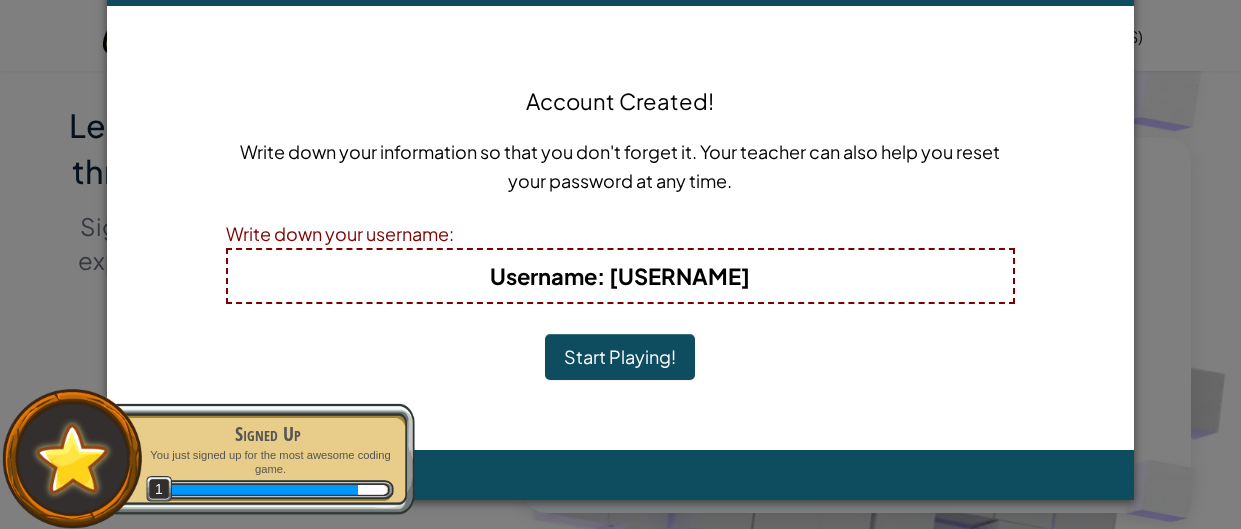 scroll, scrollTop: 0, scrollLeft: 0, axis: both 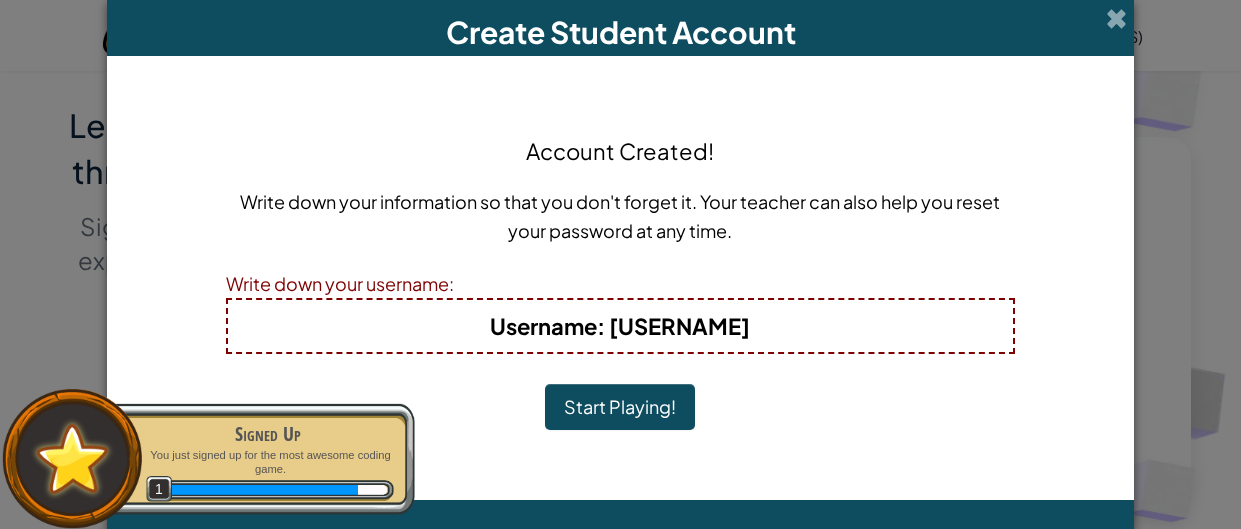 click on "Username : oliviayun" at bounding box center (620, 326) 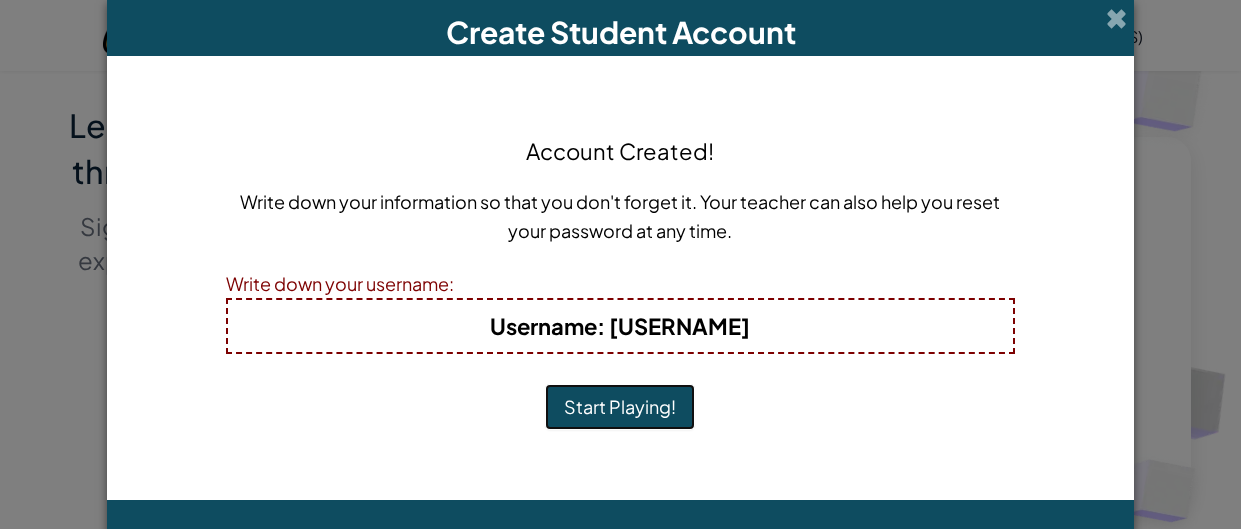 click on "Start Playing!" at bounding box center [620, 407] 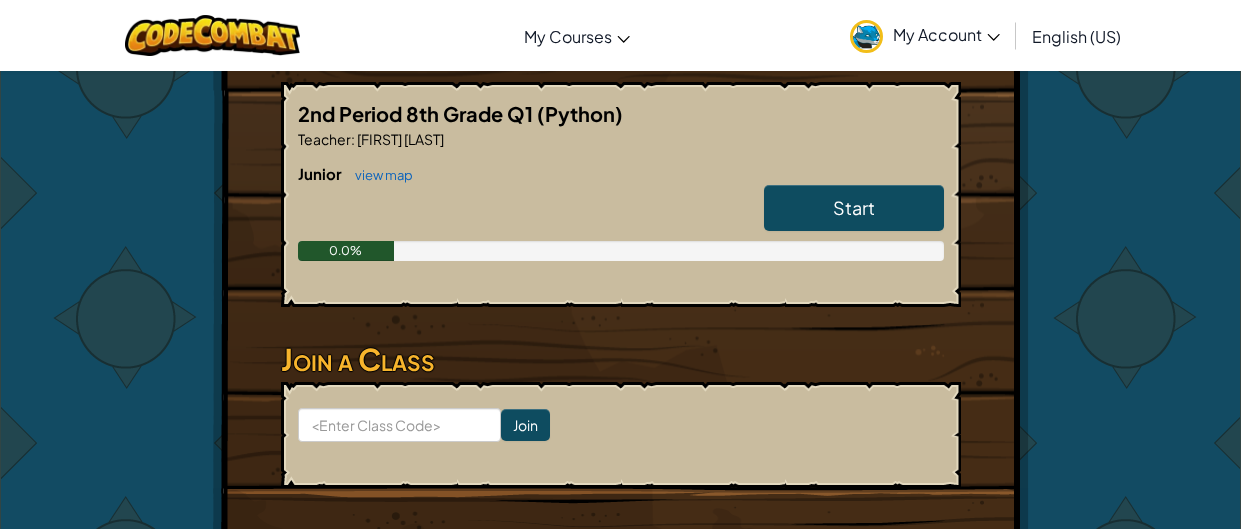 scroll, scrollTop: 379, scrollLeft: 0, axis: vertical 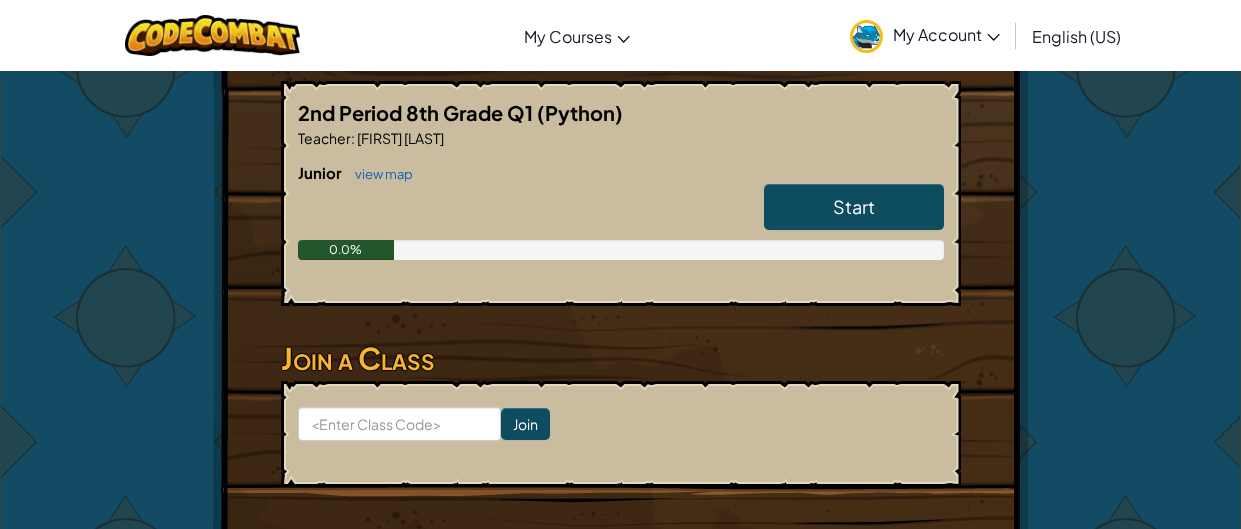 click on "Junior view map" at bounding box center (621, 173) 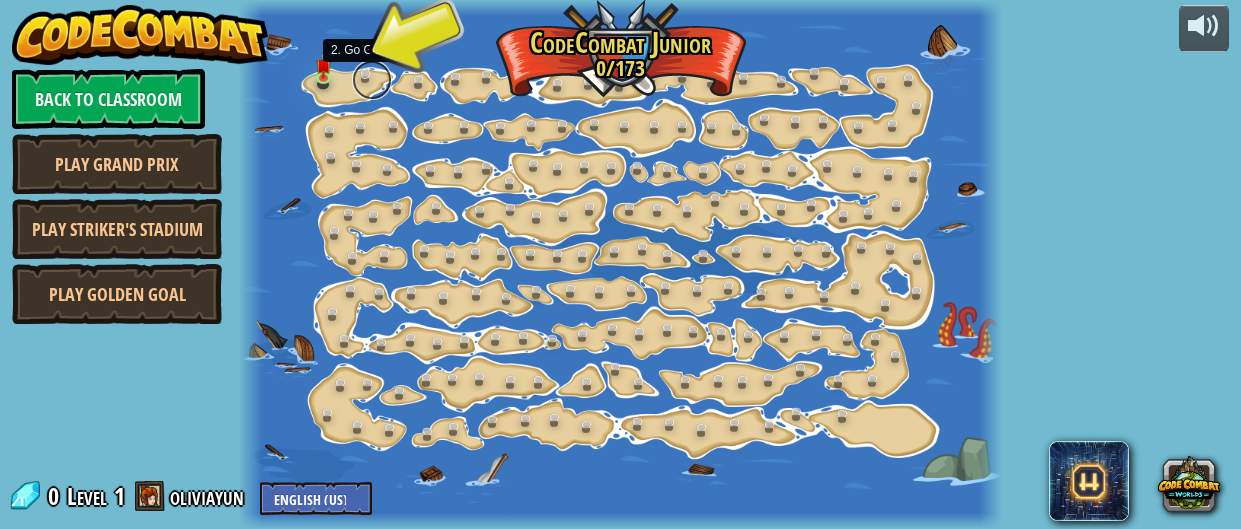 click at bounding box center (372, 80) 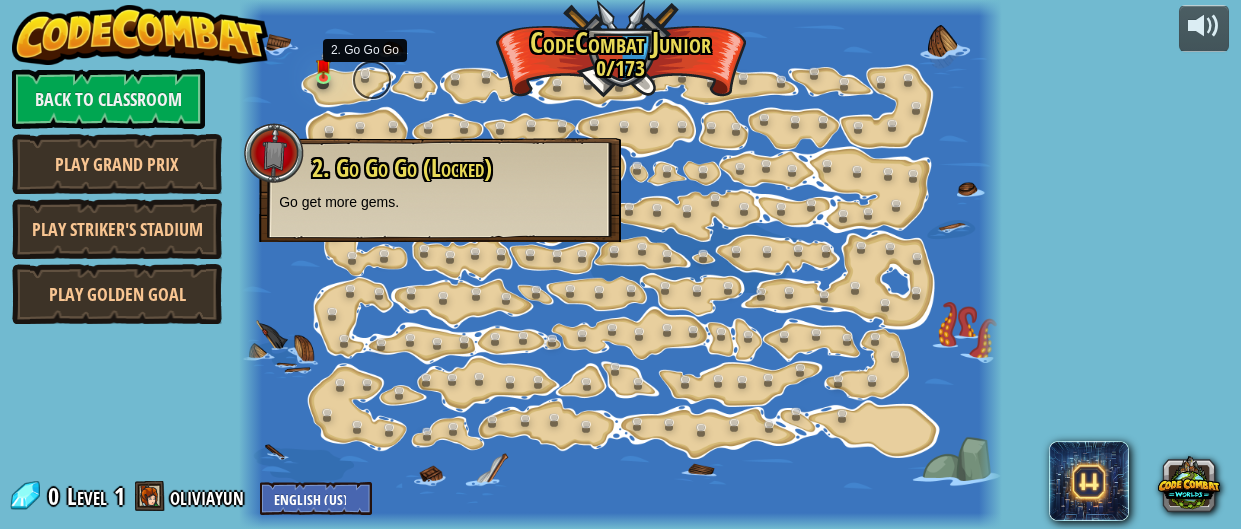 click at bounding box center (372, 80) 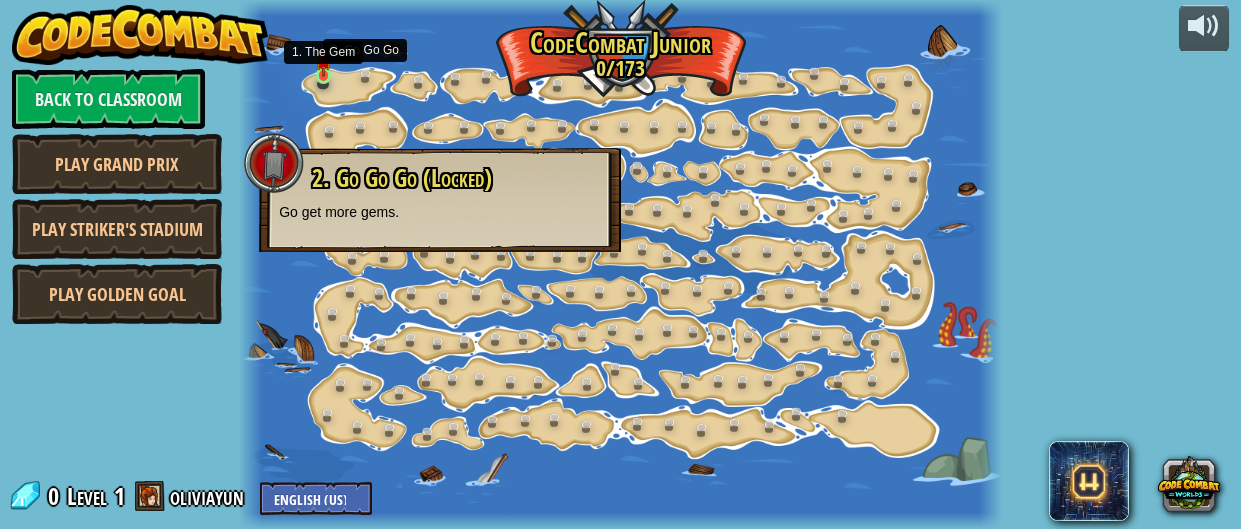 click at bounding box center (324, 59) 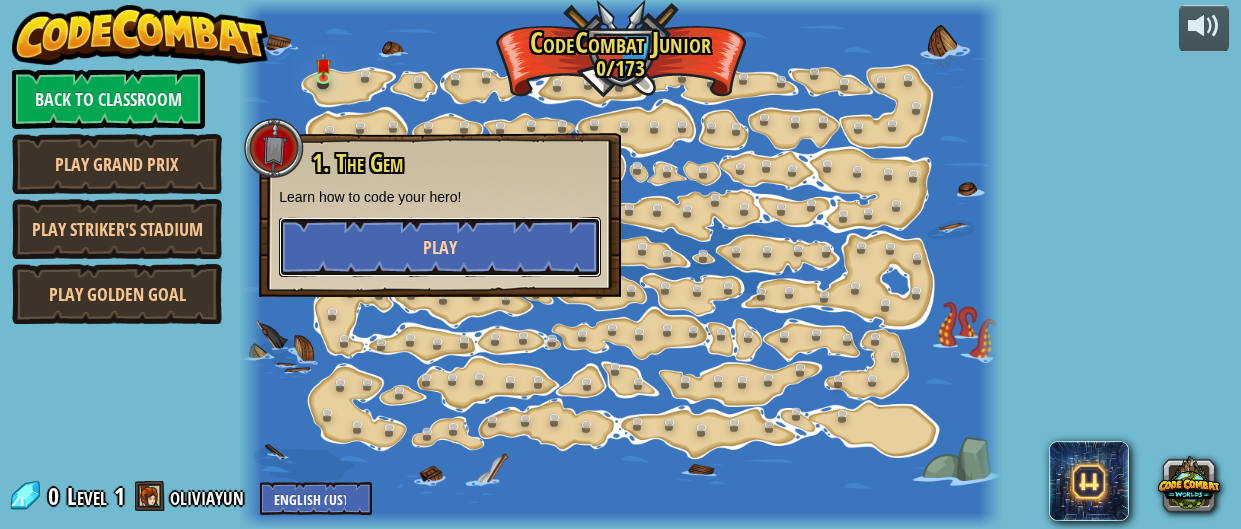 click on "Play" at bounding box center [440, 247] 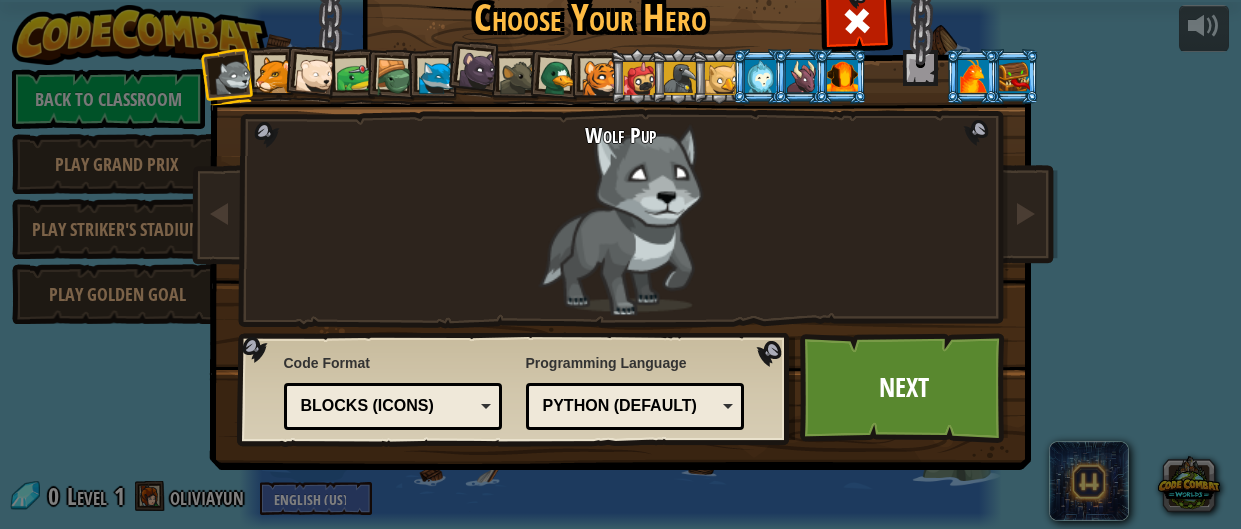 click at bounding box center (437, 78) 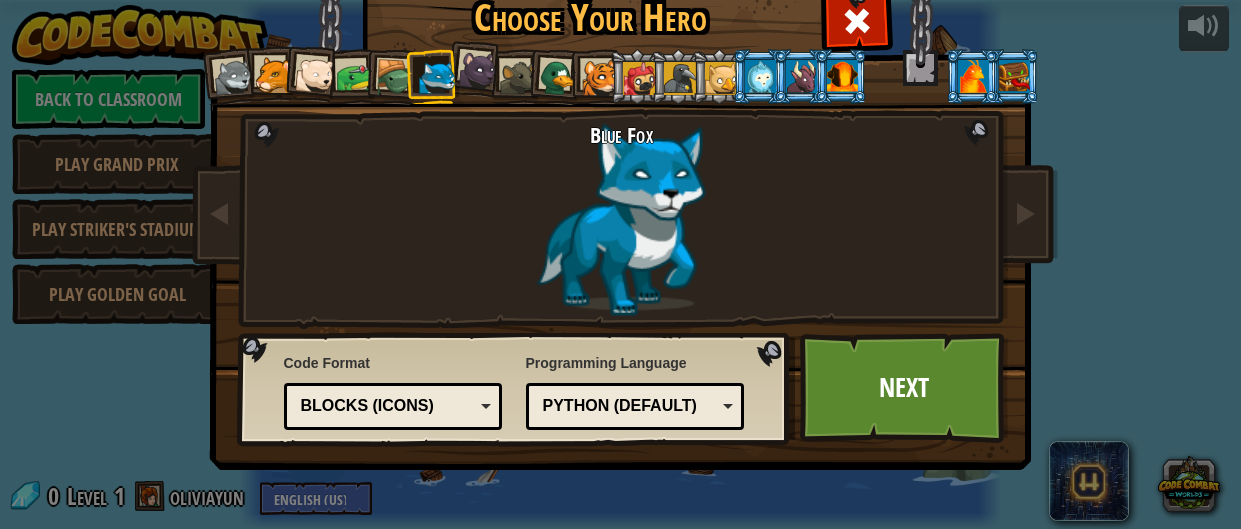 click at bounding box center [233, 78] 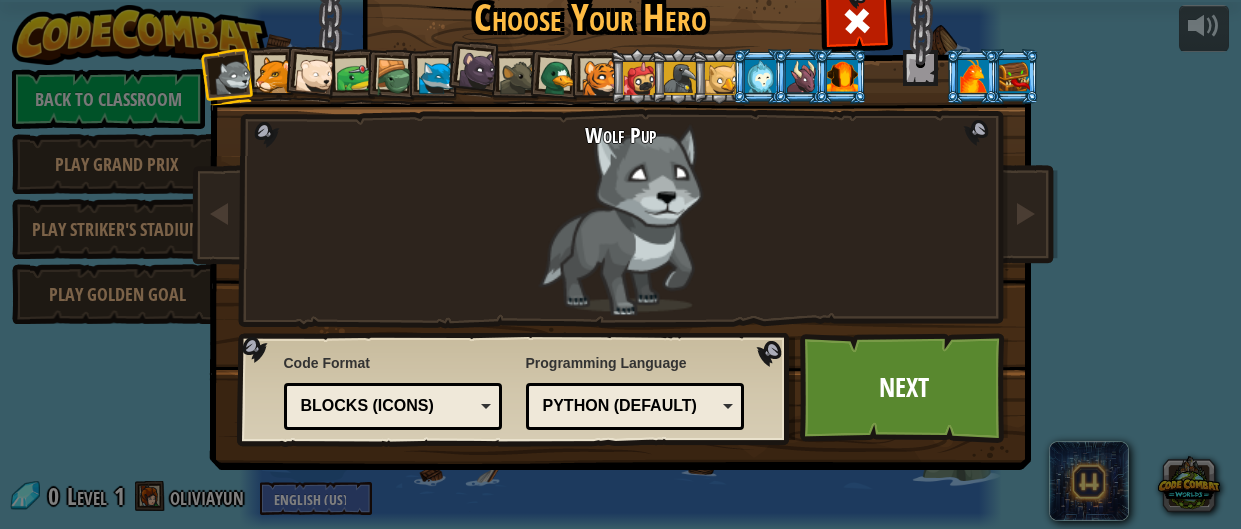 click at bounding box center [437, 78] 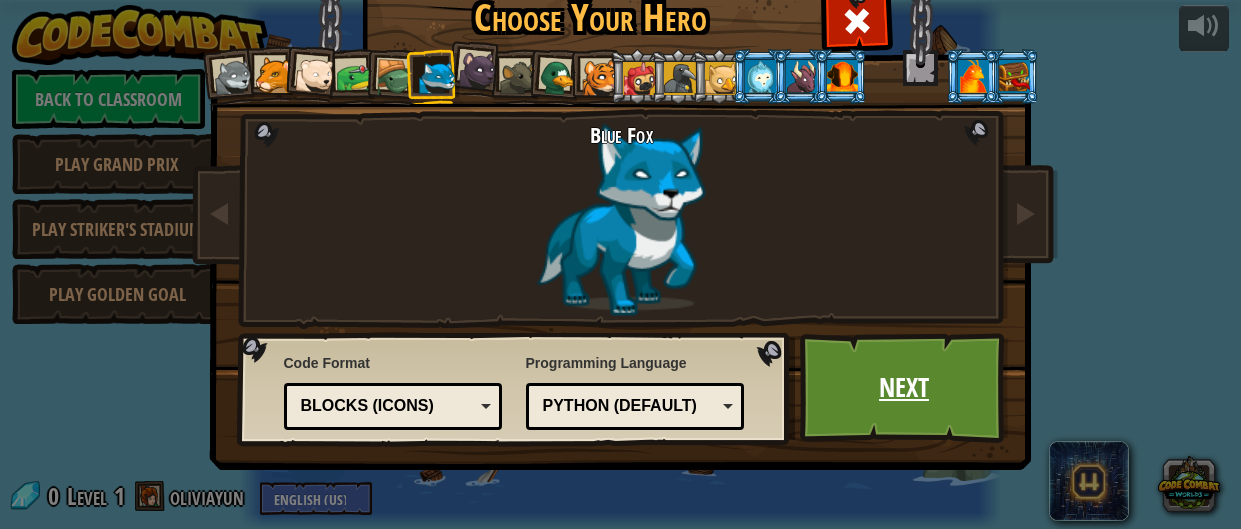 click on "Next" at bounding box center [904, 388] 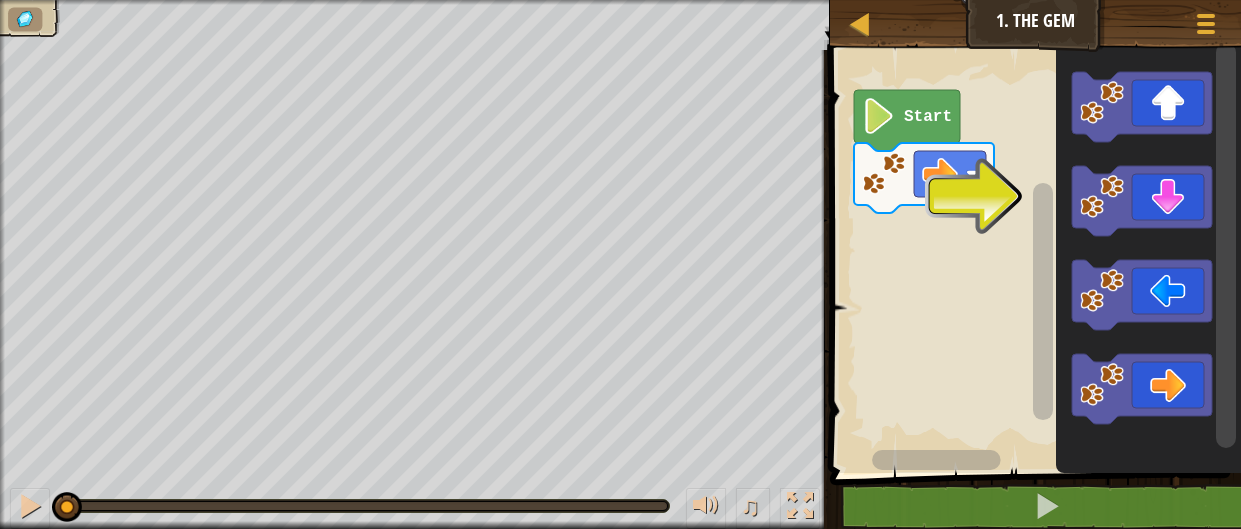click 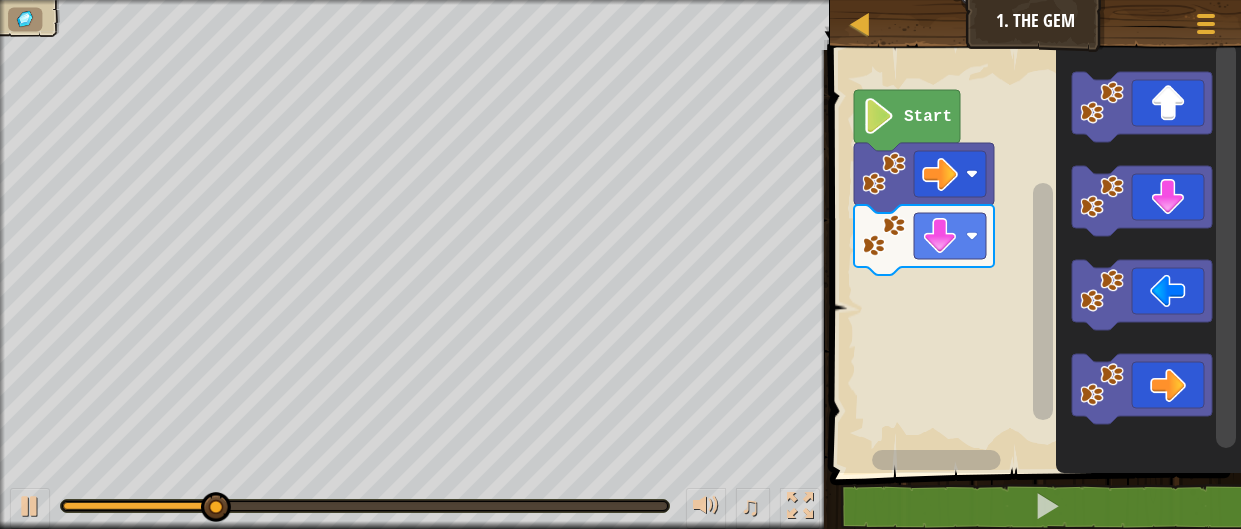click 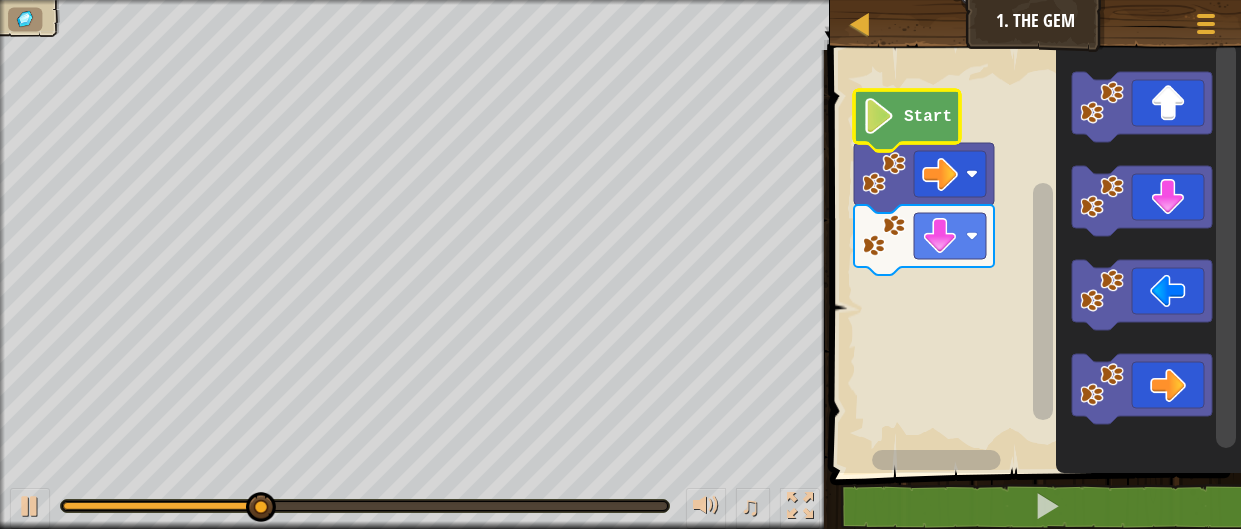 click 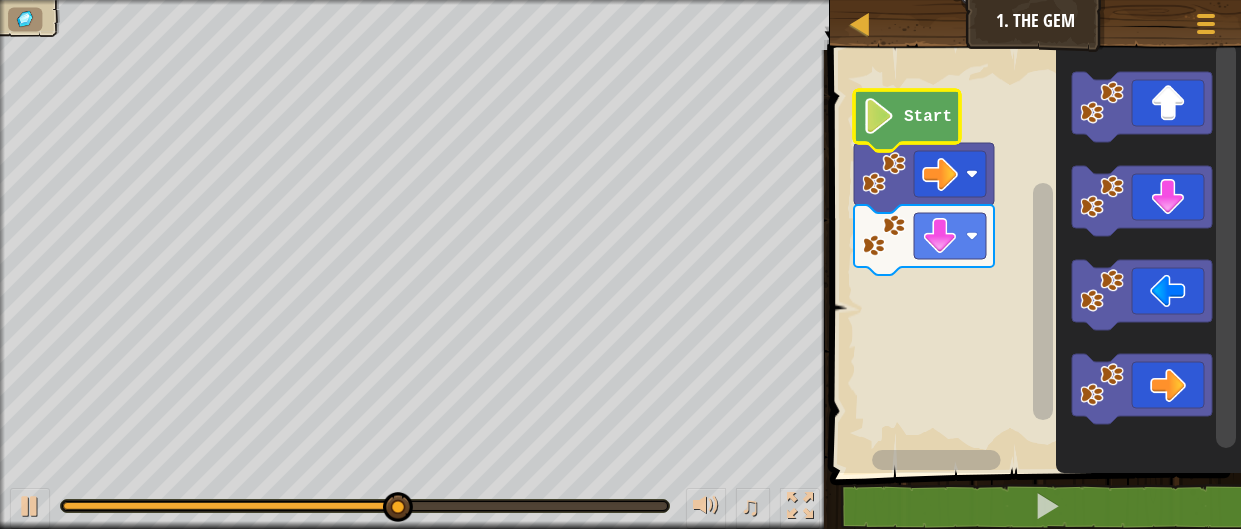 click 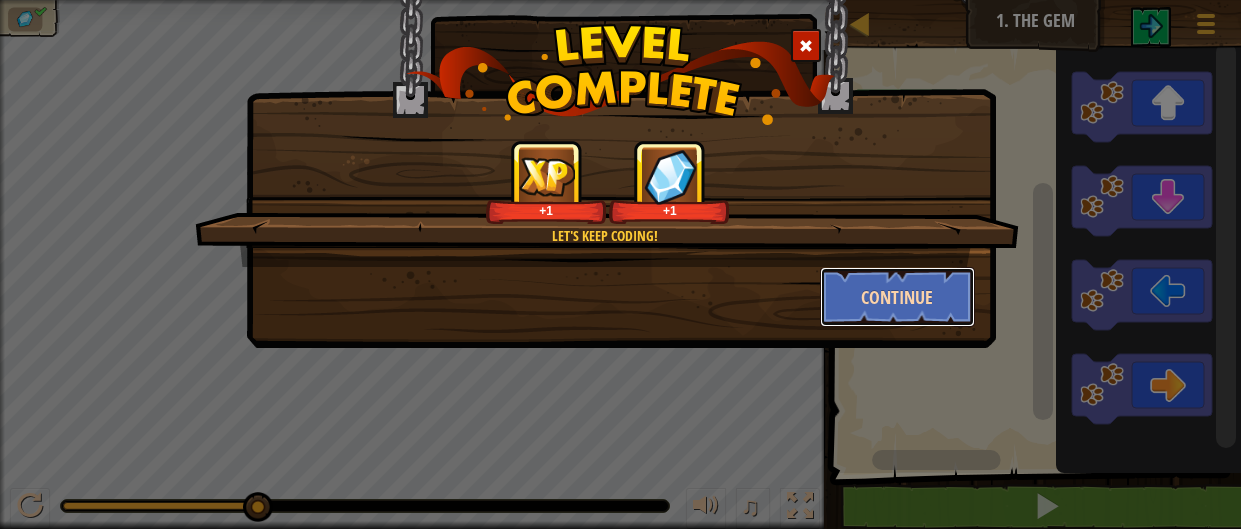click on "Continue" at bounding box center (897, 297) 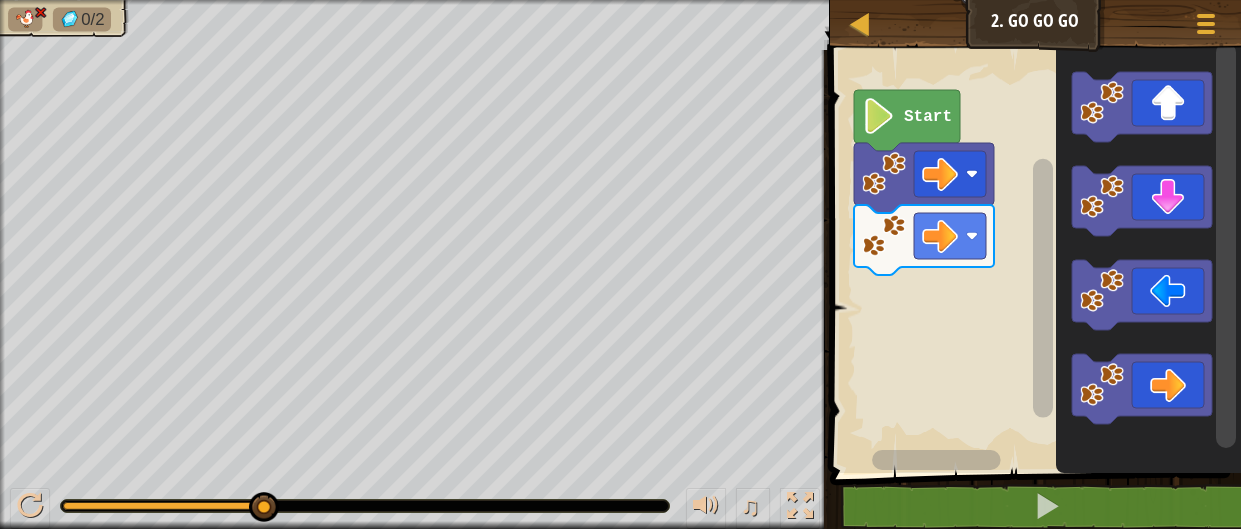 click 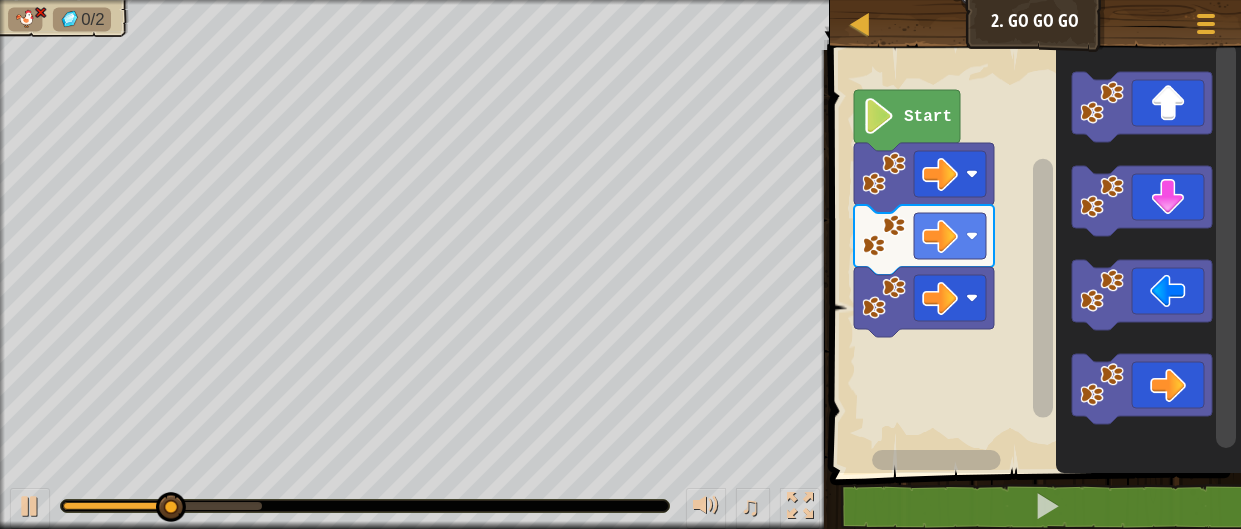 click 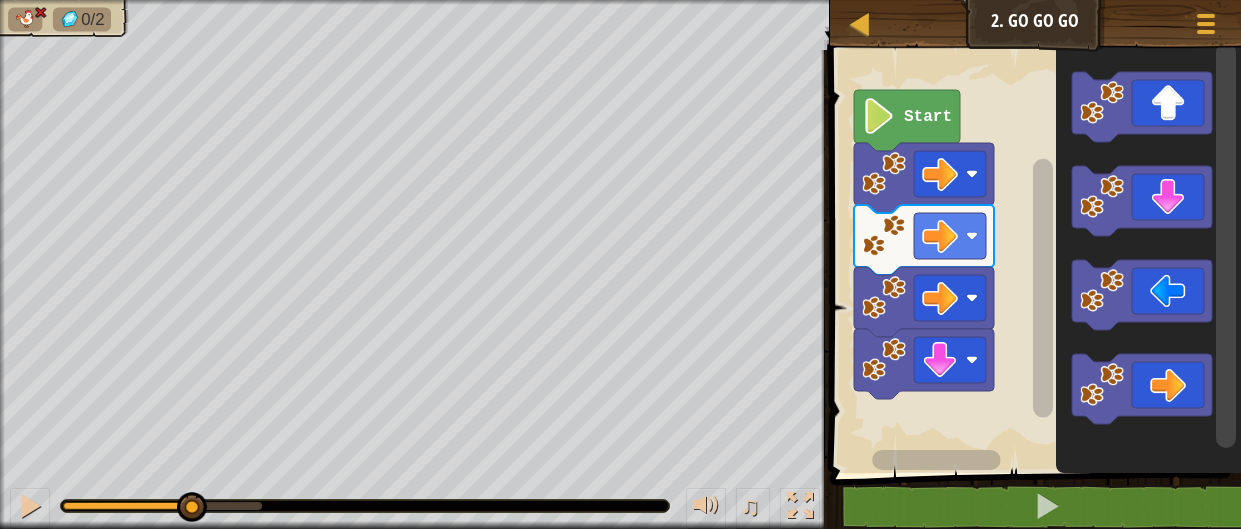 click 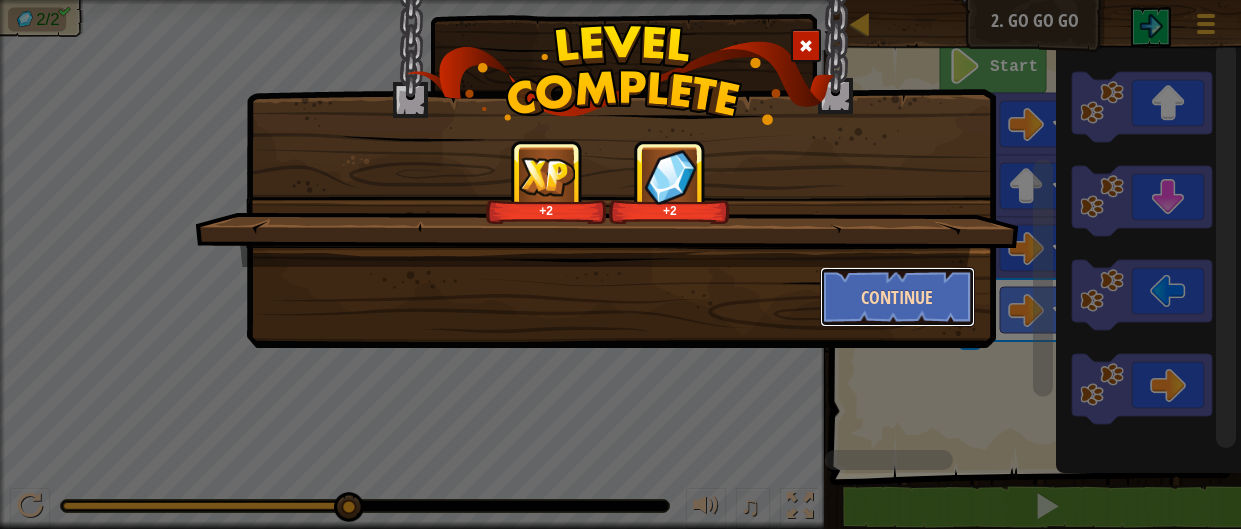 click on "Continue" at bounding box center [897, 297] 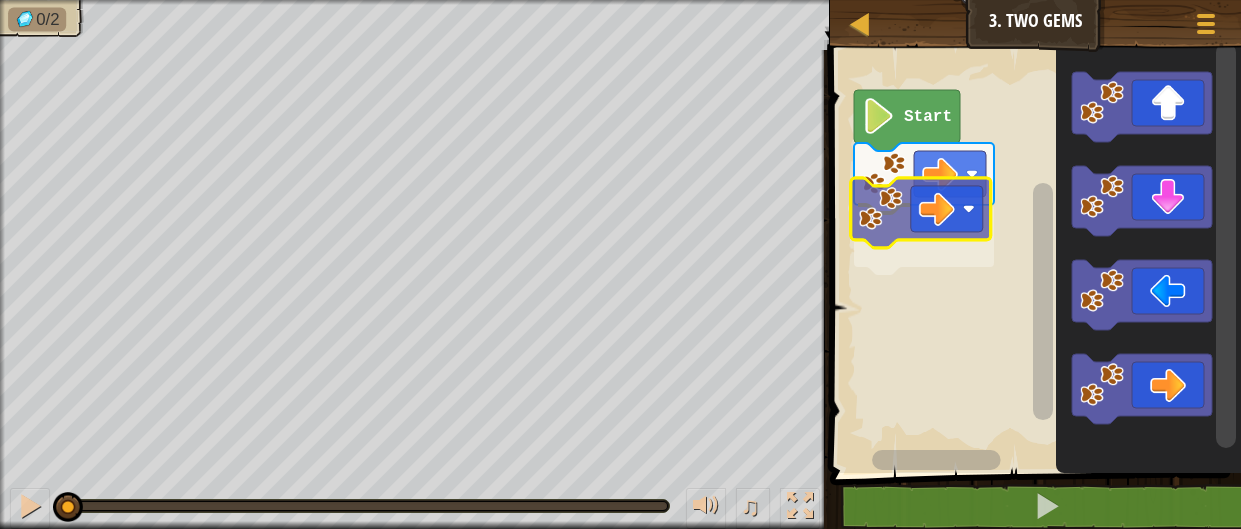 click on "Start" at bounding box center (1032, 256) 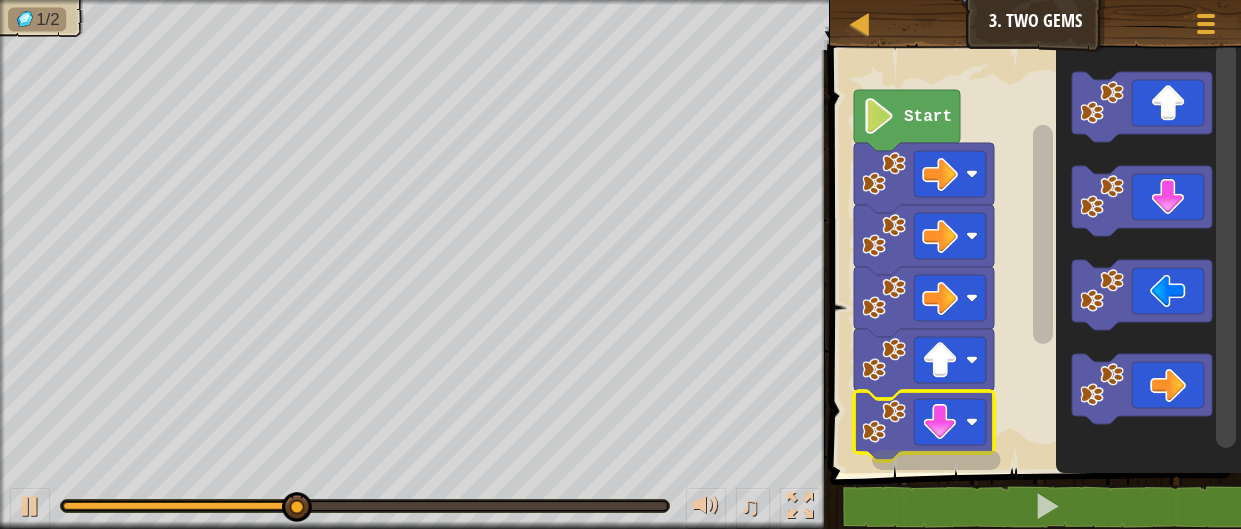 click 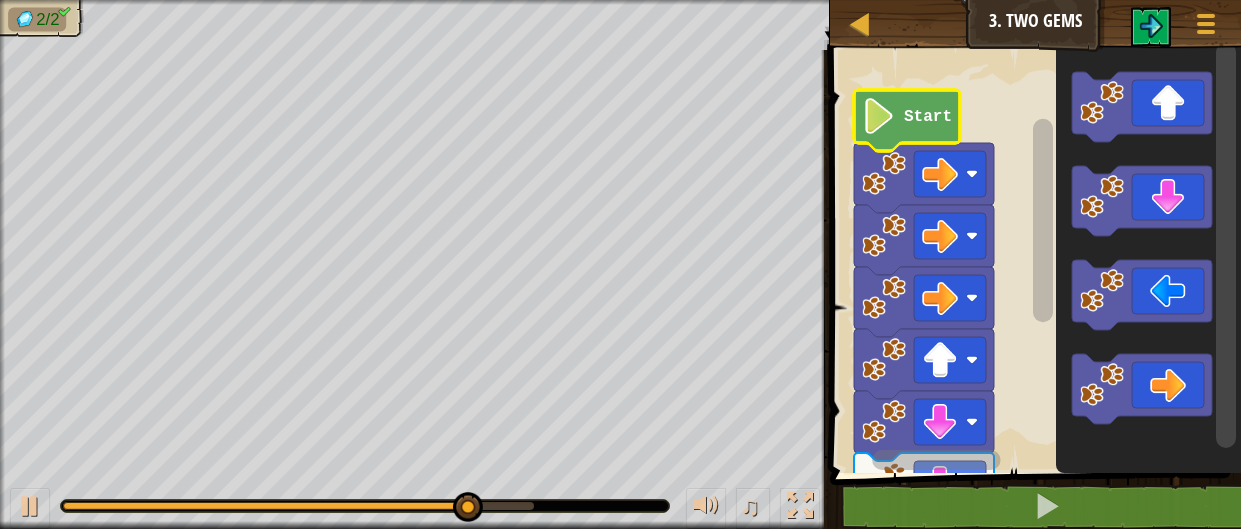 click 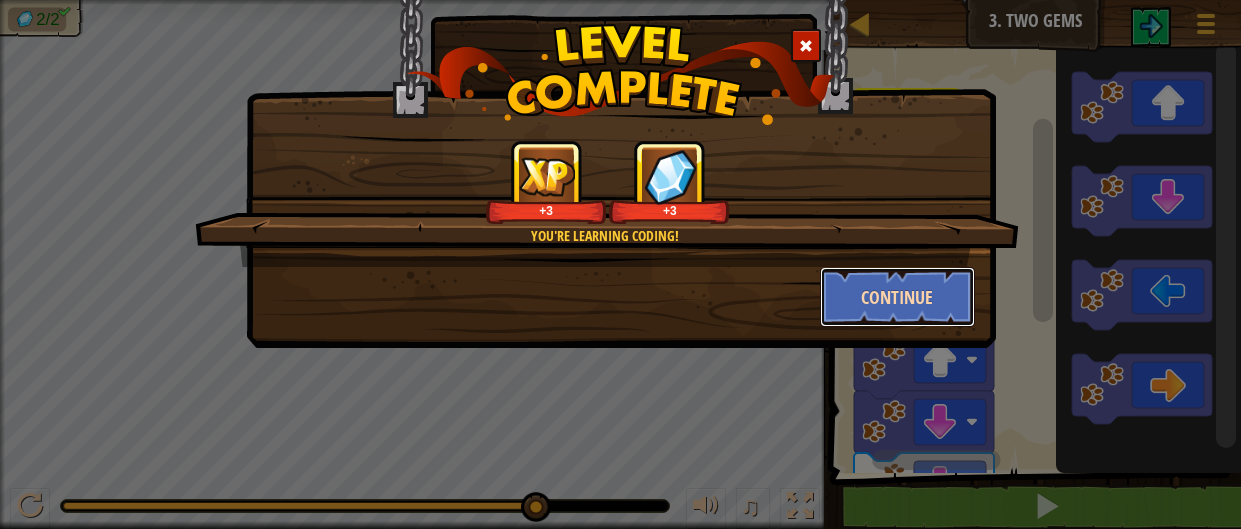 click on "Continue" at bounding box center [897, 297] 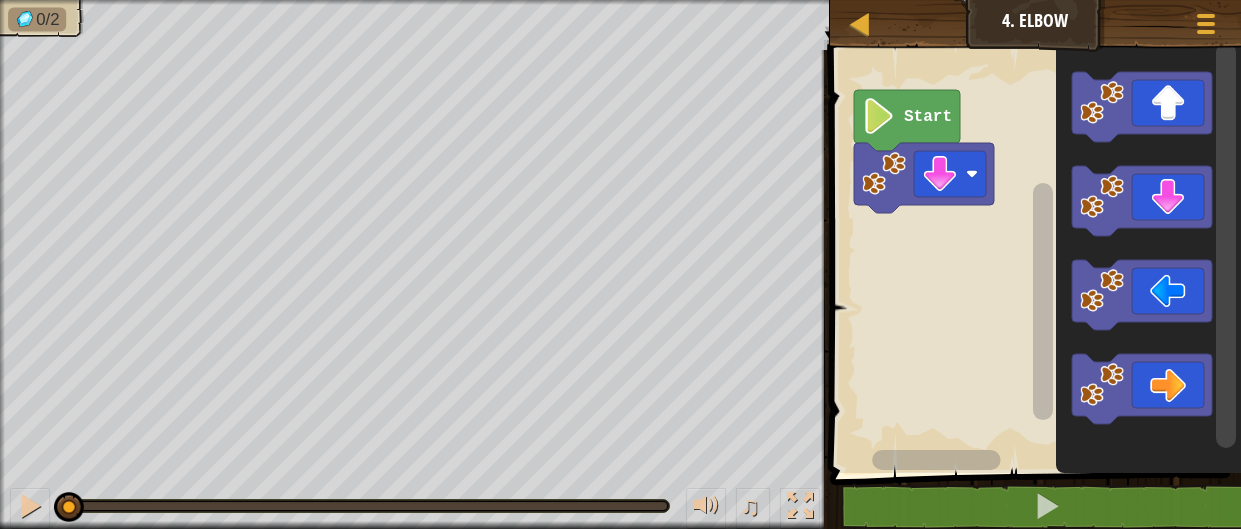 click 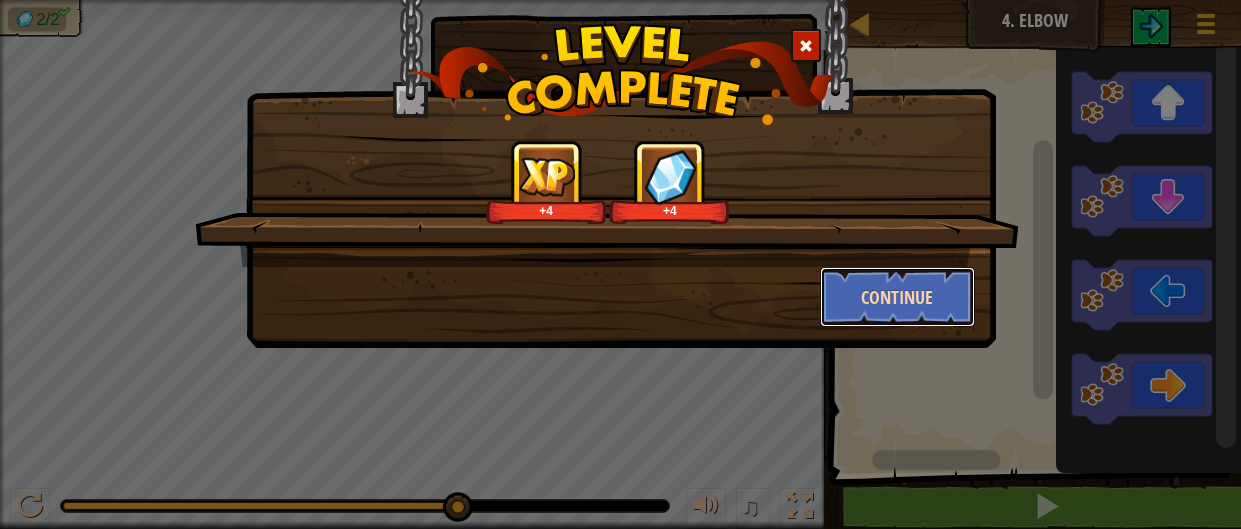 click on "Continue" at bounding box center (897, 297) 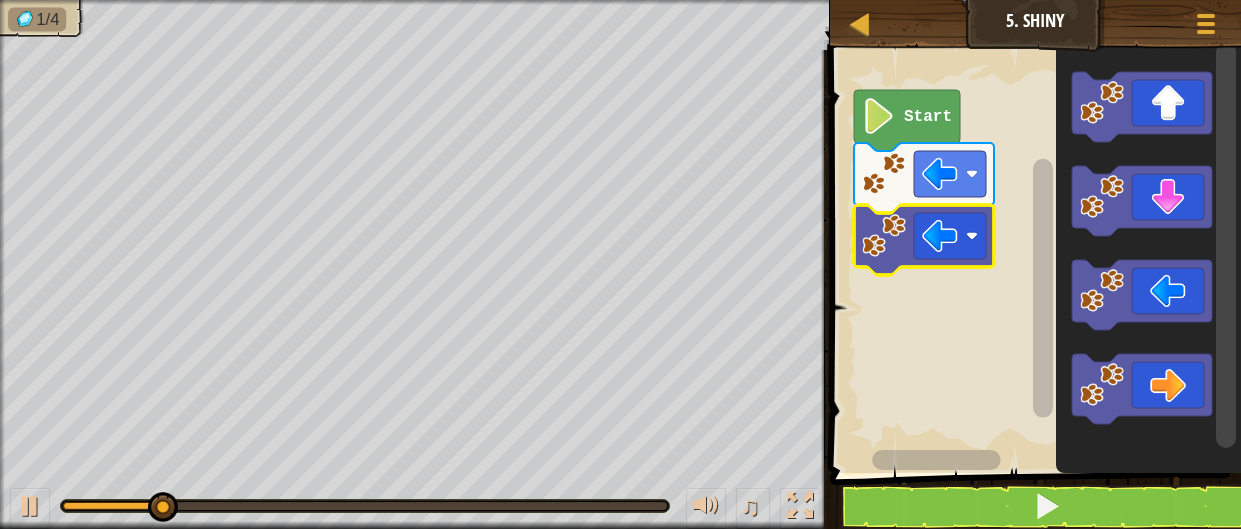 click 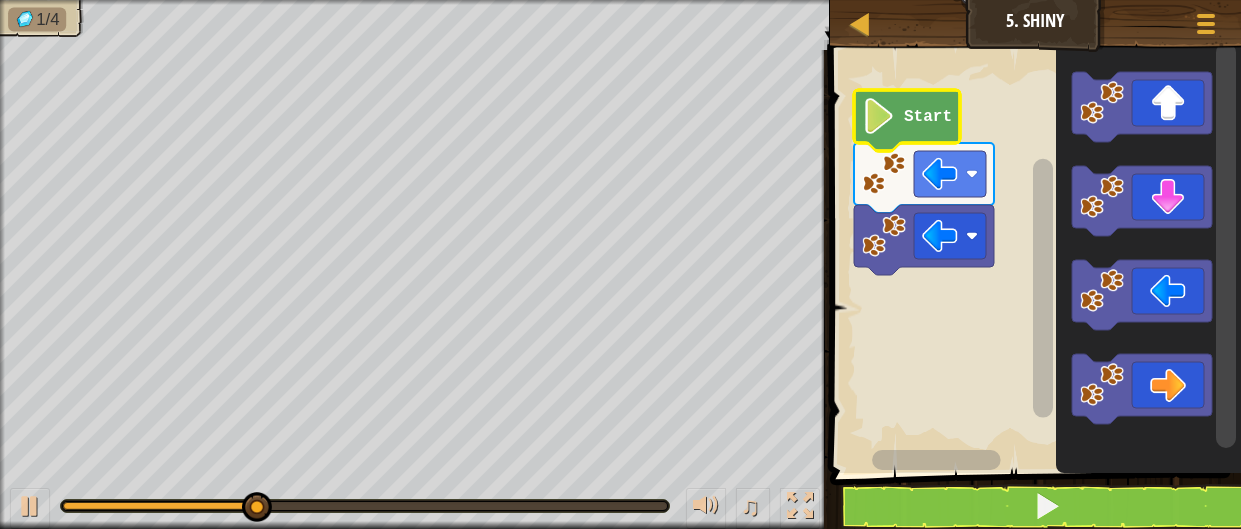 click 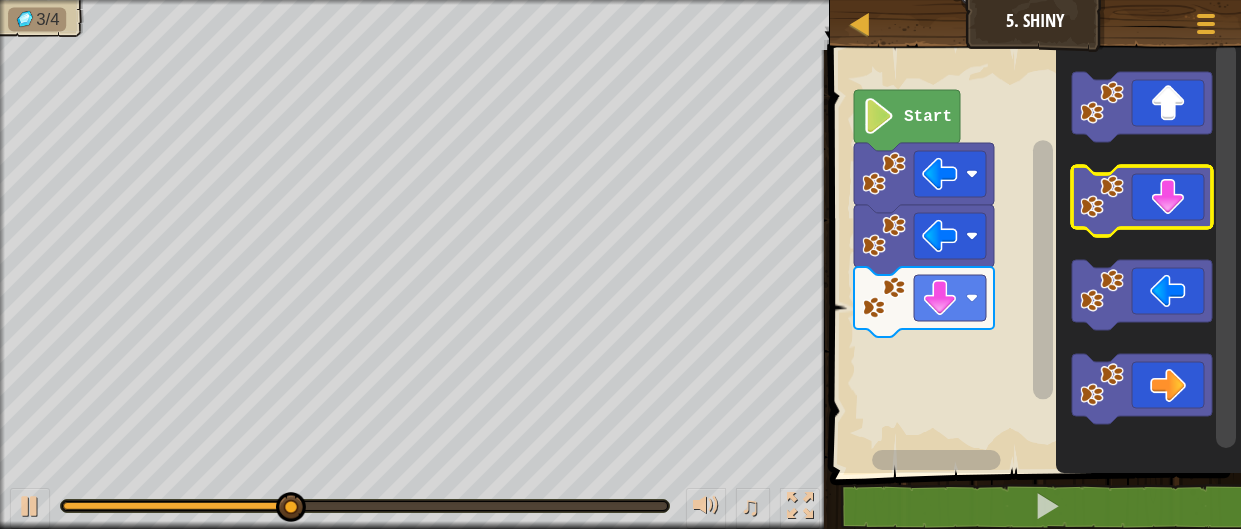click 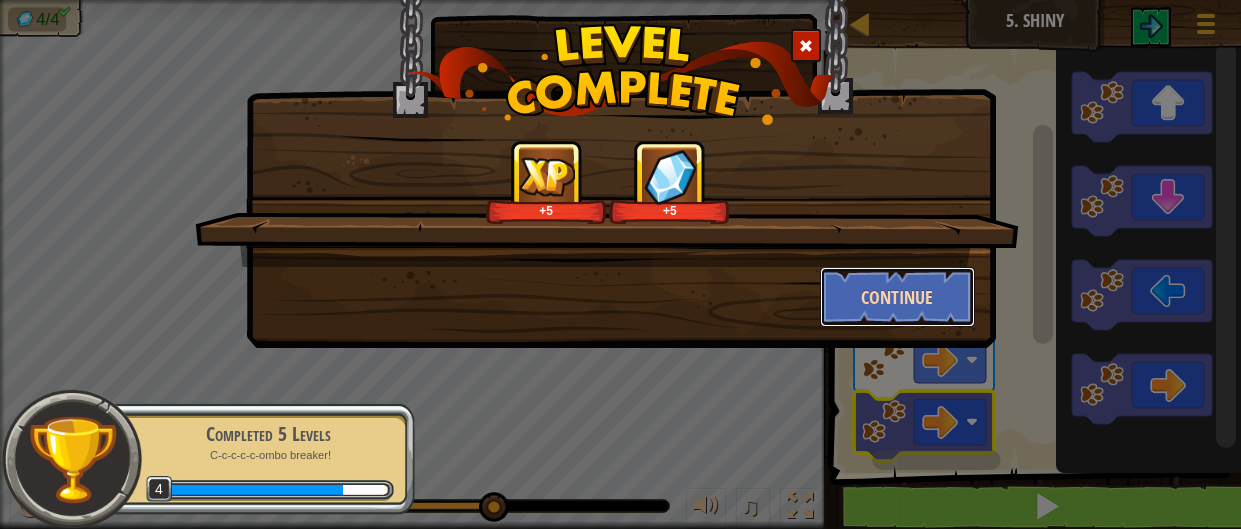 click on "Continue" at bounding box center [897, 297] 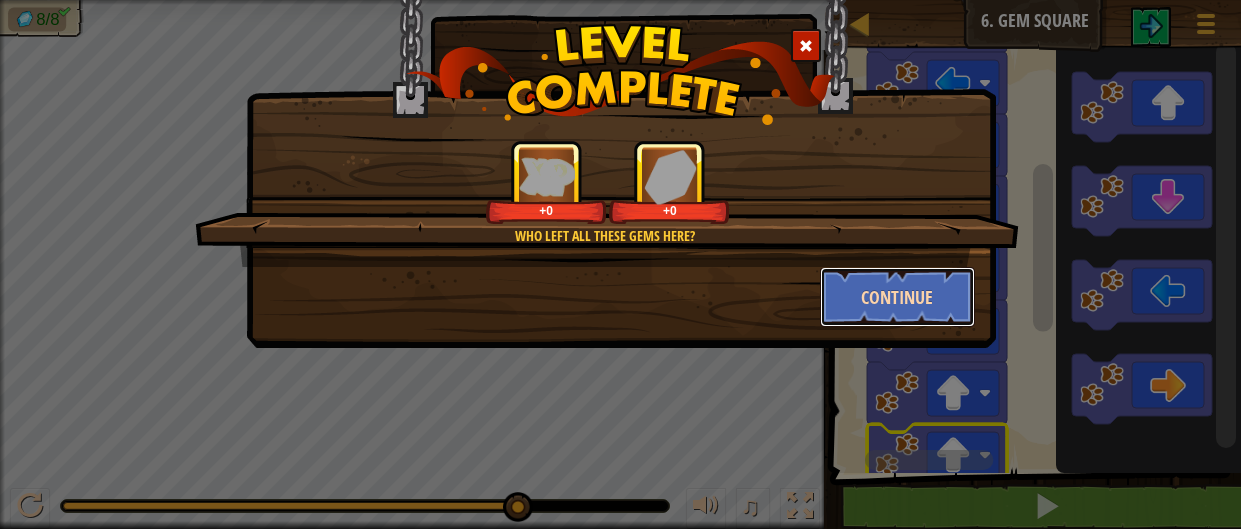 click on "Continue" at bounding box center [897, 297] 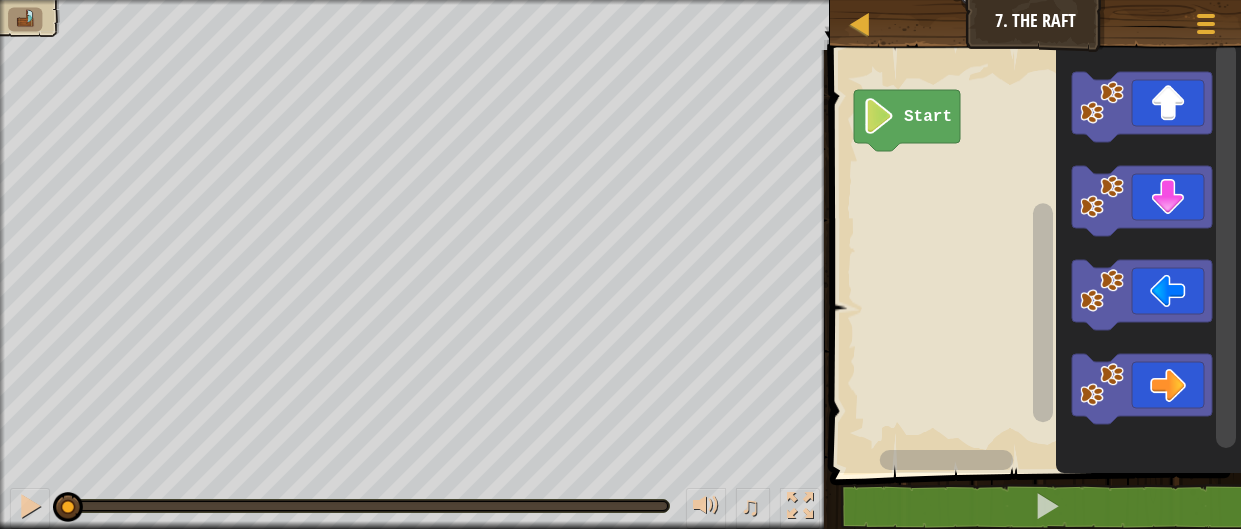 click on "Start" 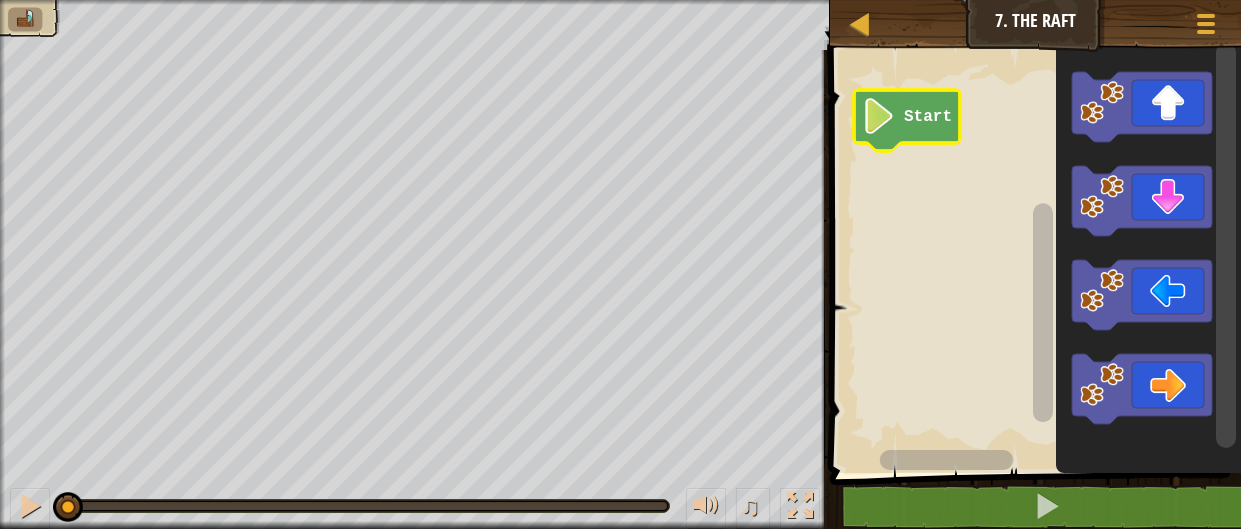 click 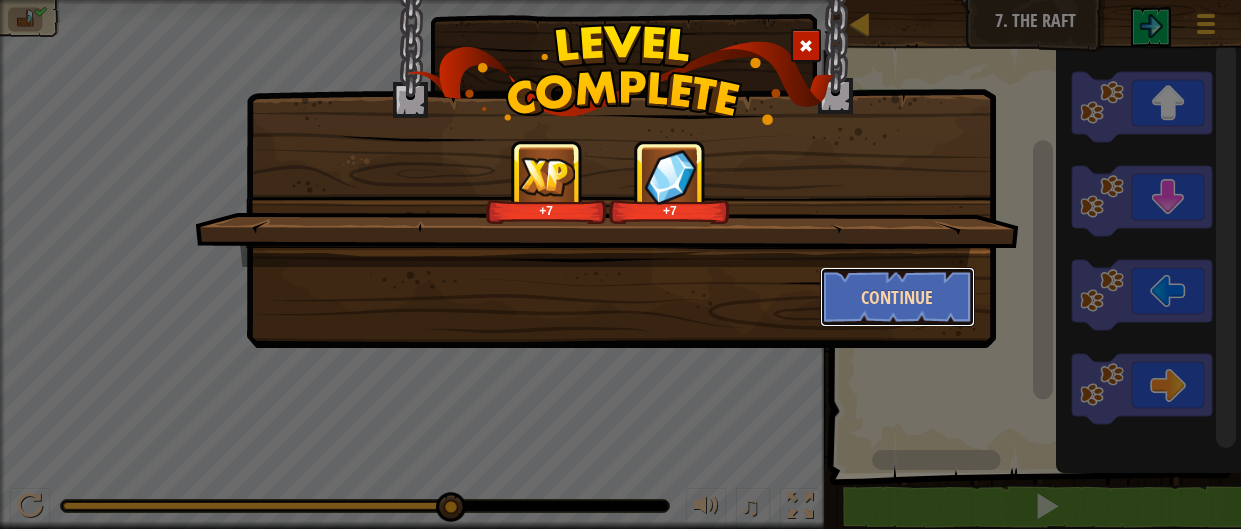 click on "Continue" at bounding box center [897, 297] 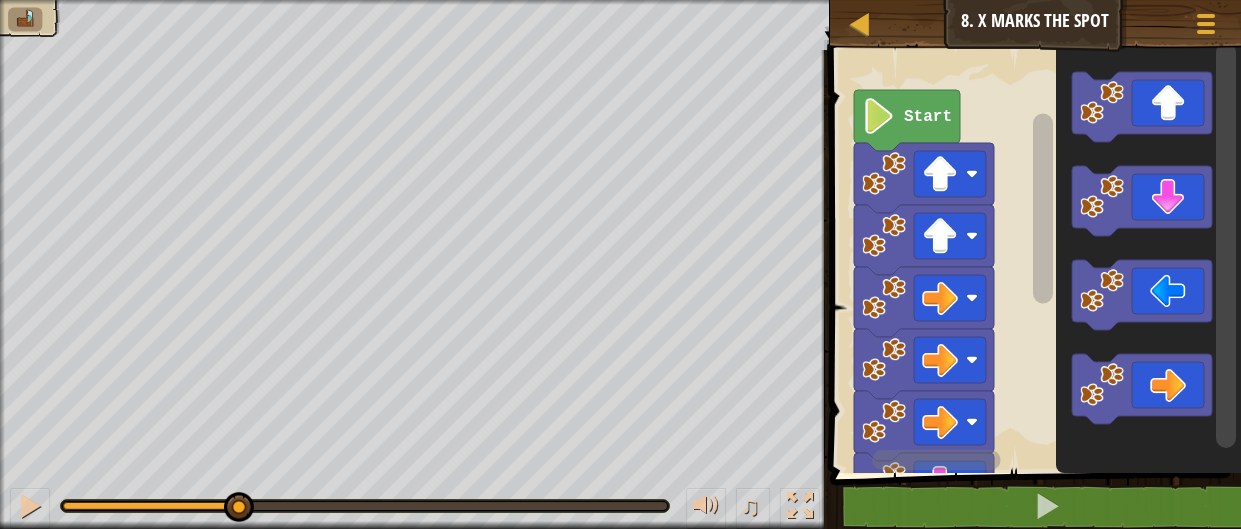 click 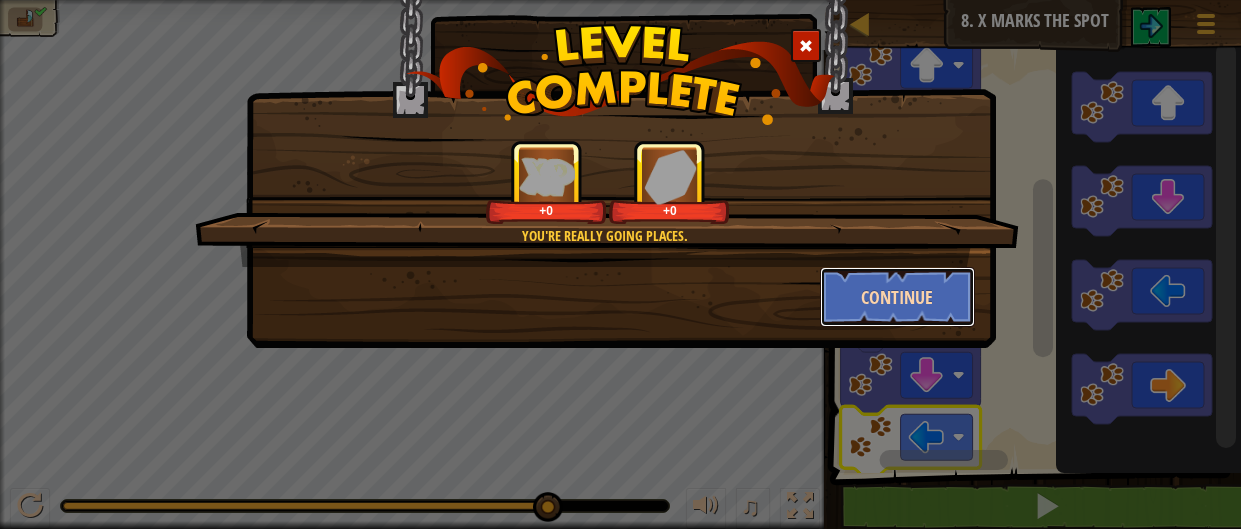 click on "Continue" at bounding box center (897, 297) 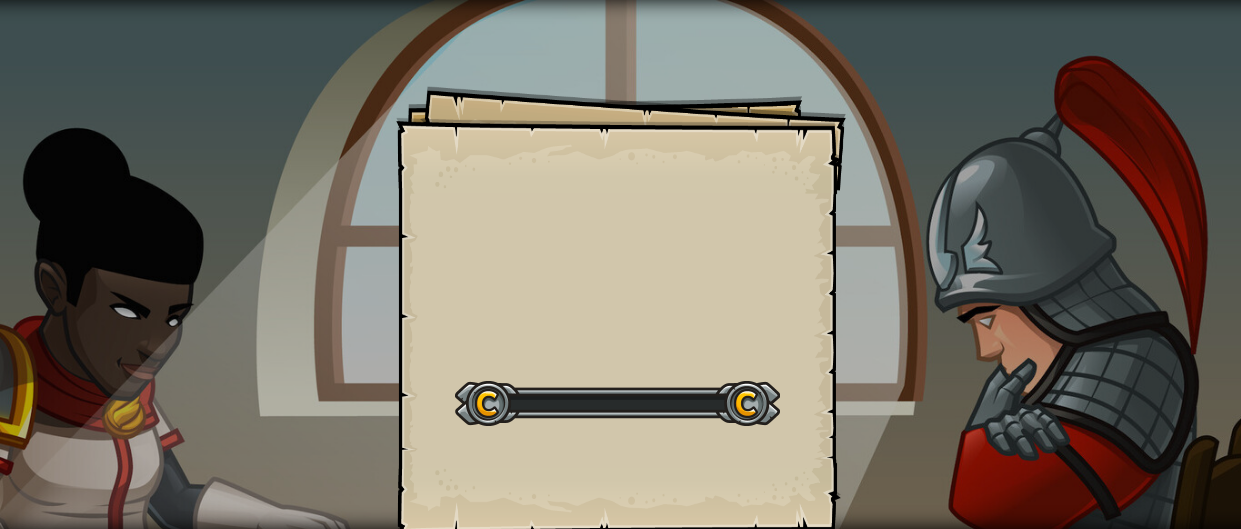 click on "Goals Start Level Error loading from server. Try refreshing the page. You'll need a subscription to play this level. Subscribe You'll need to join a course to play this level. Back to my courses Ask your teacher to assign a license to you so you can continue to play CodeCombat! Back to my courses This level is locked. Back to my courses Head over to the forums and tell us what you think!" at bounding box center [620, 264] 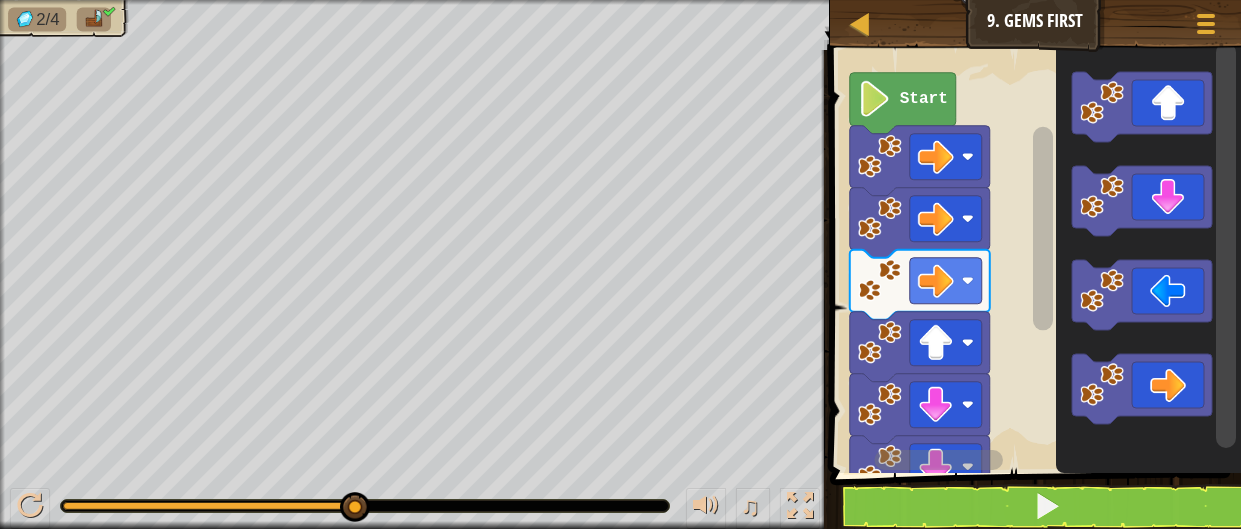 click on "Start" 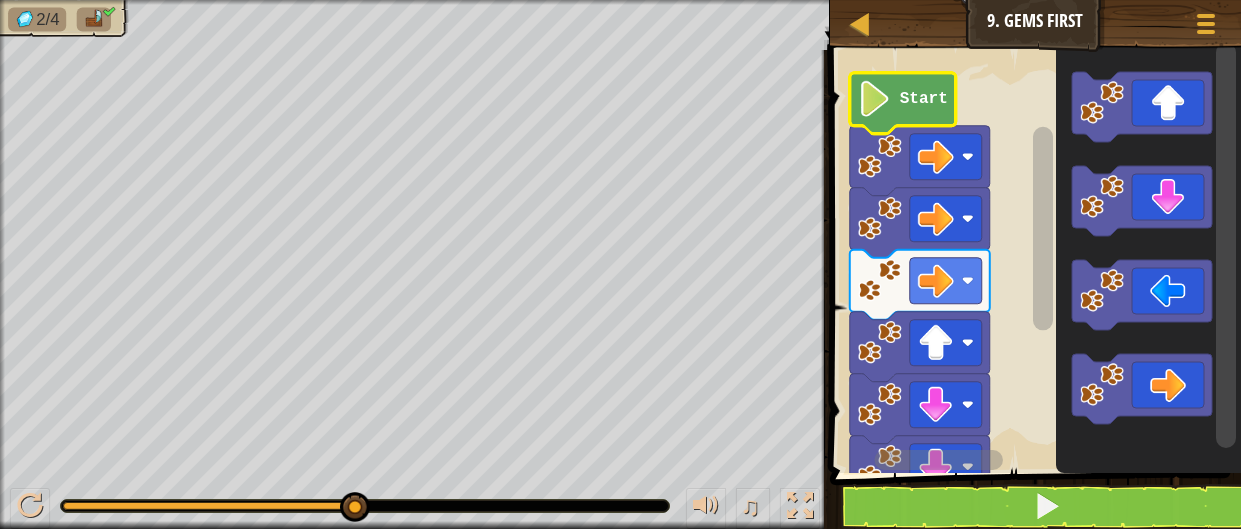 click on "Start" 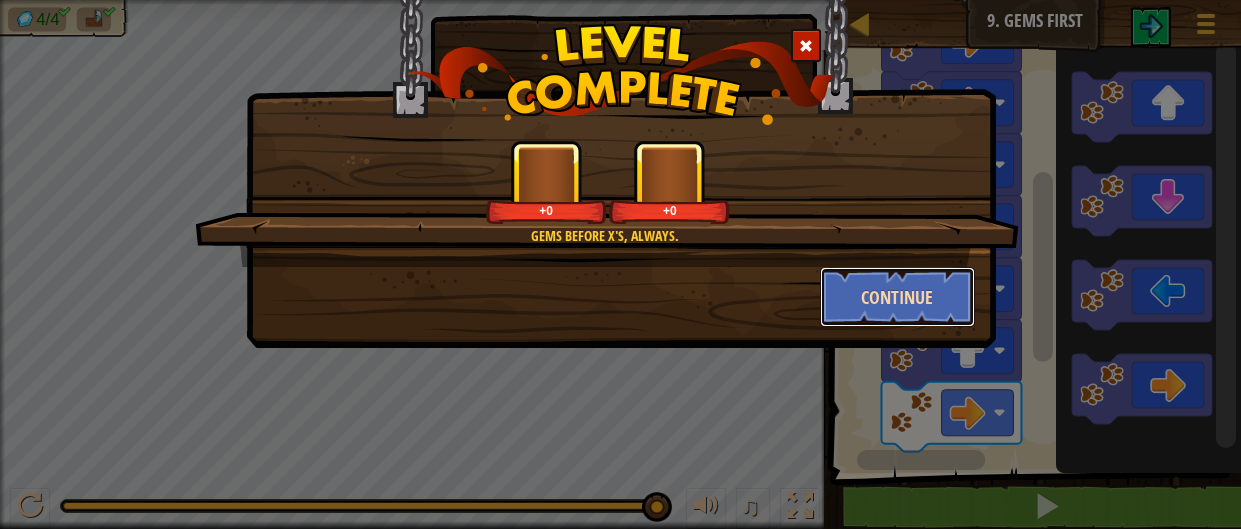 click on "Continue" at bounding box center (897, 297) 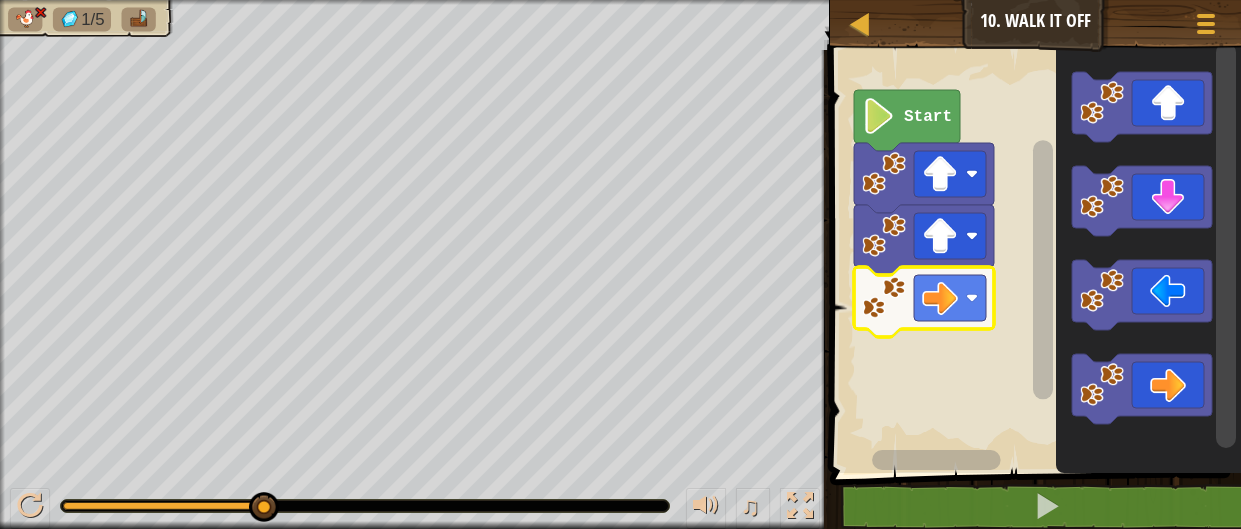 click on "Start" 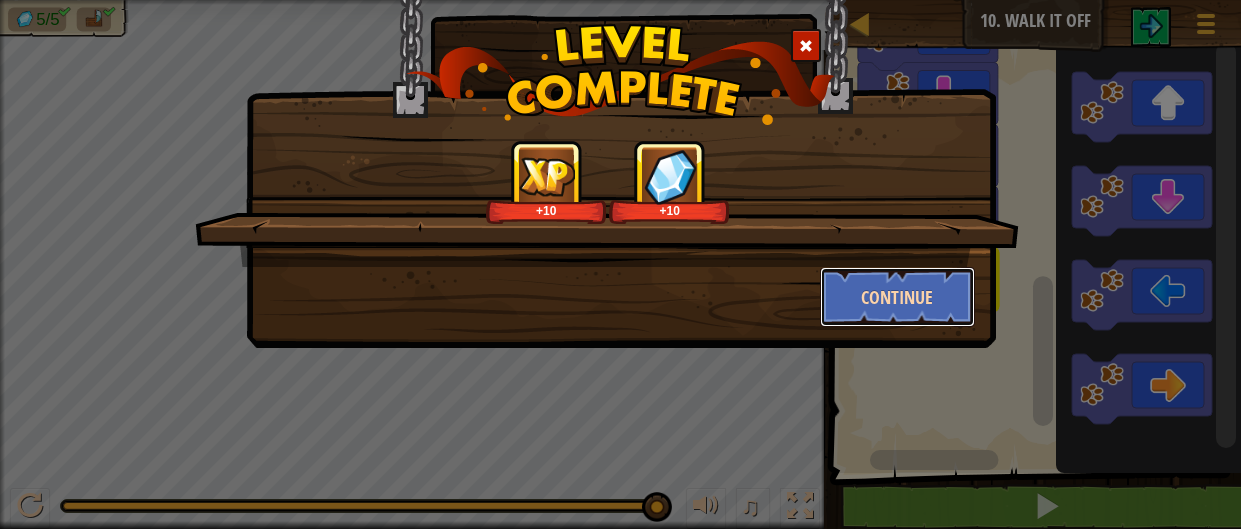 click on "Continue" at bounding box center [897, 297] 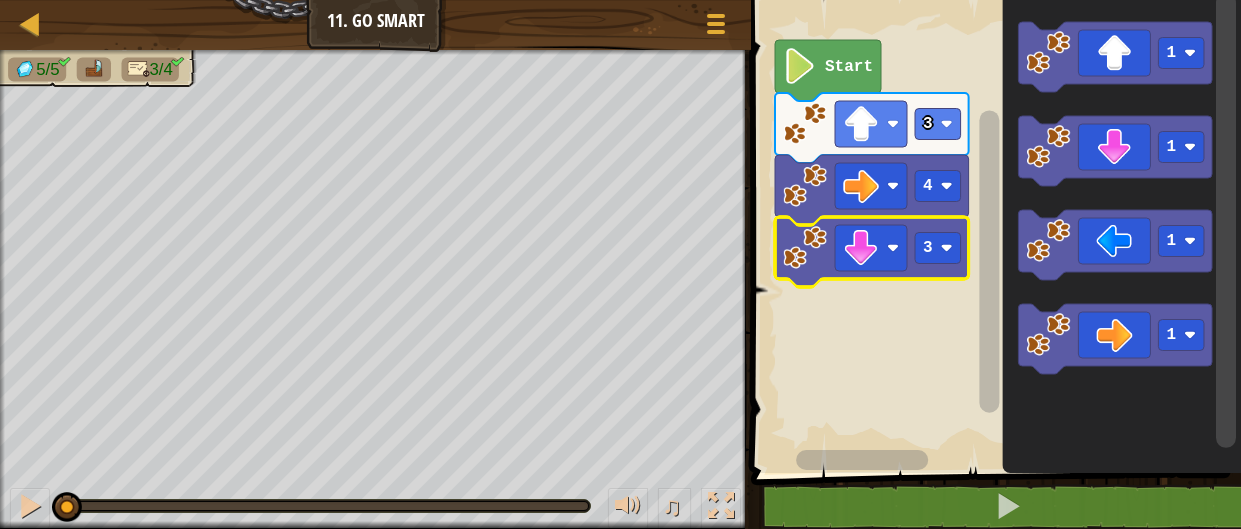 click 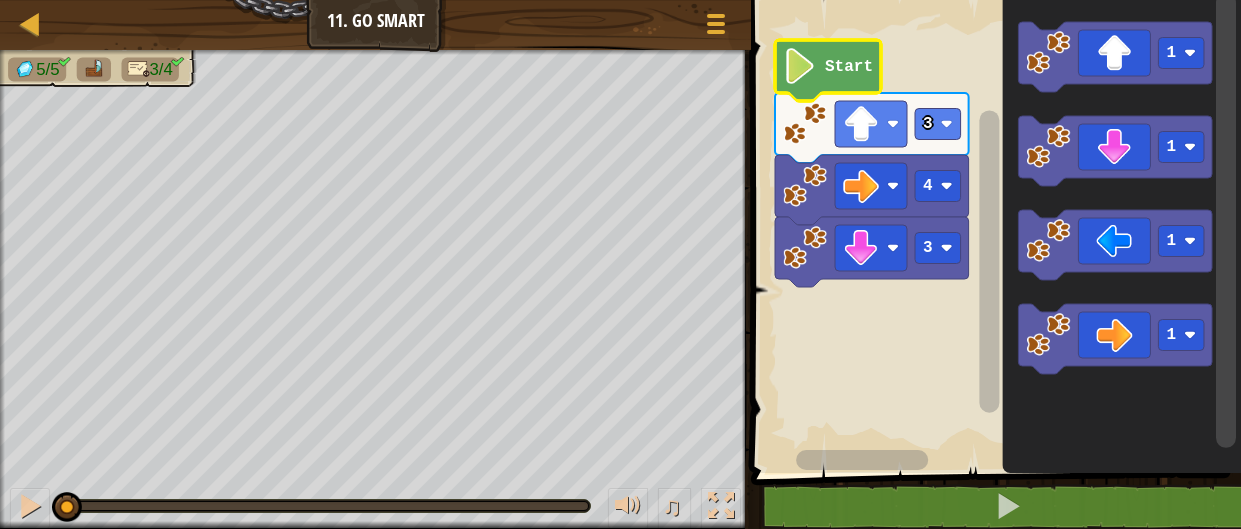 click 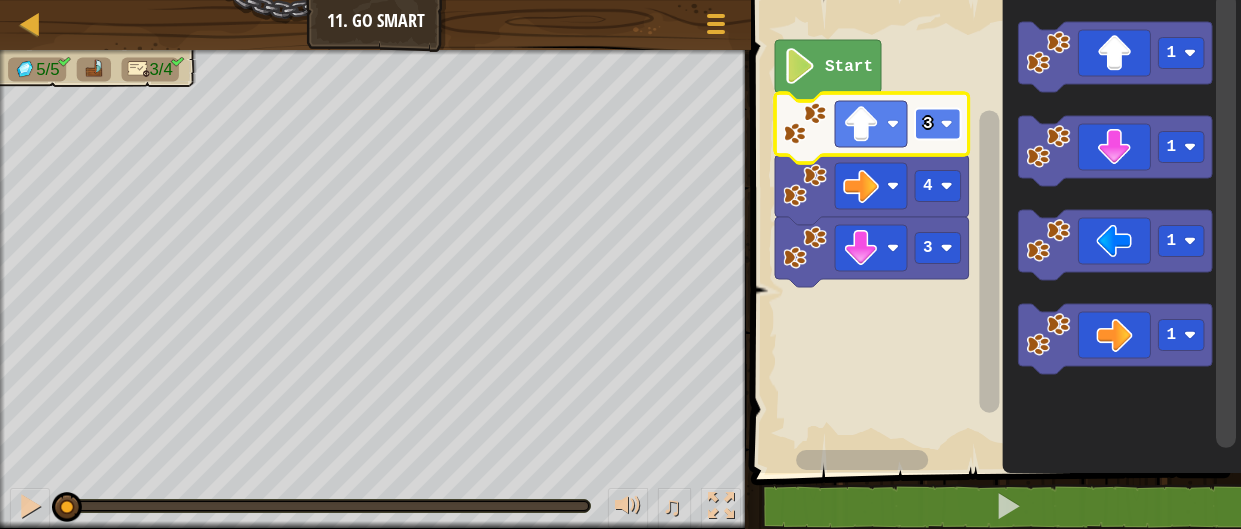 click 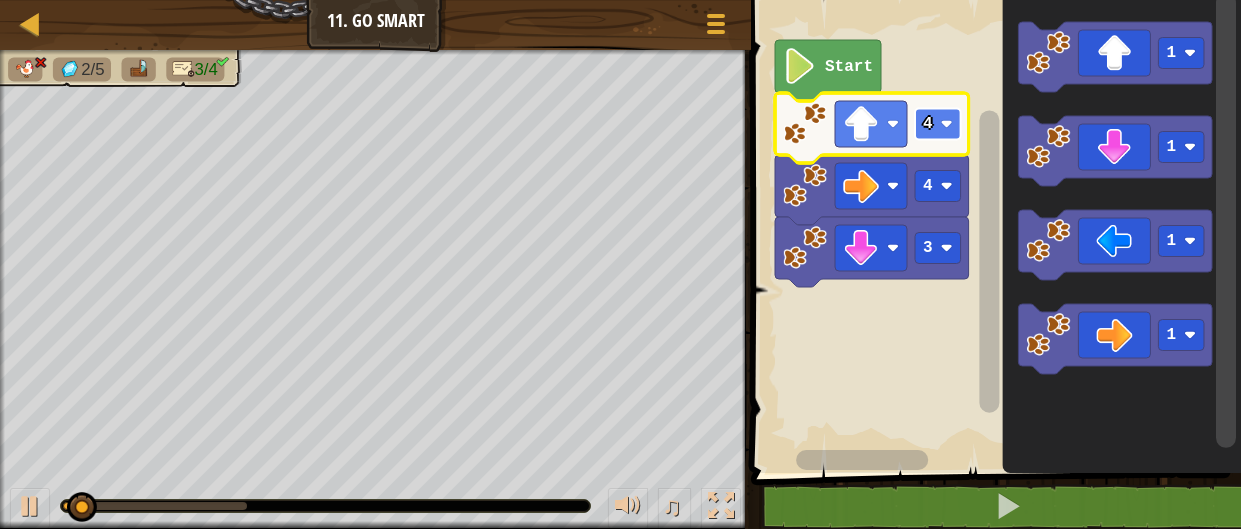 click 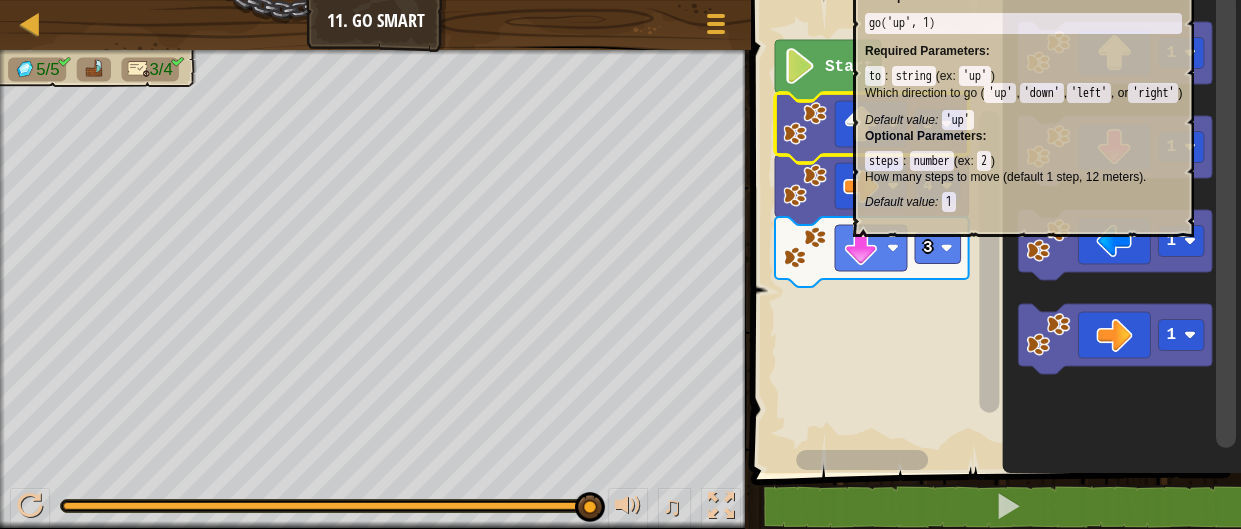 click 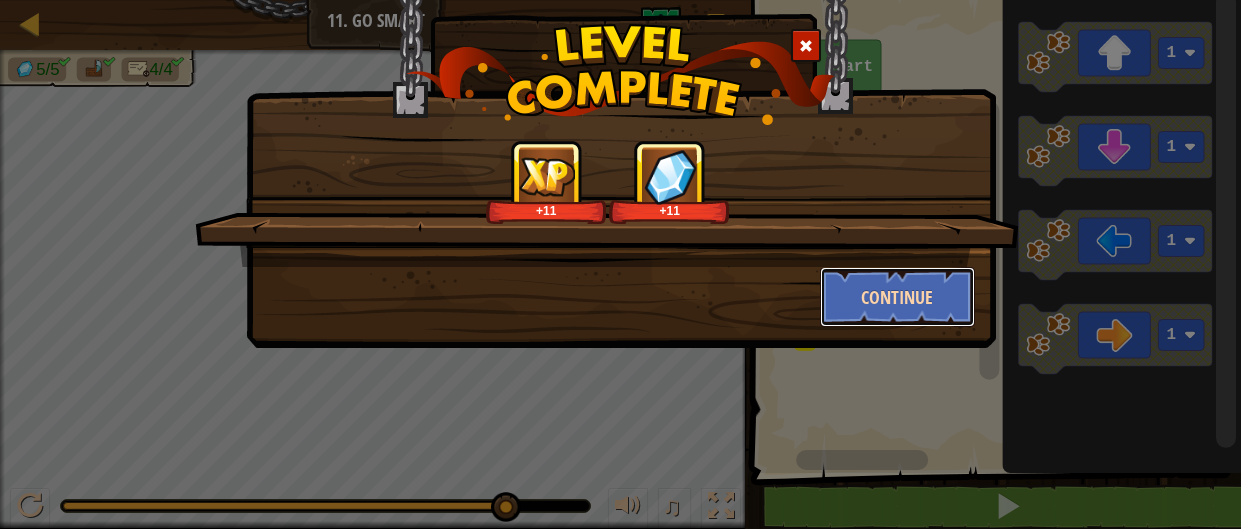 click on "Continue" at bounding box center (897, 297) 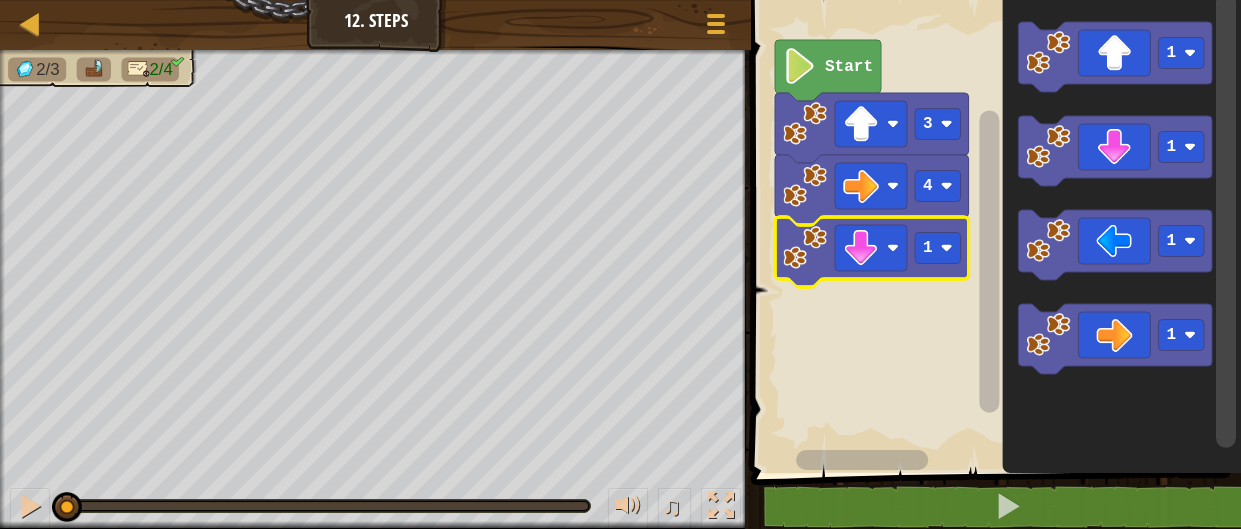 click 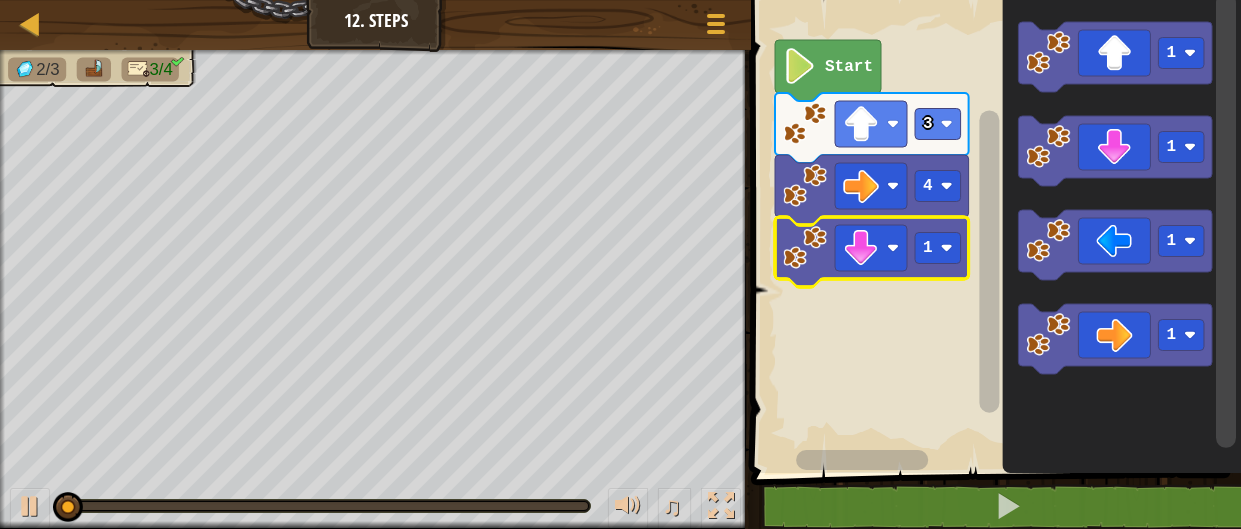 click 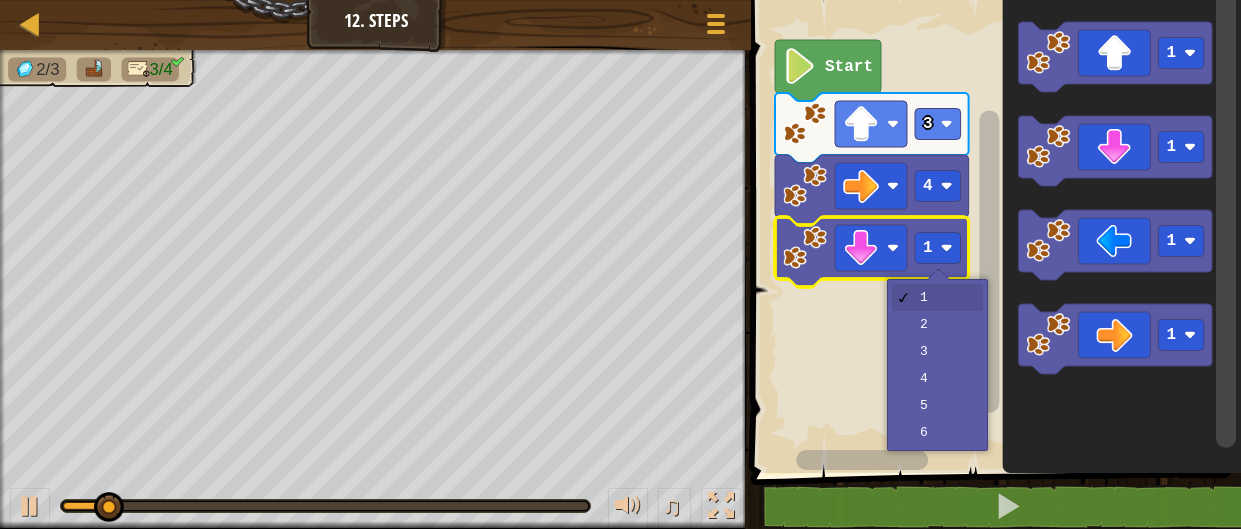 click 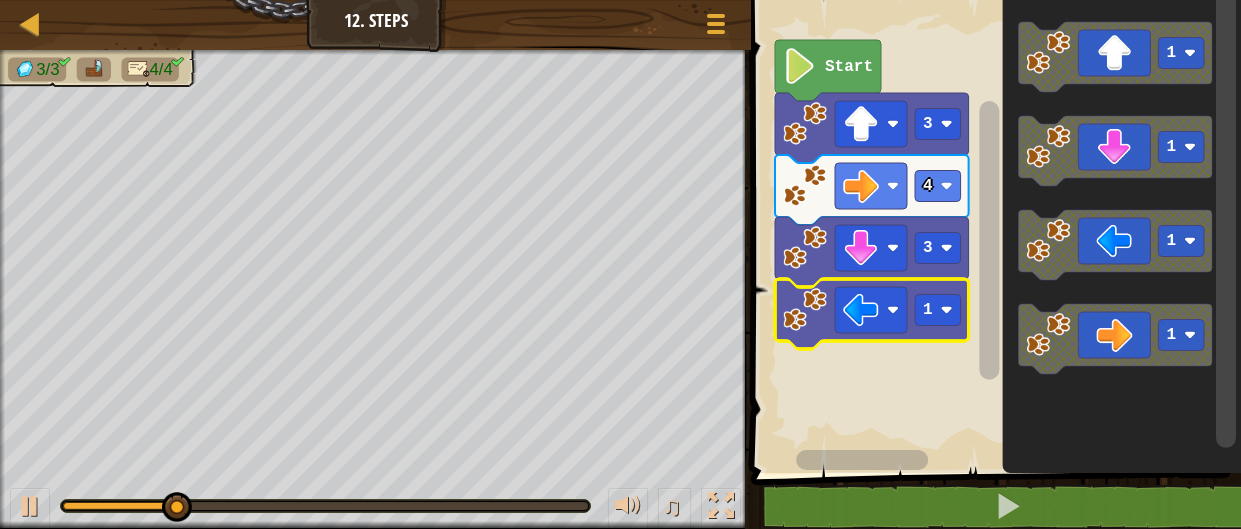 click 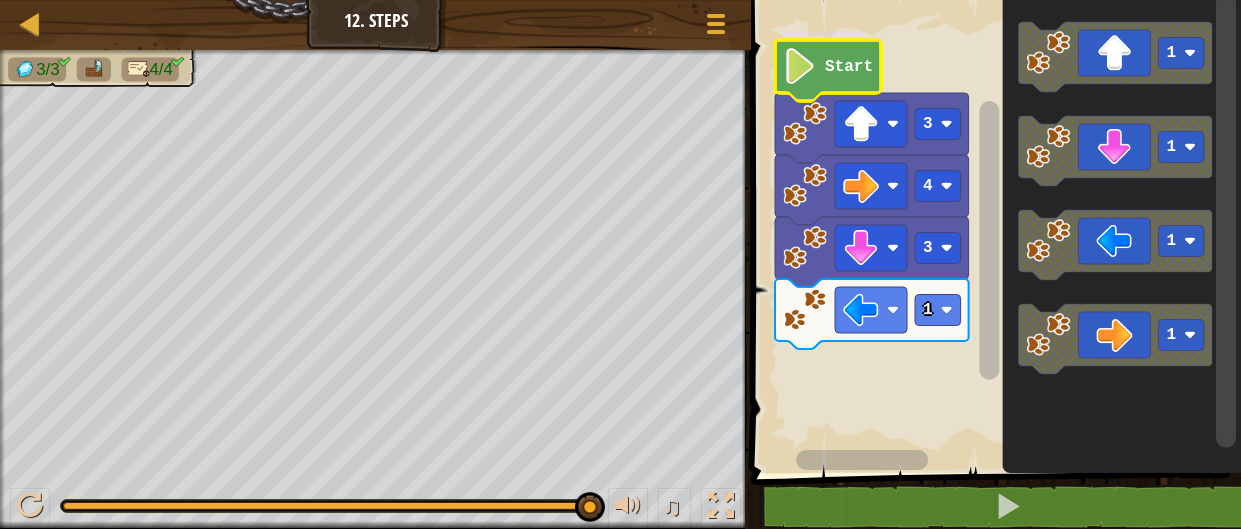 click on "Start" 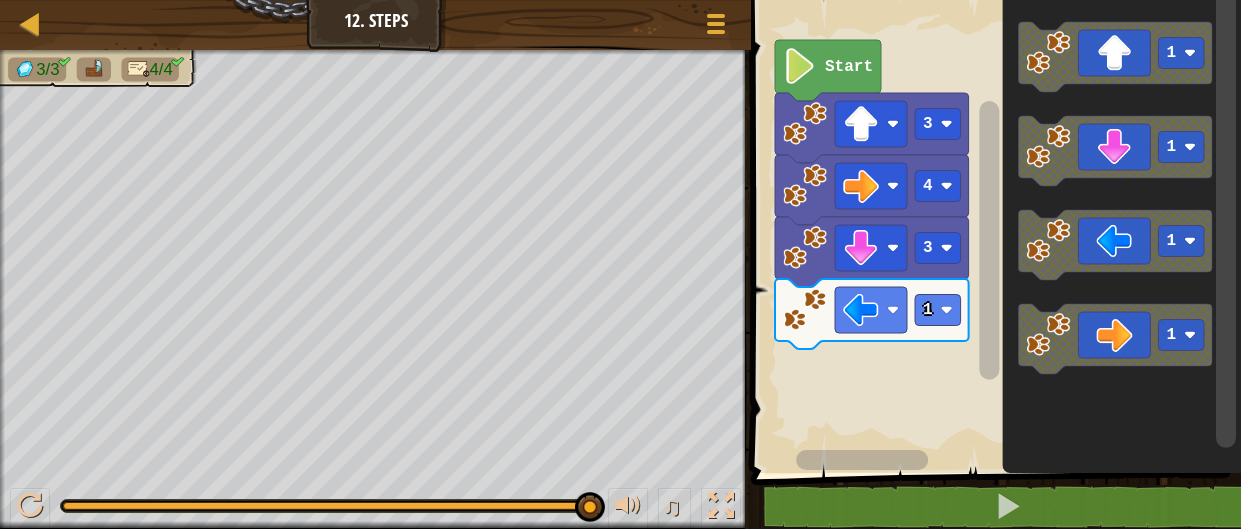 click 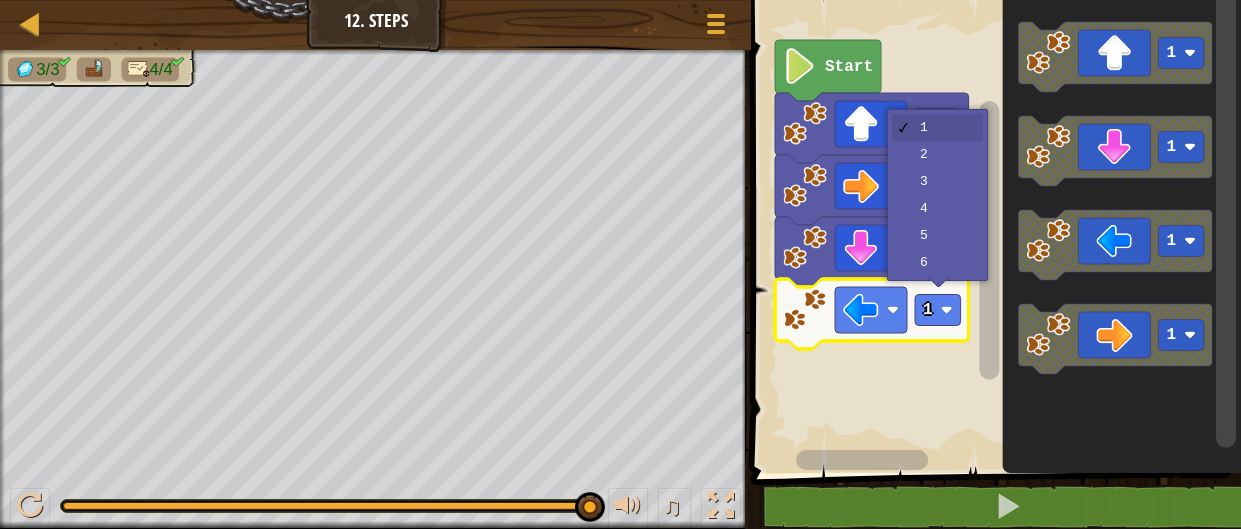 click 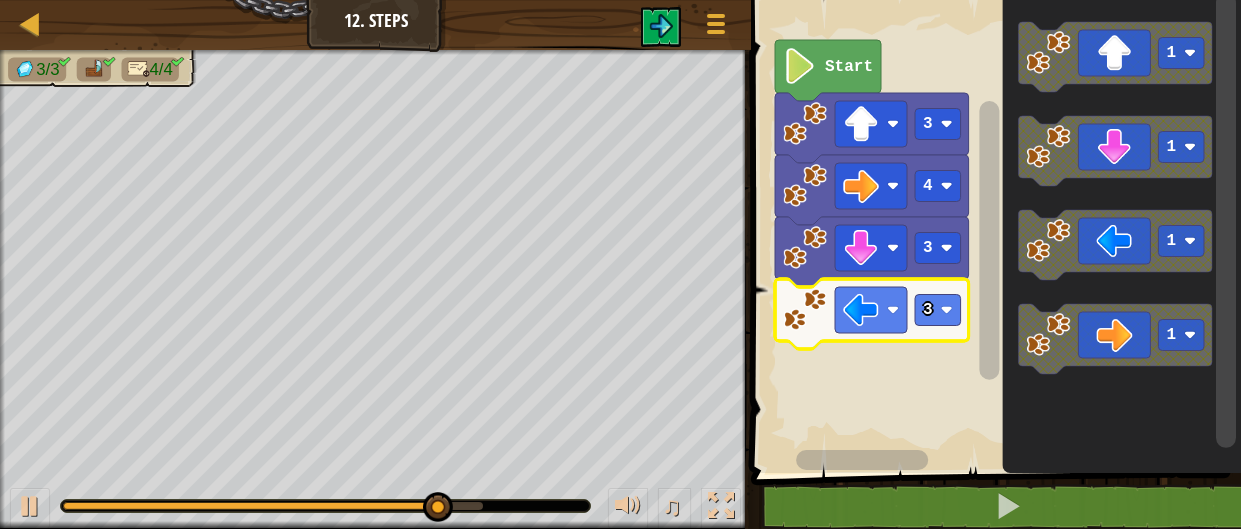 click 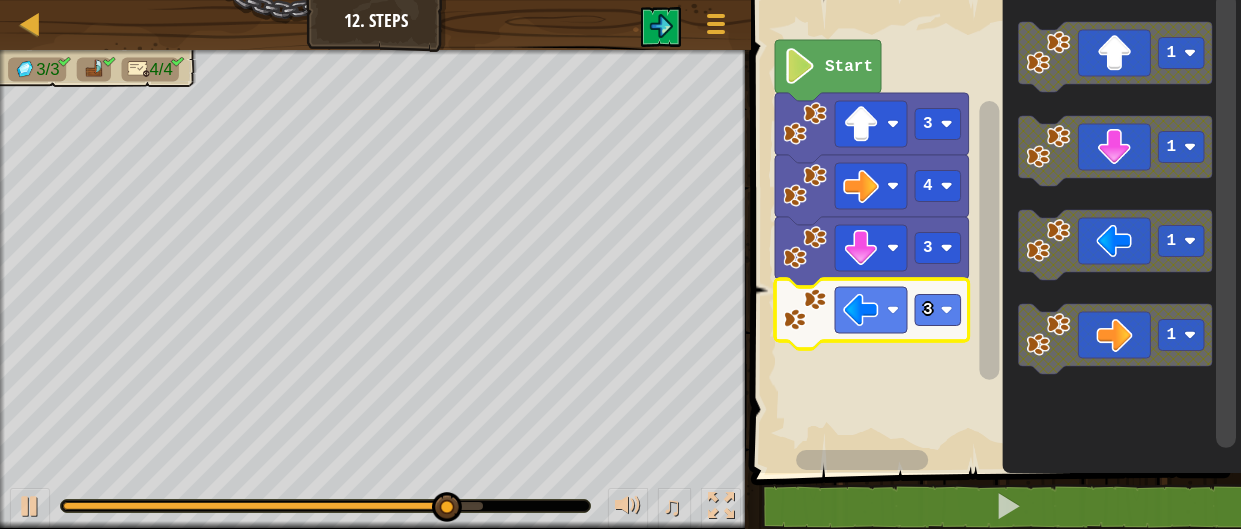click at bounding box center [0, 0] 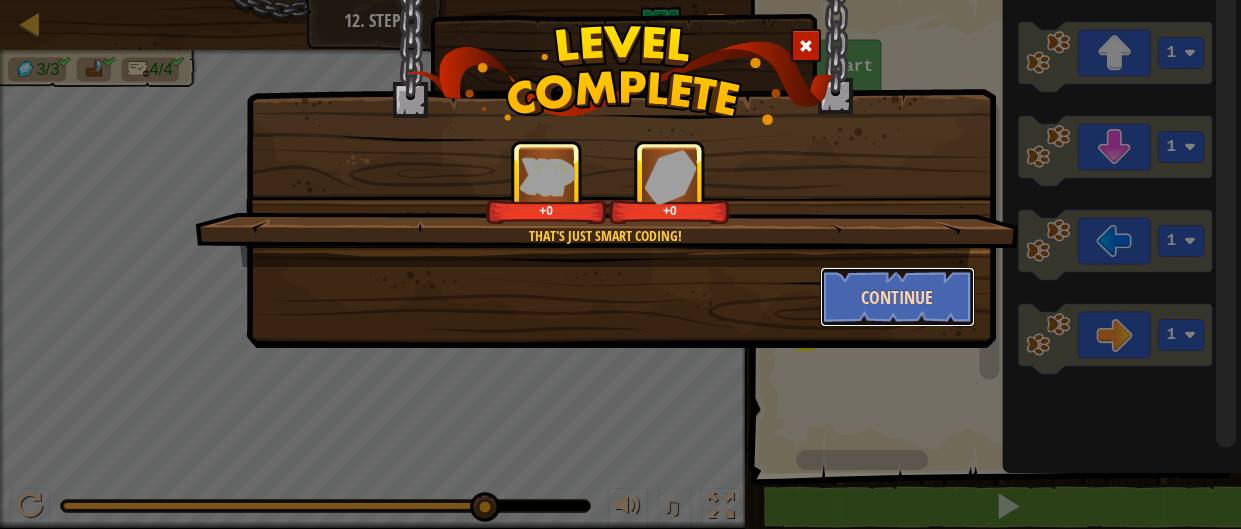click on "Continue" at bounding box center (897, 297) 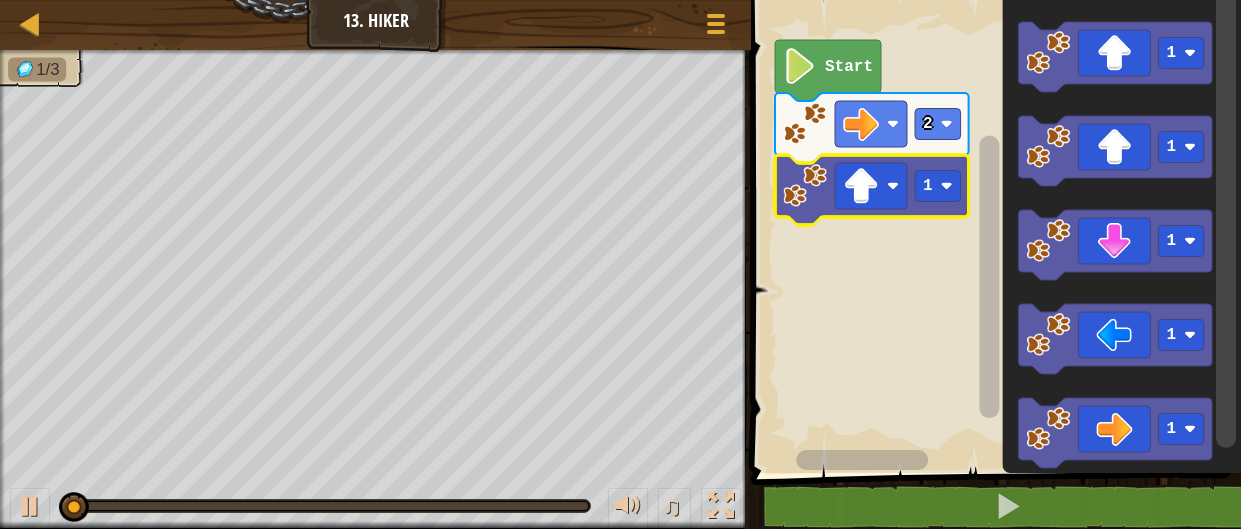 click on "1" 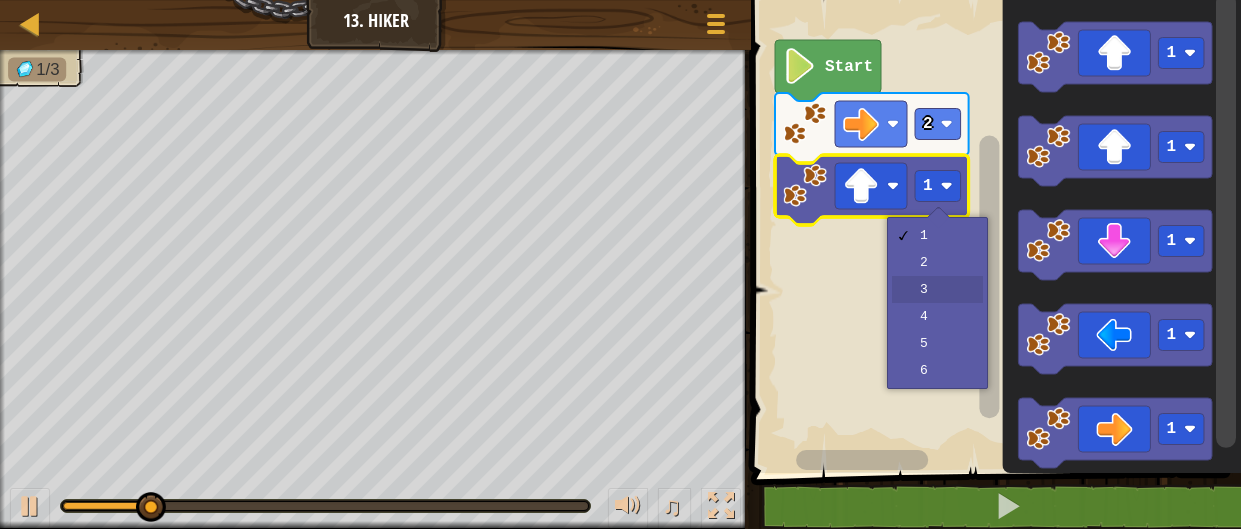 click 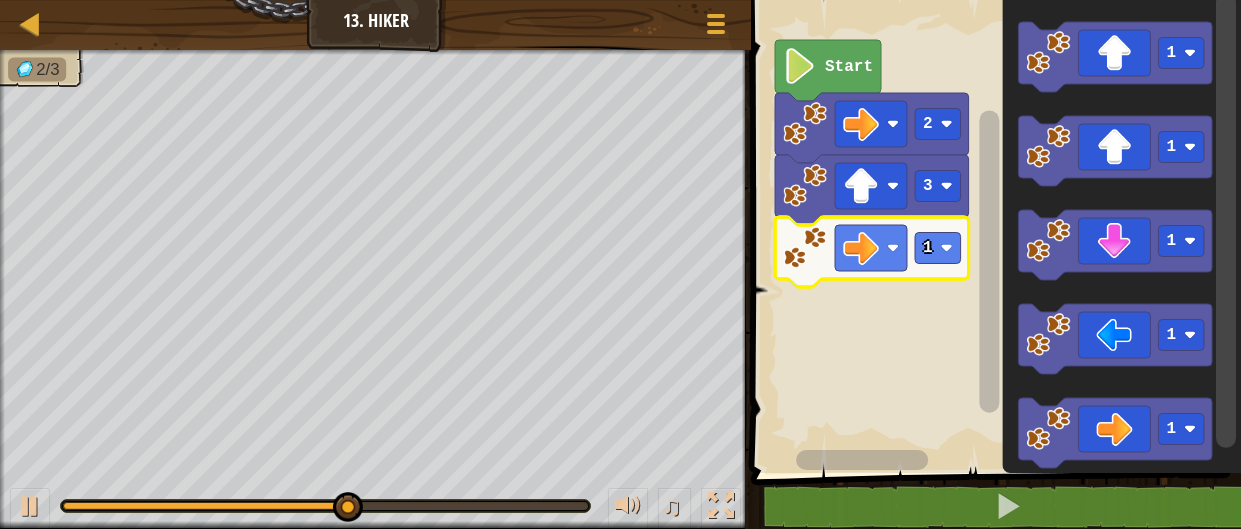 click 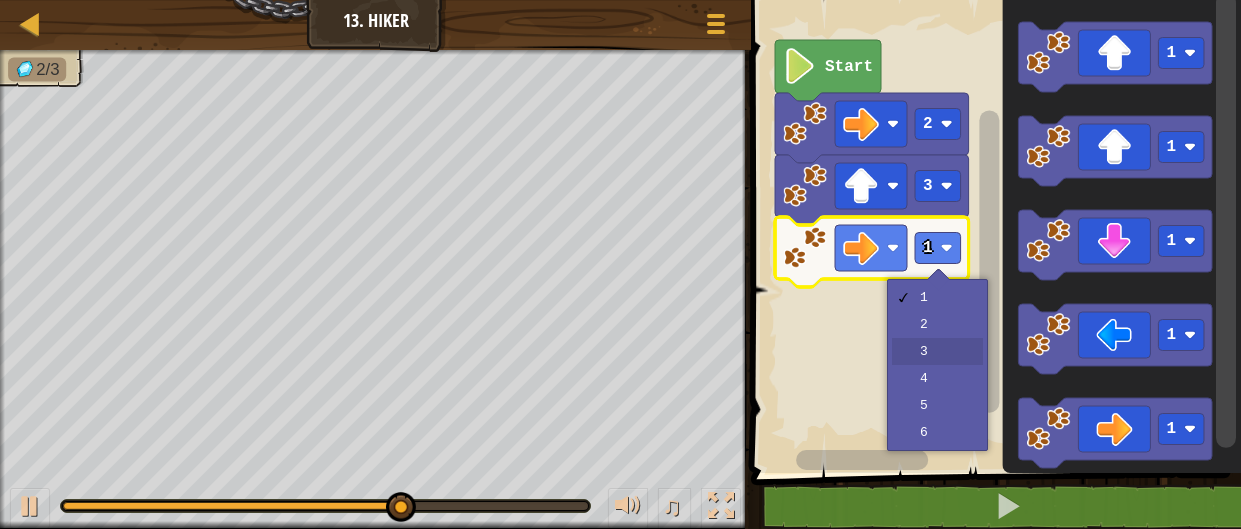 click 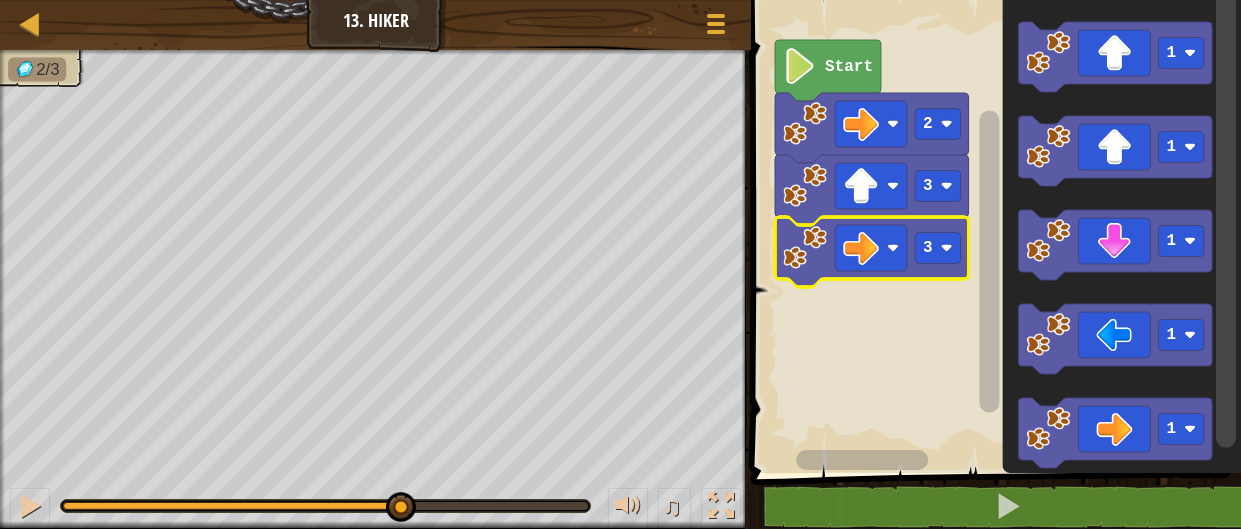 click on "3" 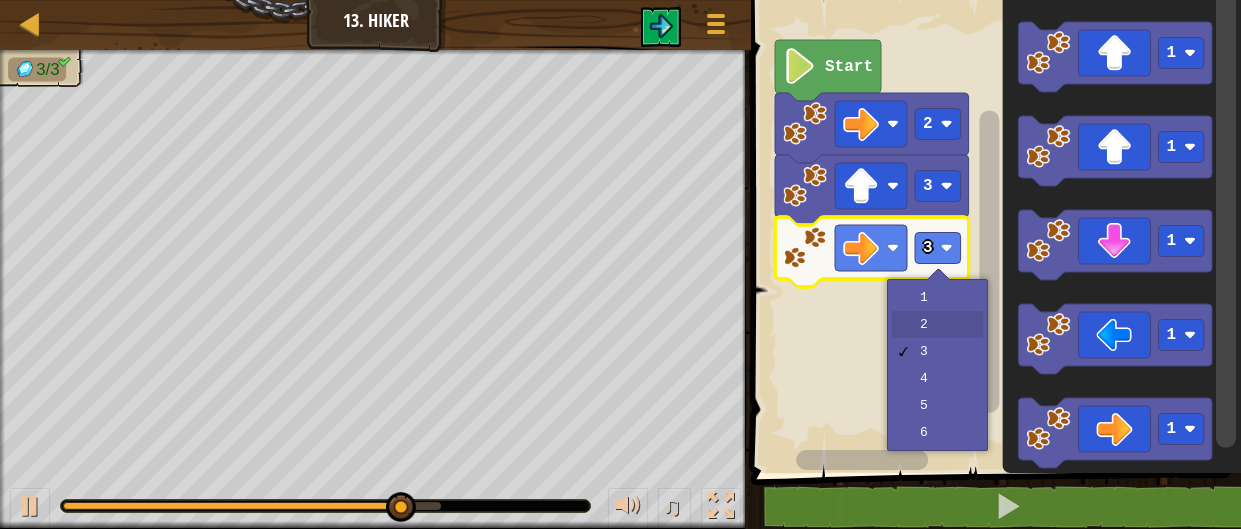 click 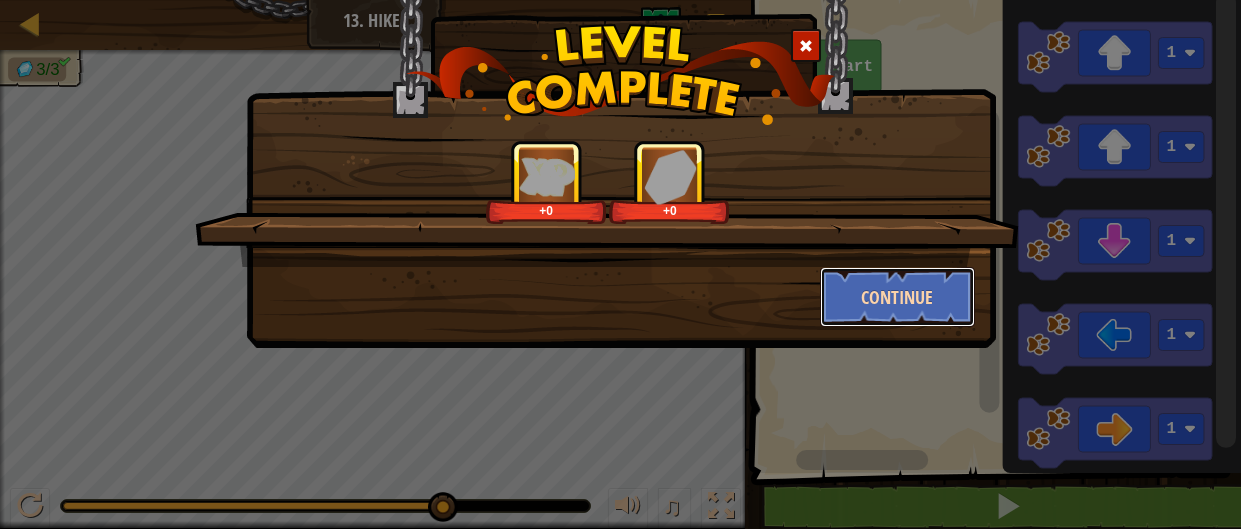 click on "Continue" at bounding box center [897, 297] 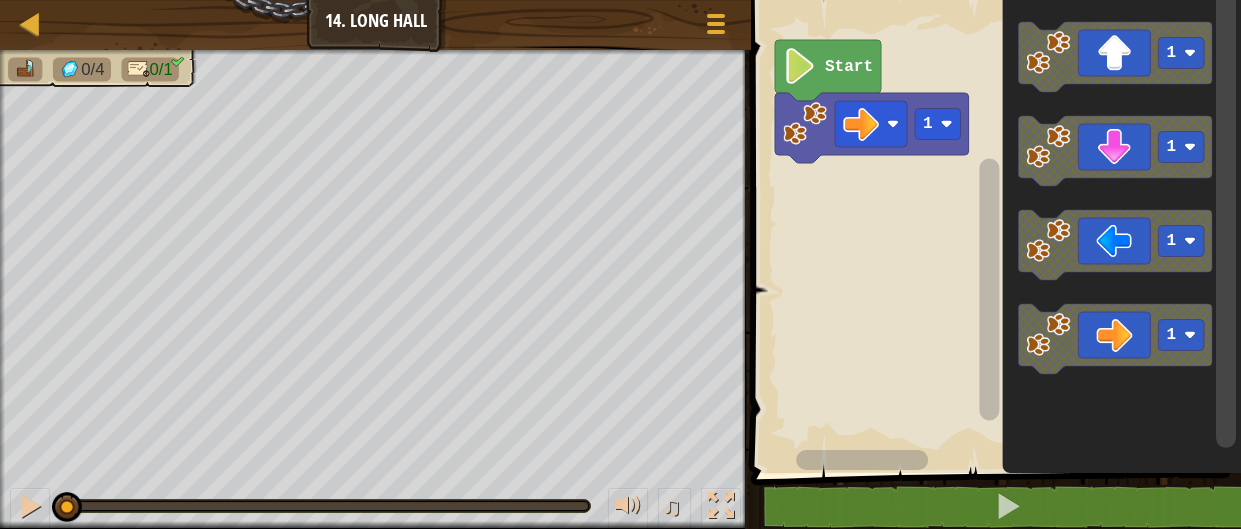 click on "1" 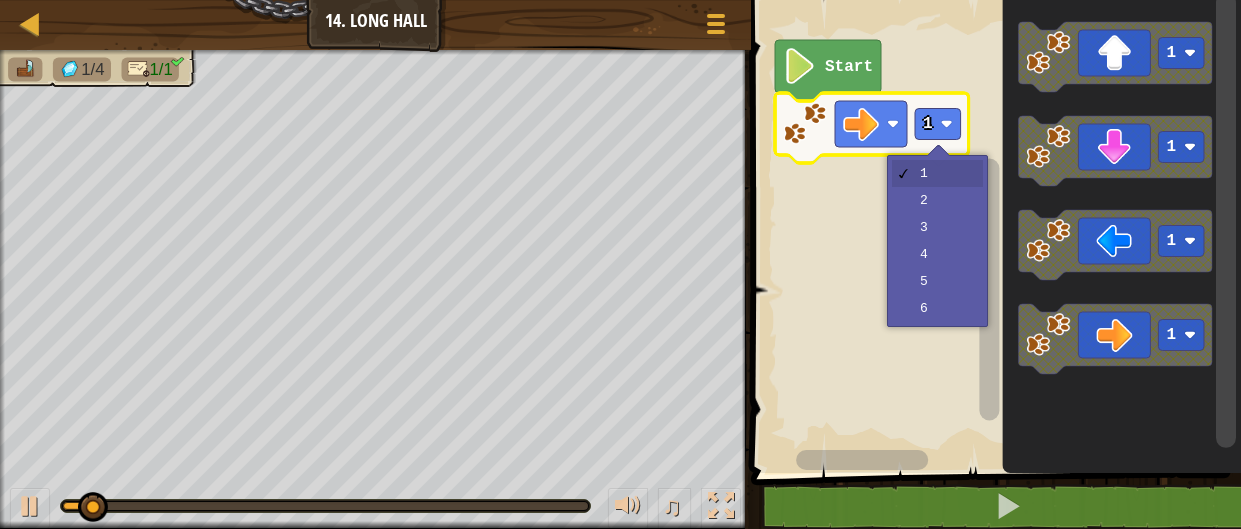 click 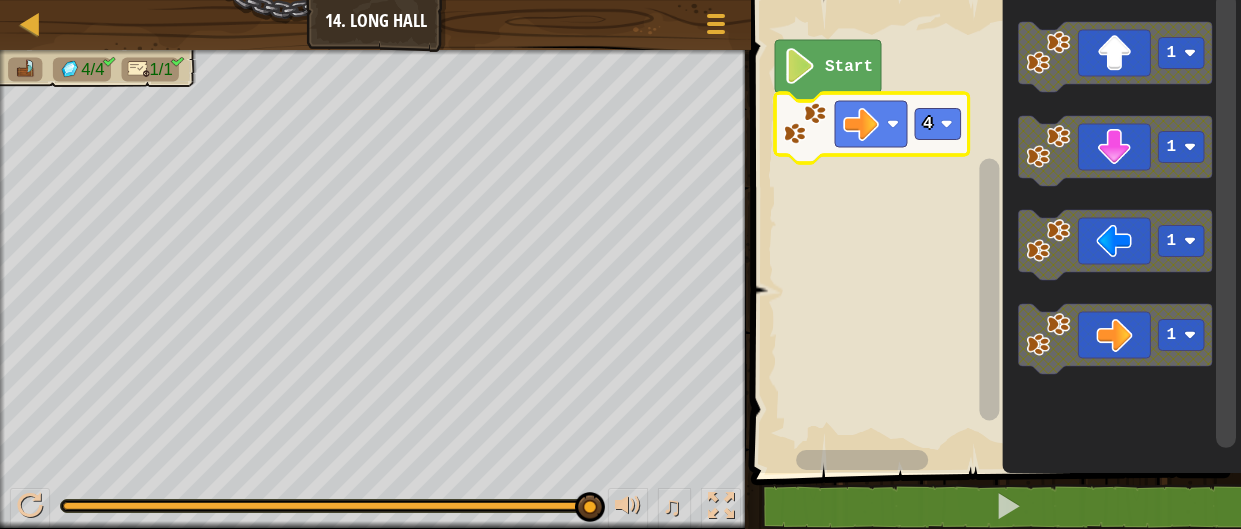 click on "4" 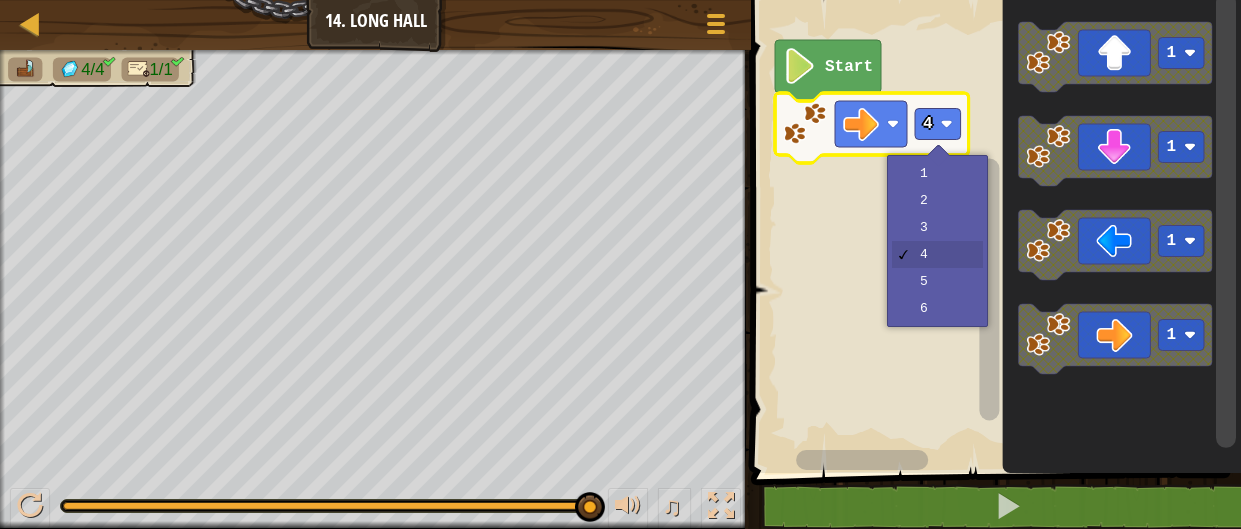 click 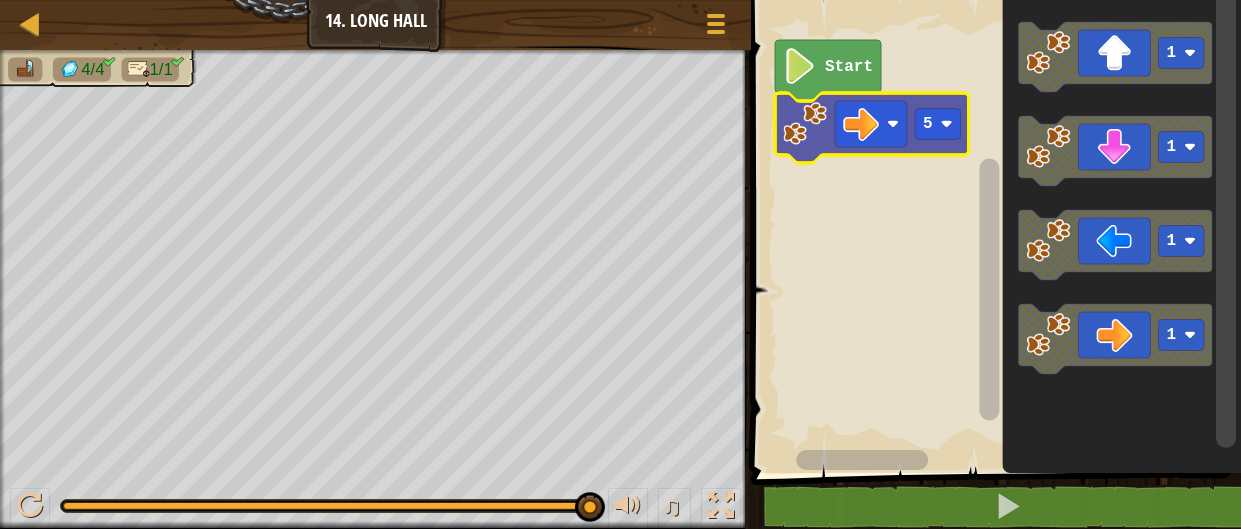 click on "Start" 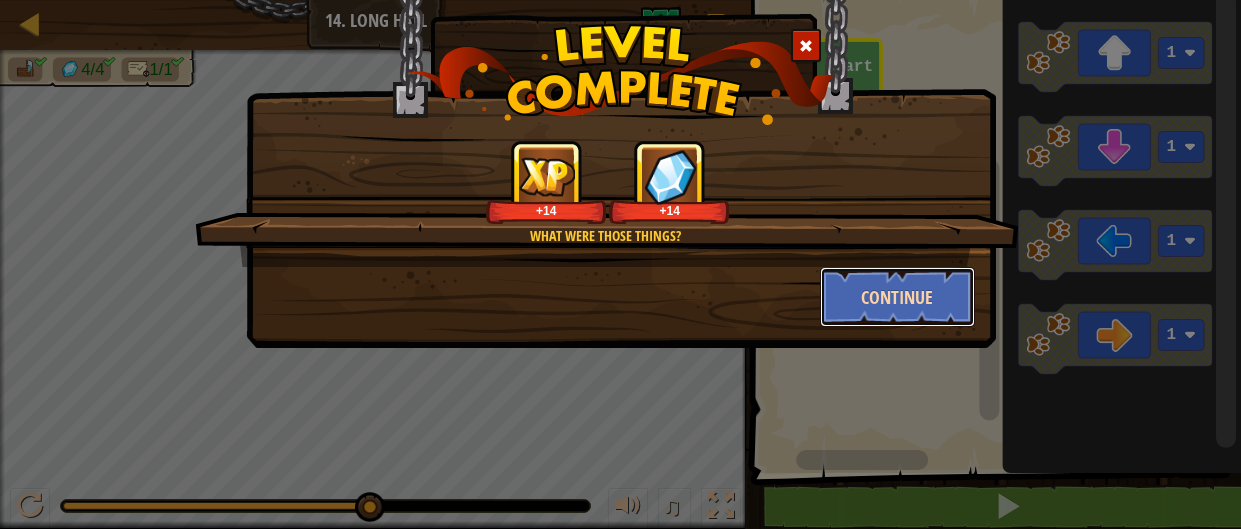 click on "Continue" at bounding box center (897, 297) 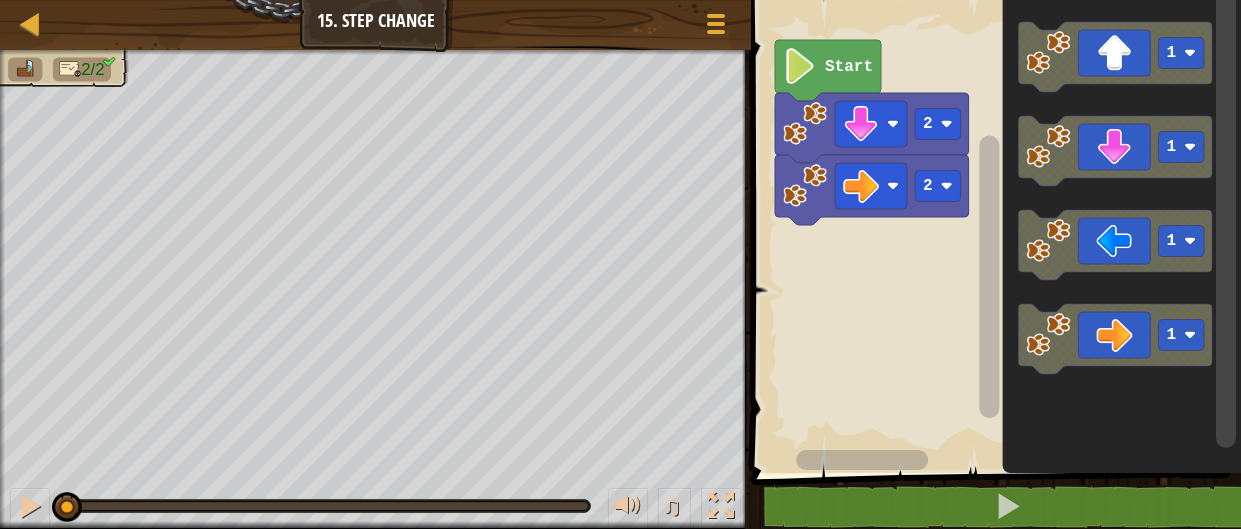 click on "2" 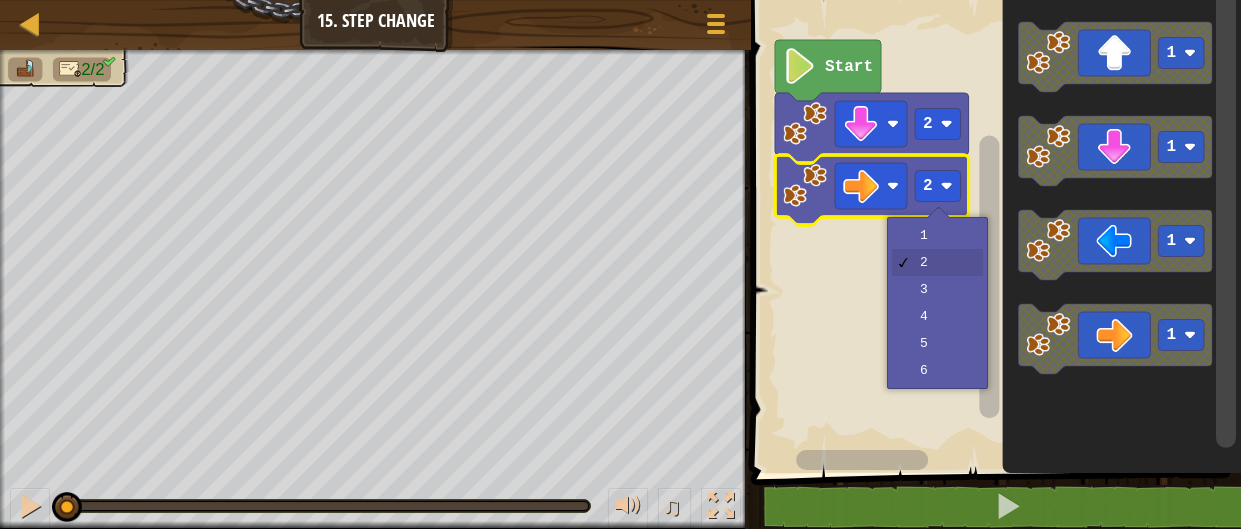 click 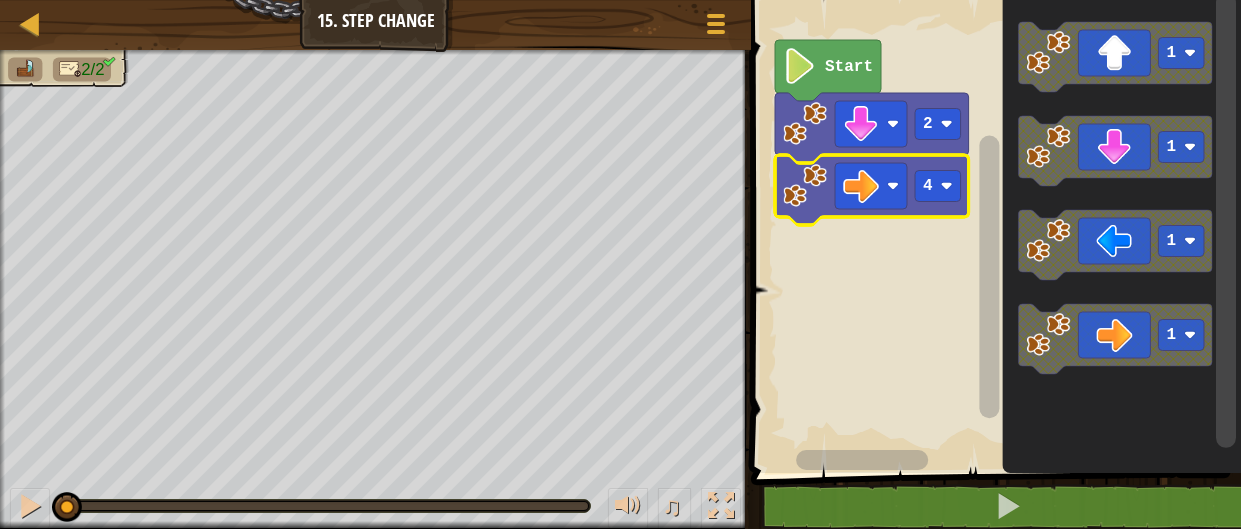 click 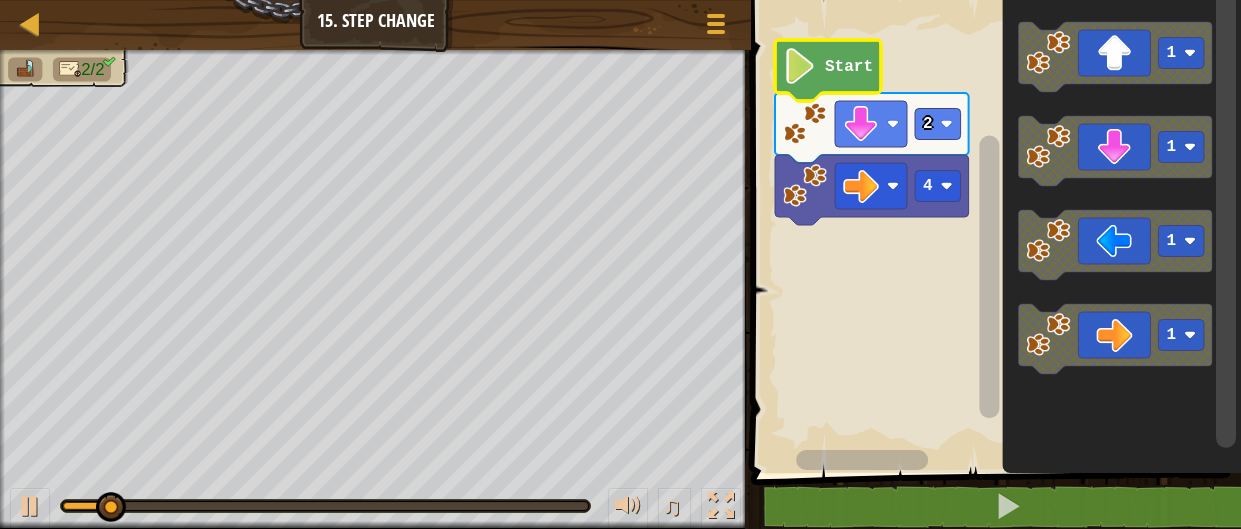 click 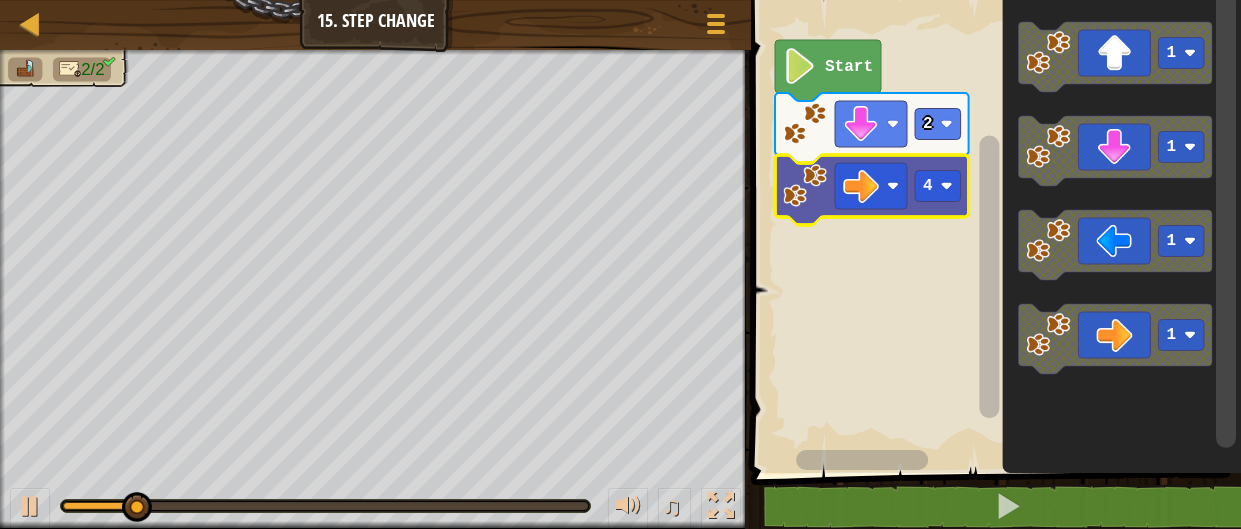 click 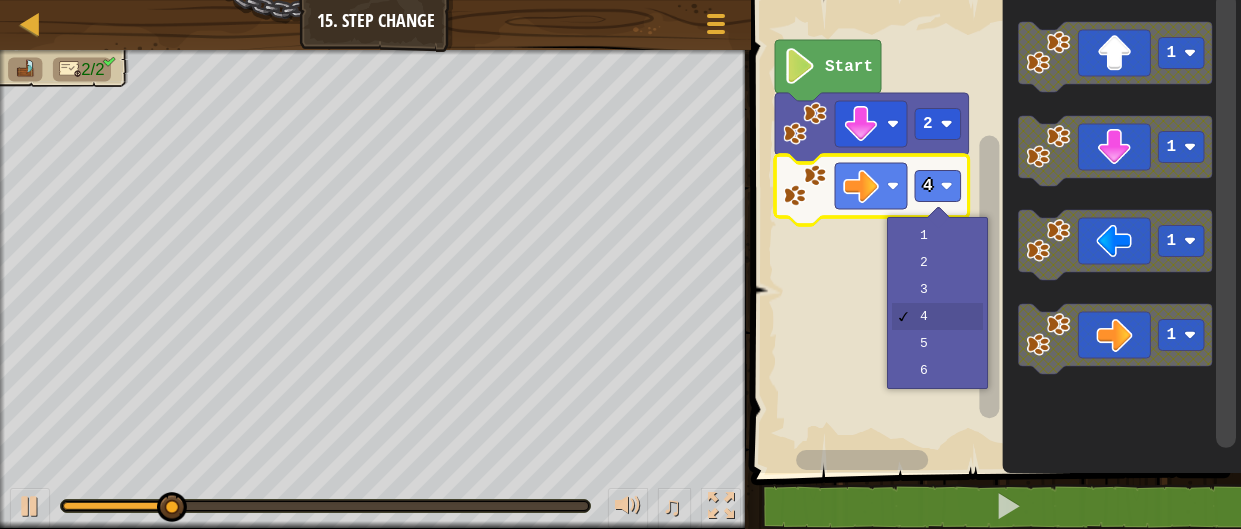 click 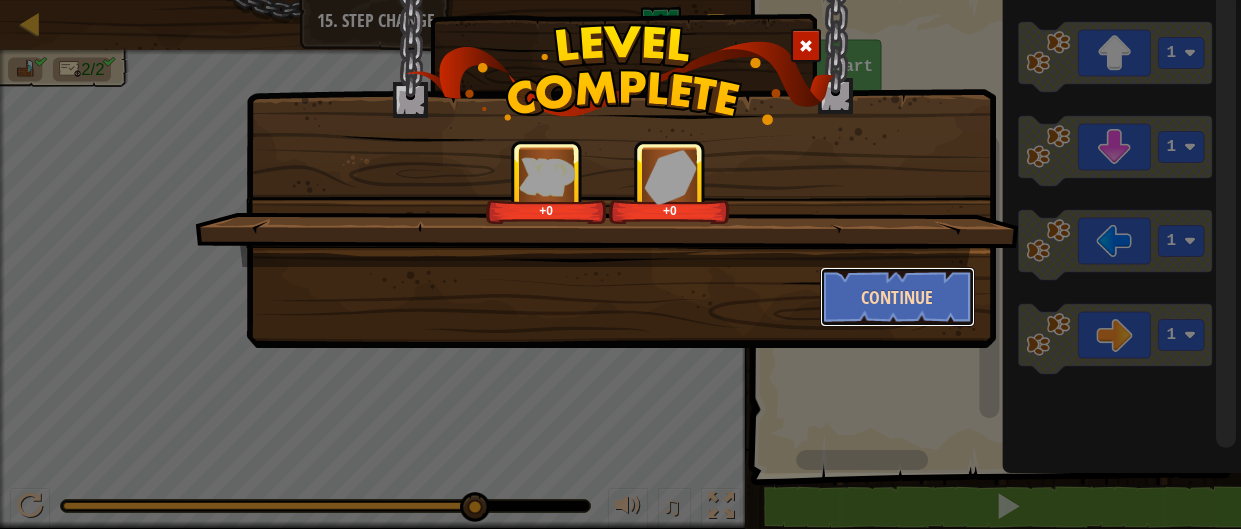 click on "Continue" at bounding box center [897, 297] 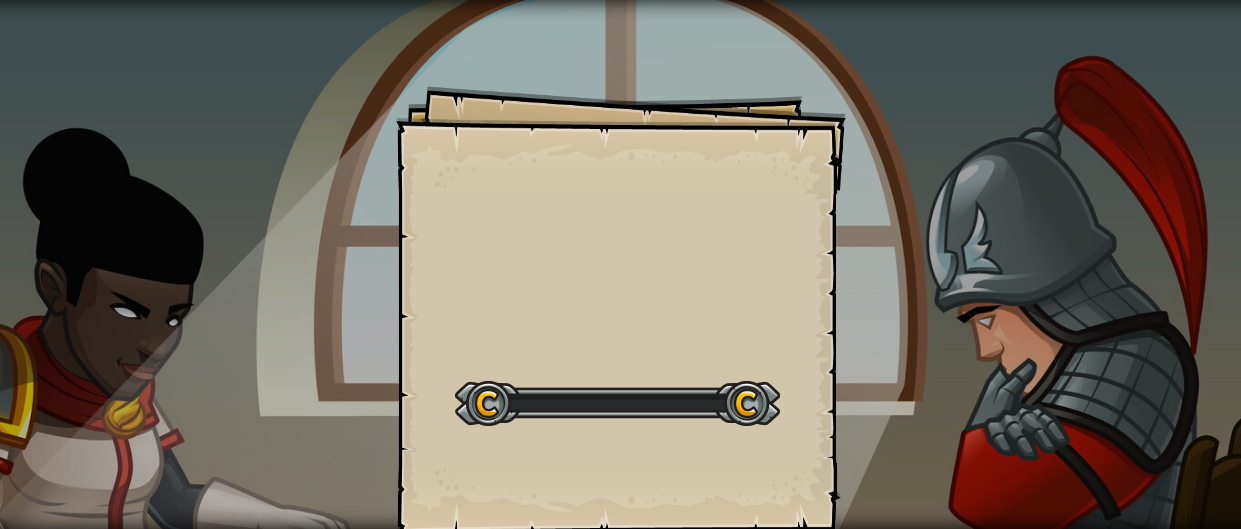 click on "Goals Start Level Error loading from server. Try refreshing the page. You'll need a subscription to play this level. Subscribe You'll need to join a course to play this level. Back to my courses Ask your teacher to assign a license to you so you can continue to play CodeCombat! Back to my courses This level is locked. Back to my courses Have a problem you can't solve? Google it!" at bounding box center [620, 264] 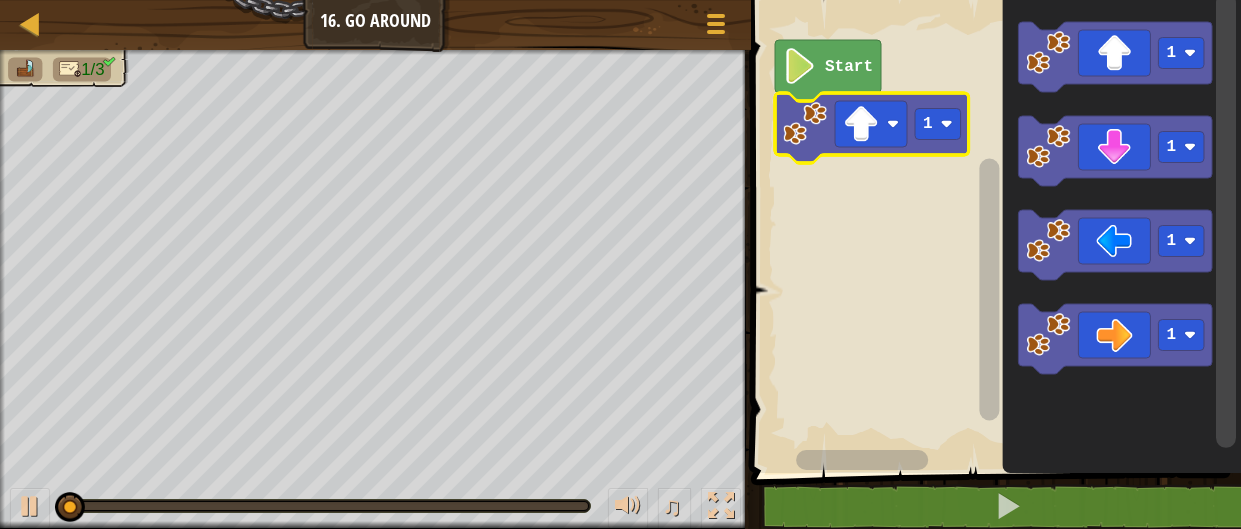 click at bounding box center (0, 0) 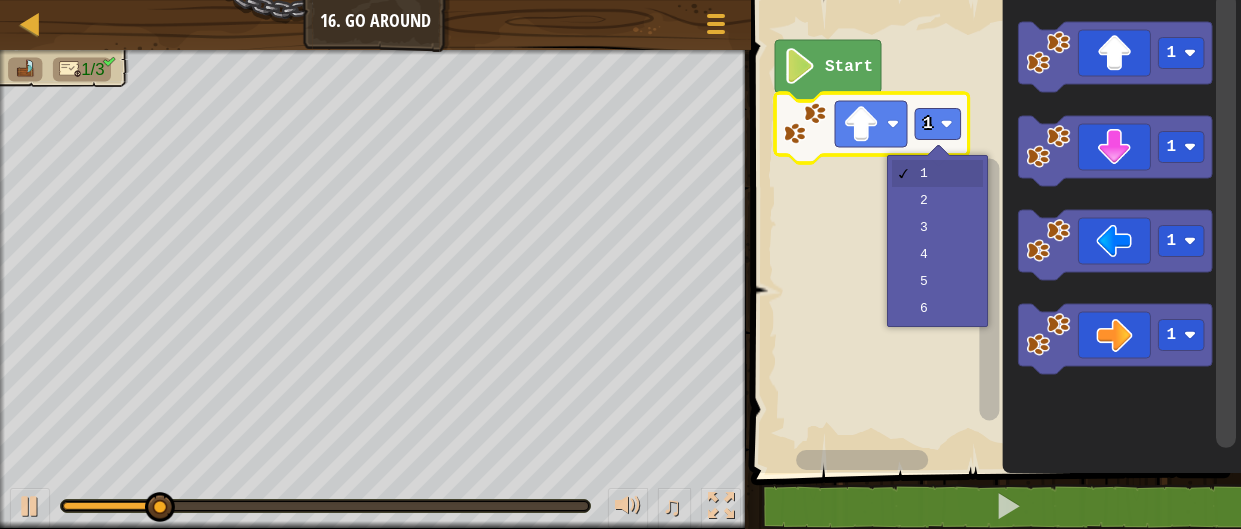 click 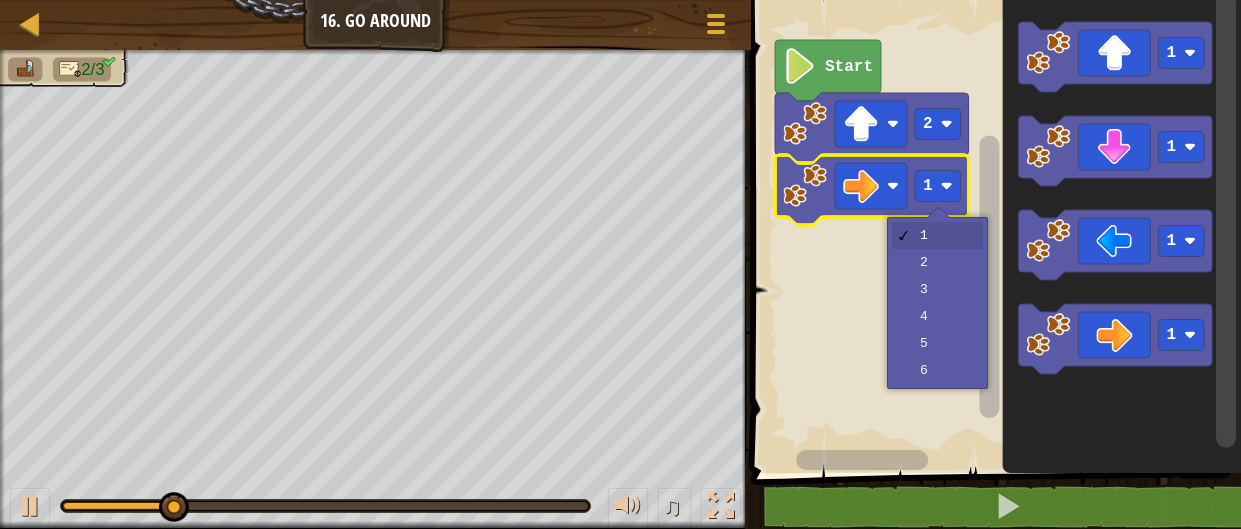 click 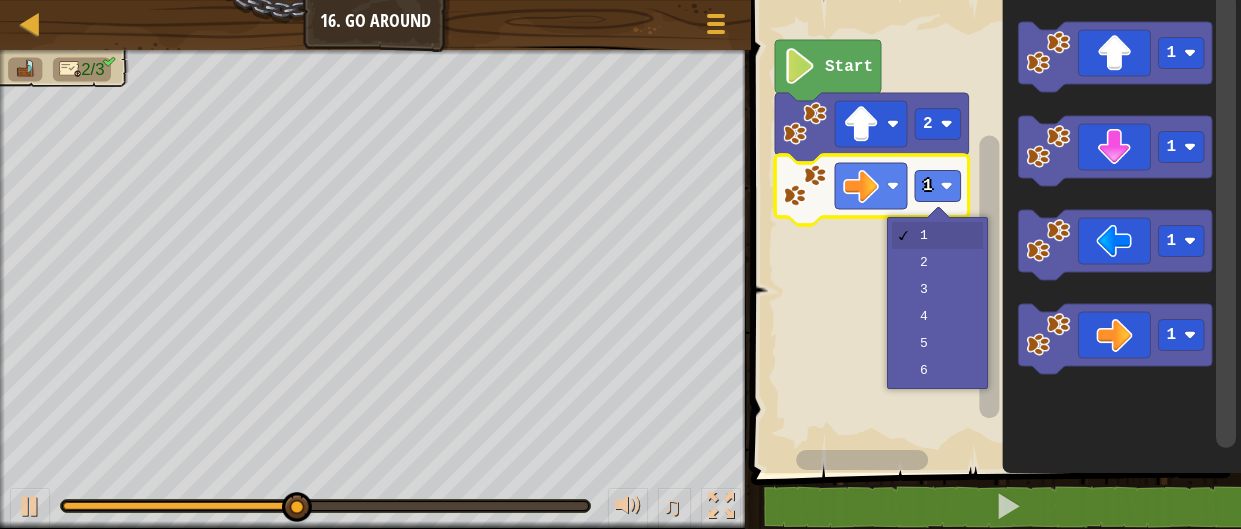 click 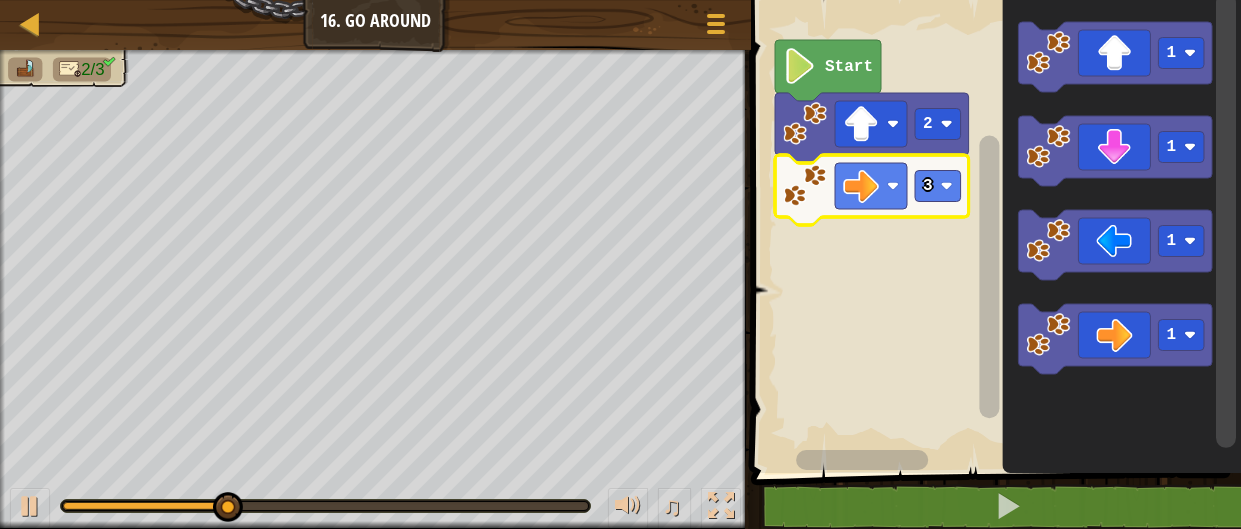 click on "3" 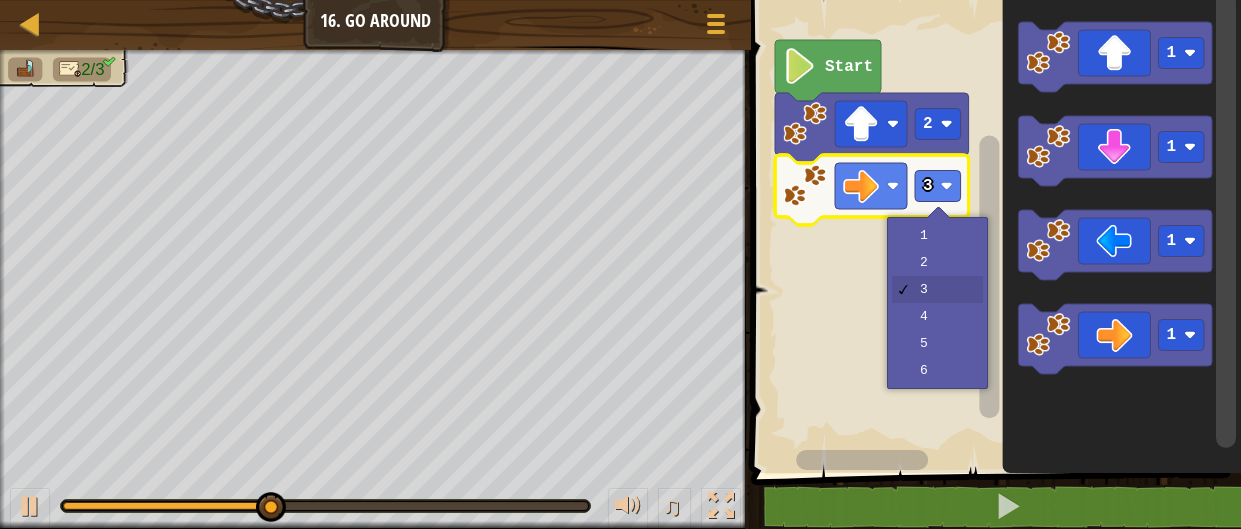 click 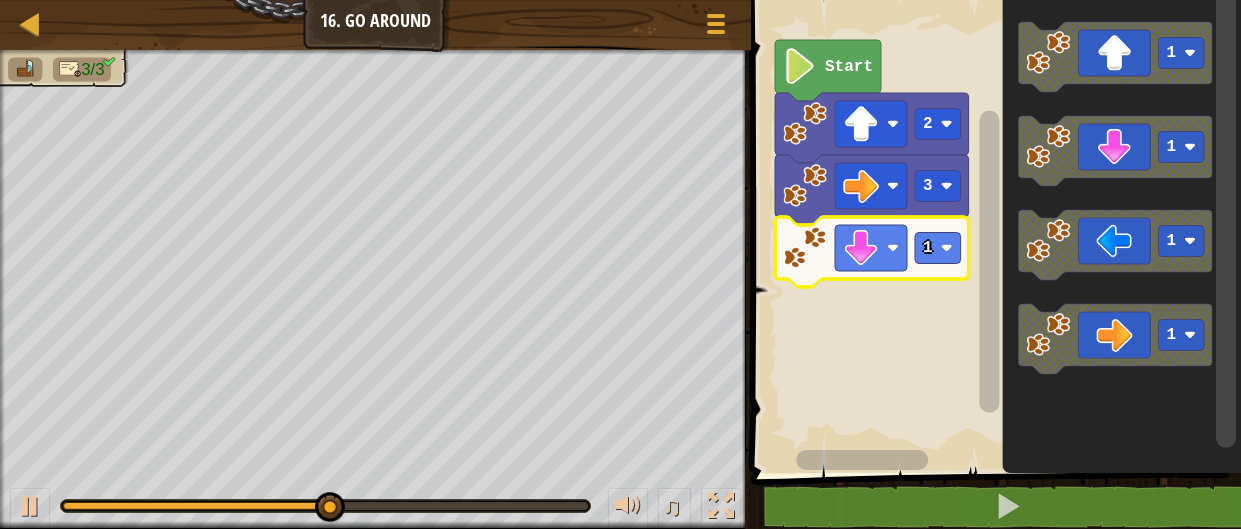 click on "1" 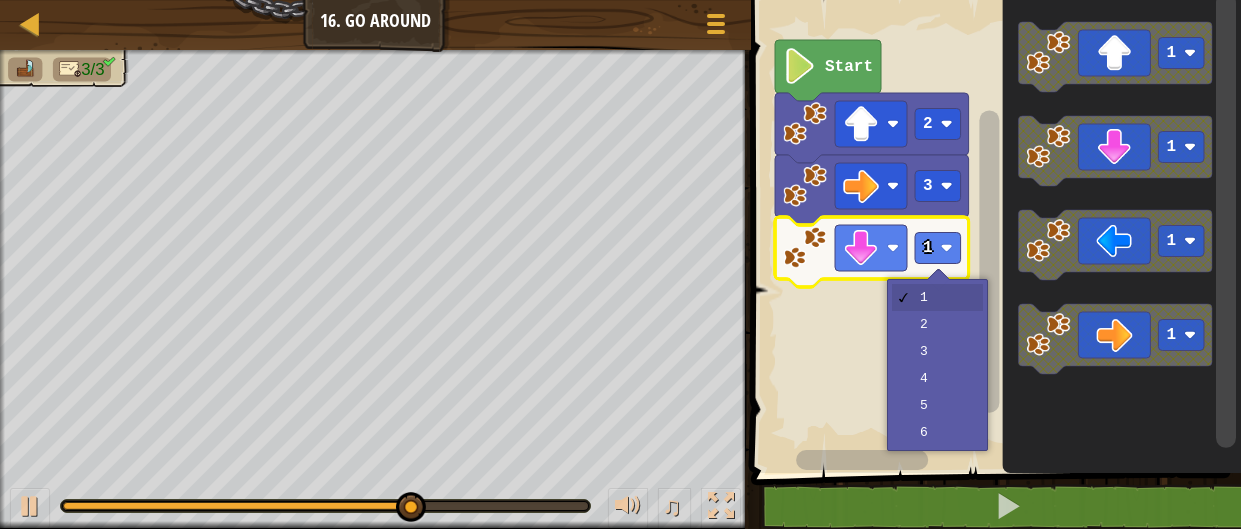 click 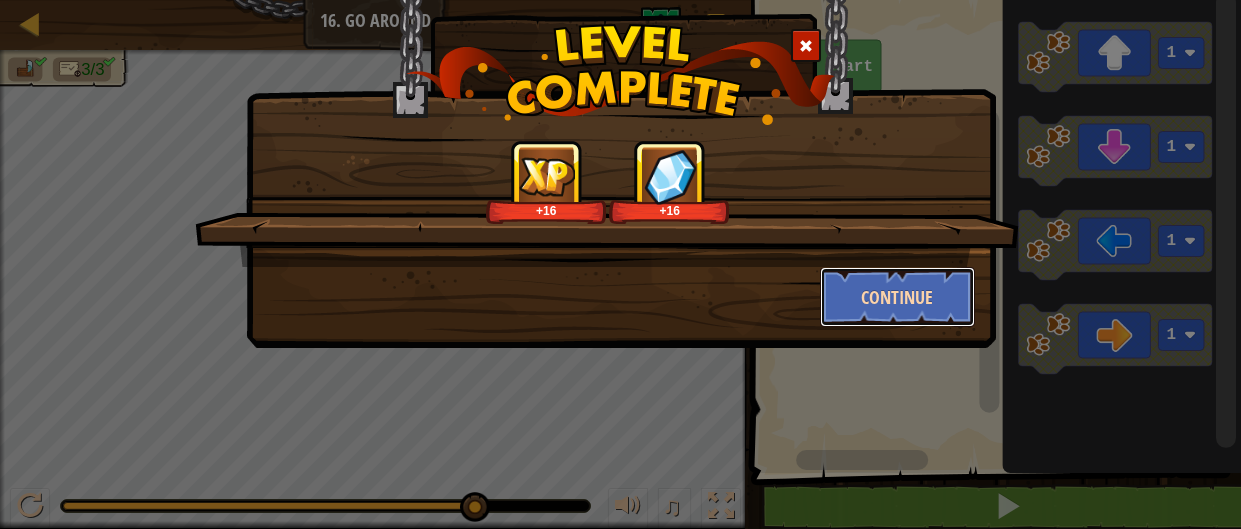 click on "Continue" at bounding box center (897, 297) 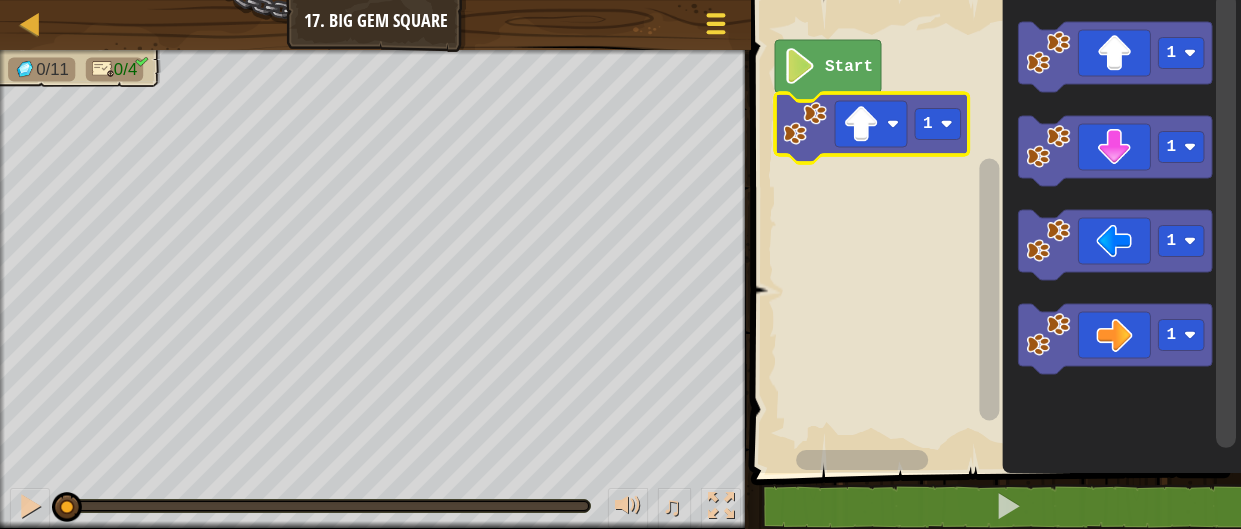 click on "1" 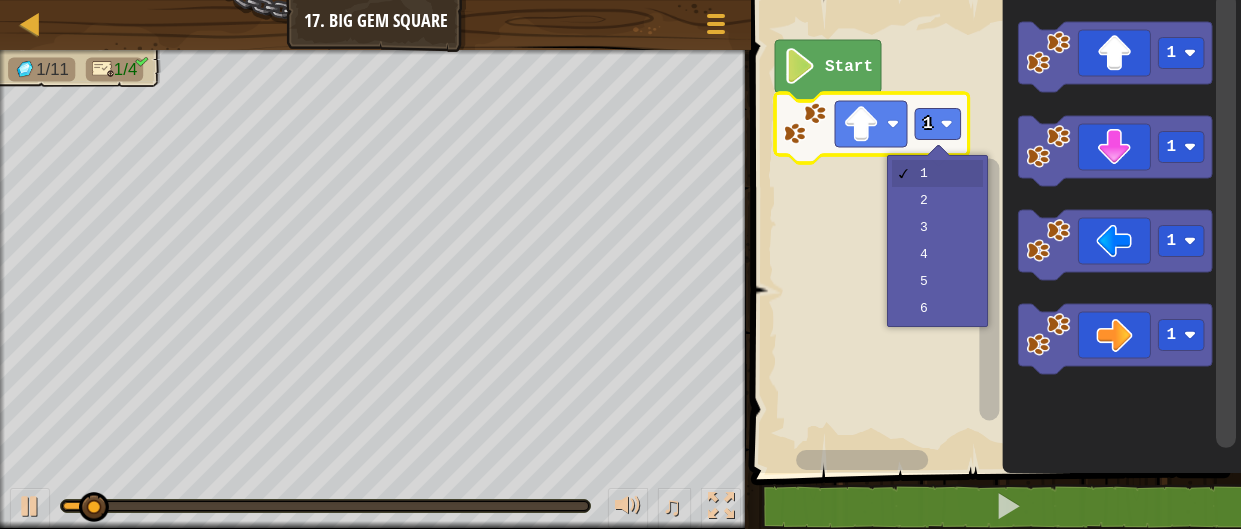 click 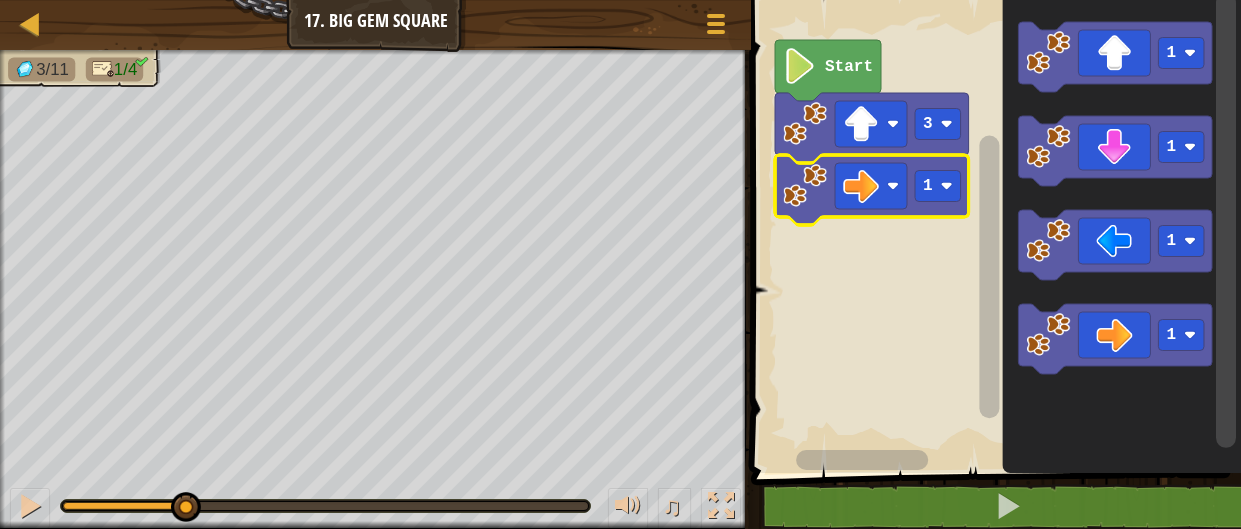 click at bounding box center [0, 0] 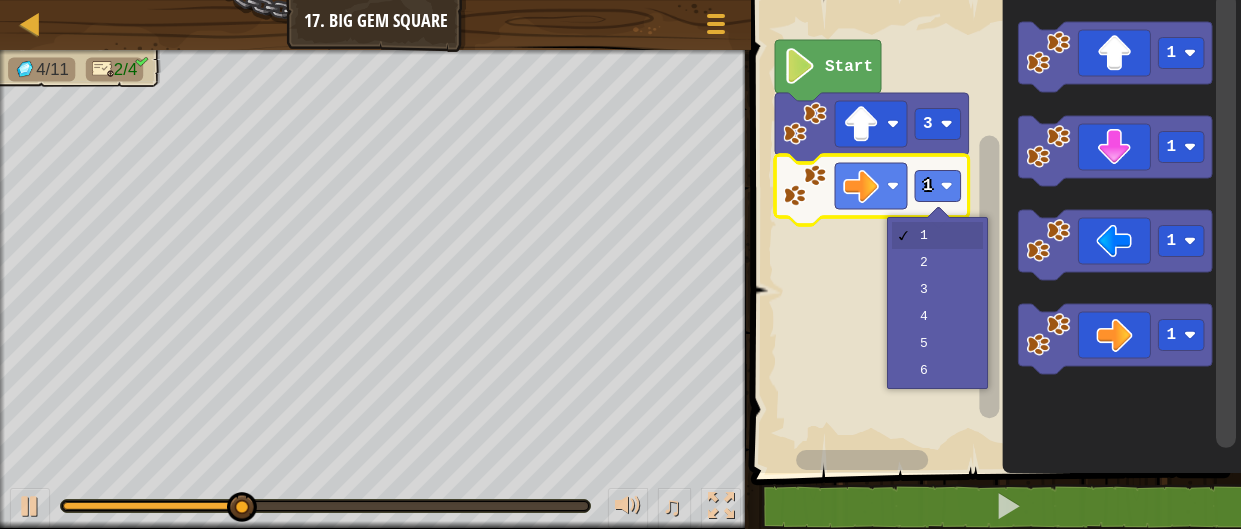 click 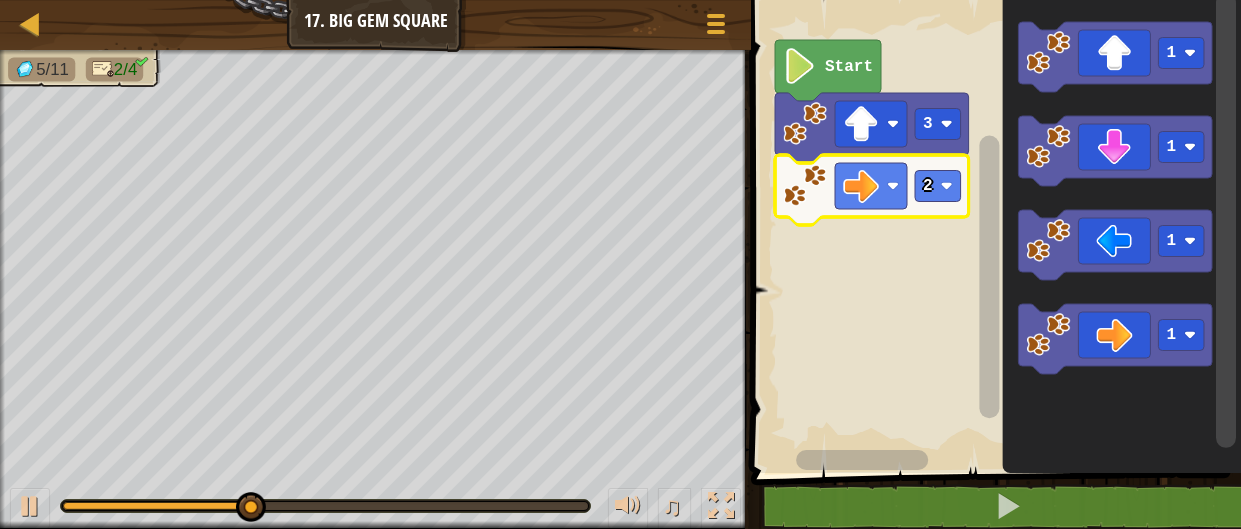 click at bounding box center (0, 0) 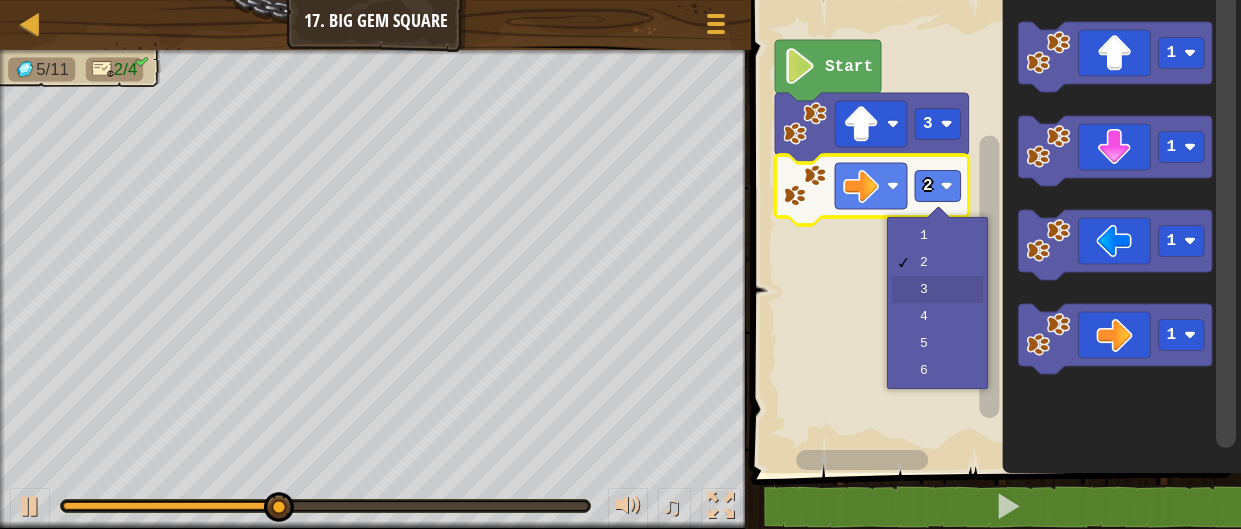 click 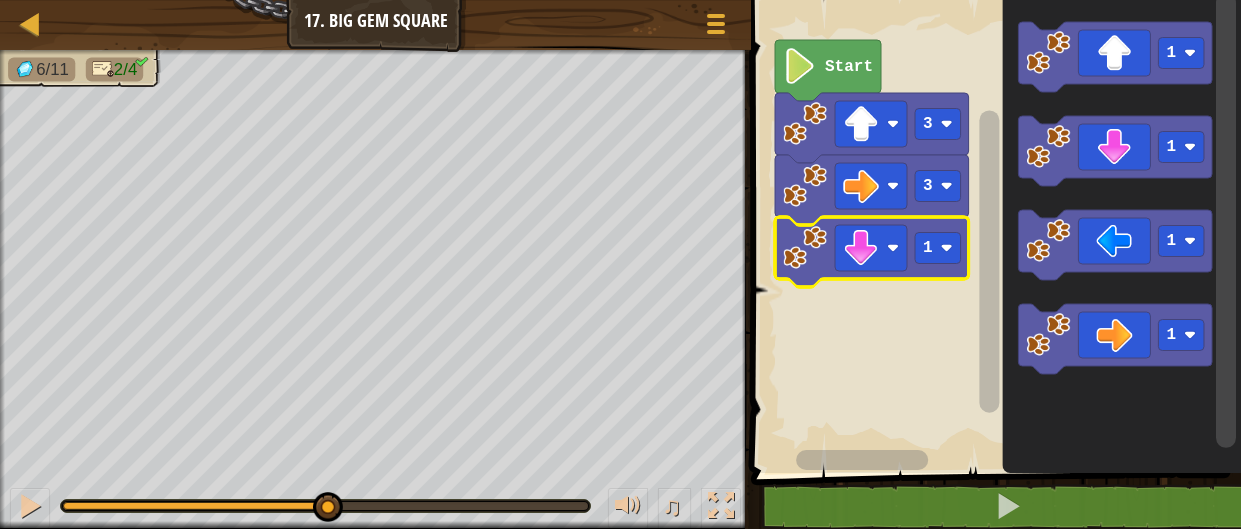 click at bounding box center [0, 0] 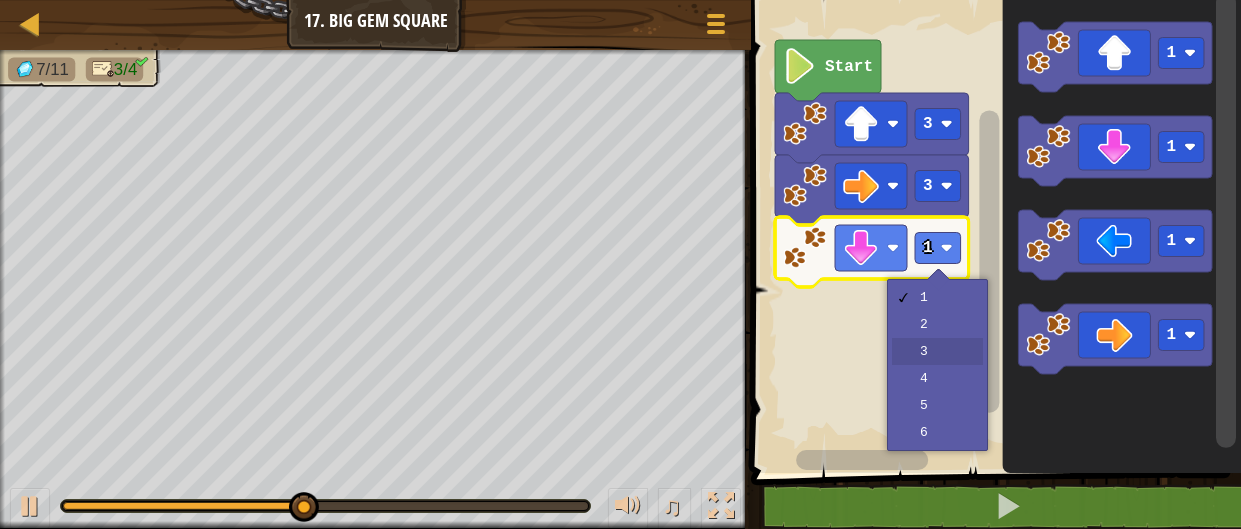 click 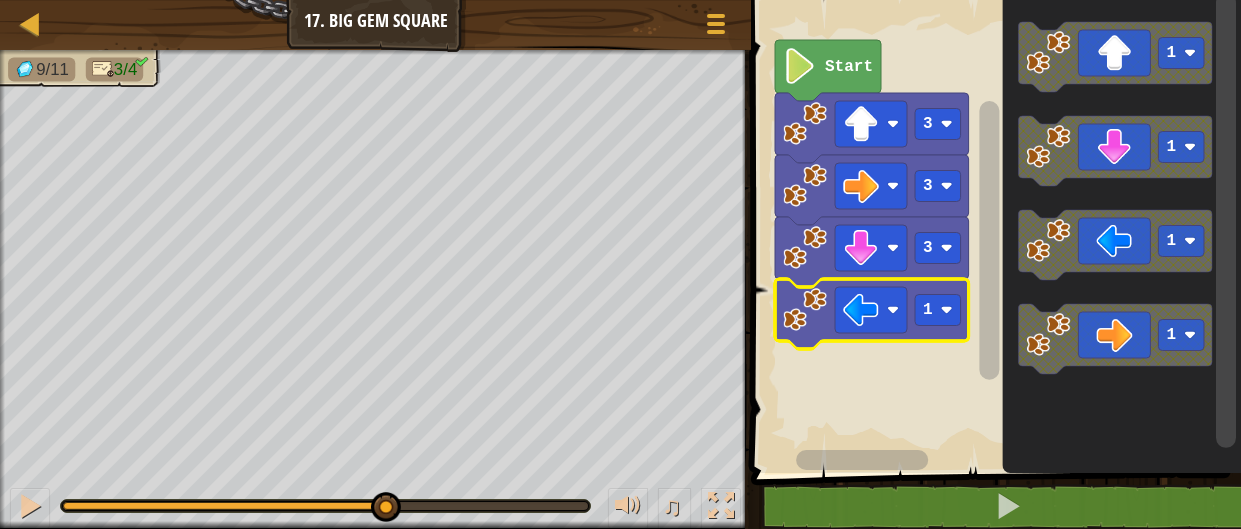 click 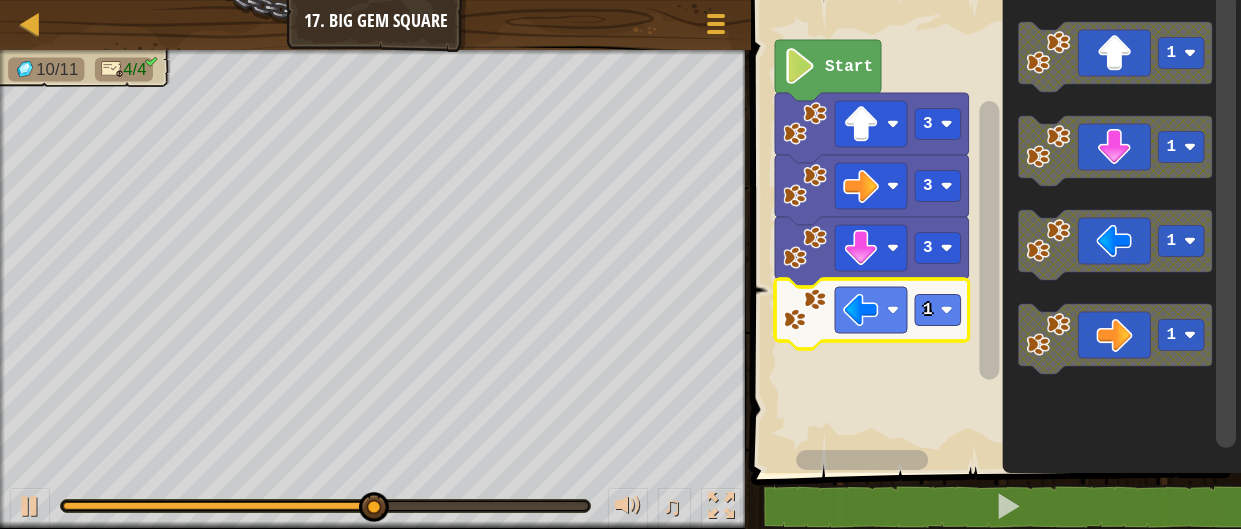 click at bounding box center (0, 0) 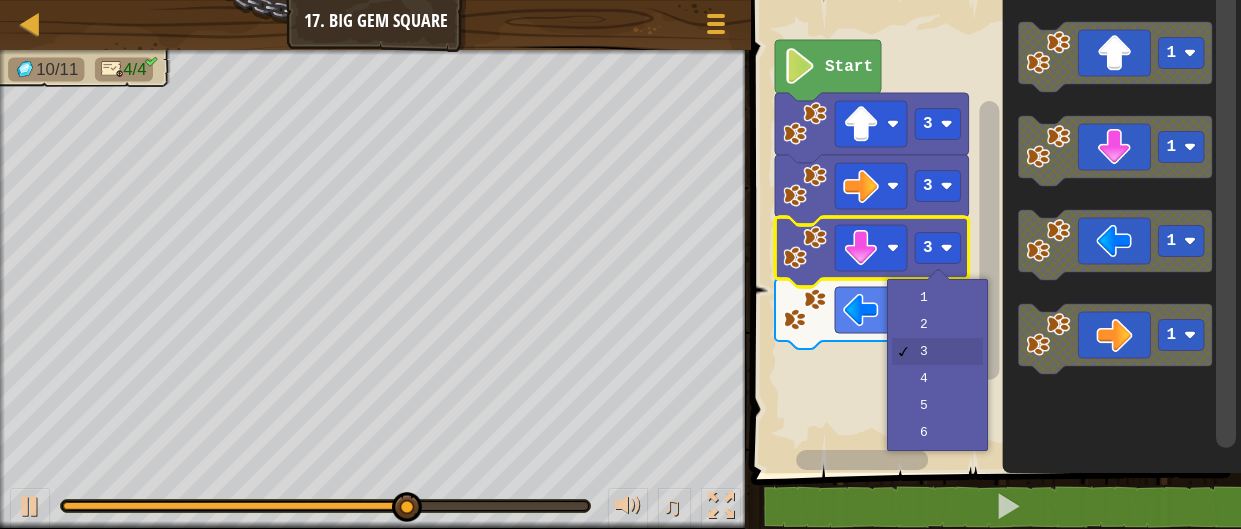 click on "3" 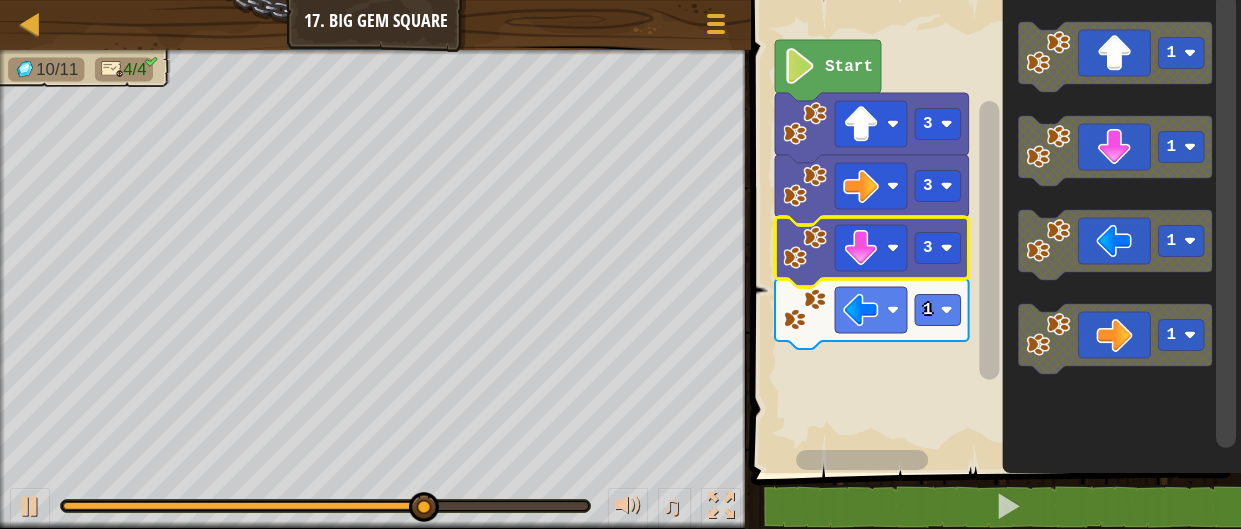 click 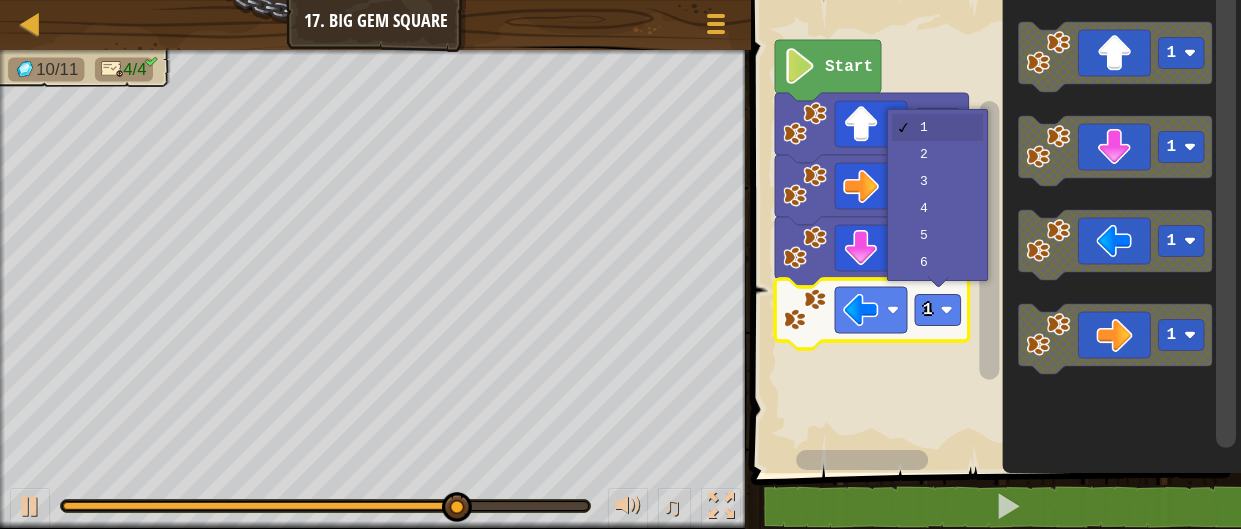 click 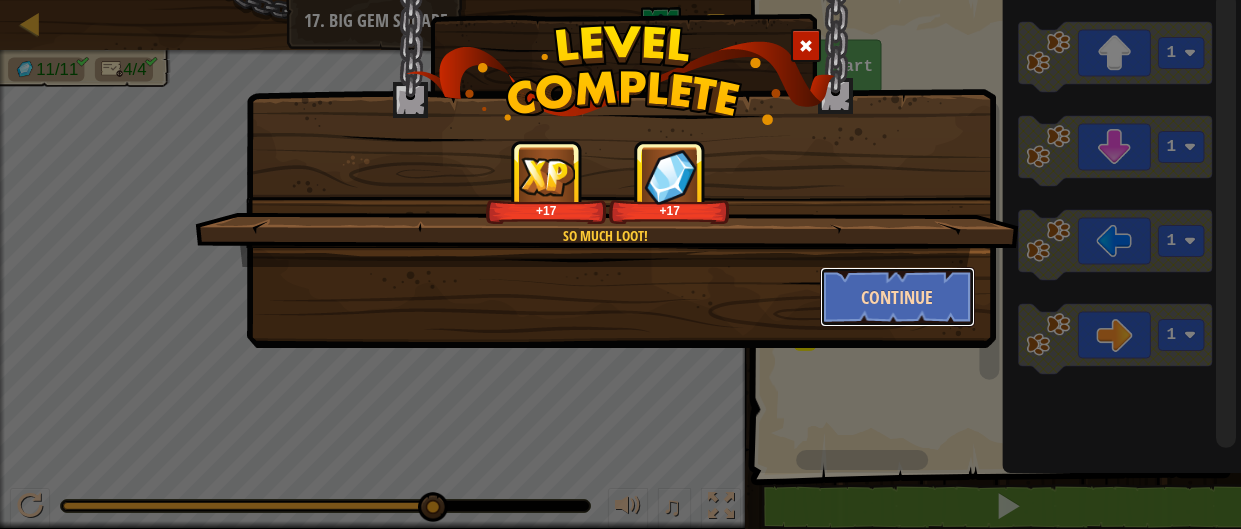 click on "Continue" at bounding box center [897, 297] 